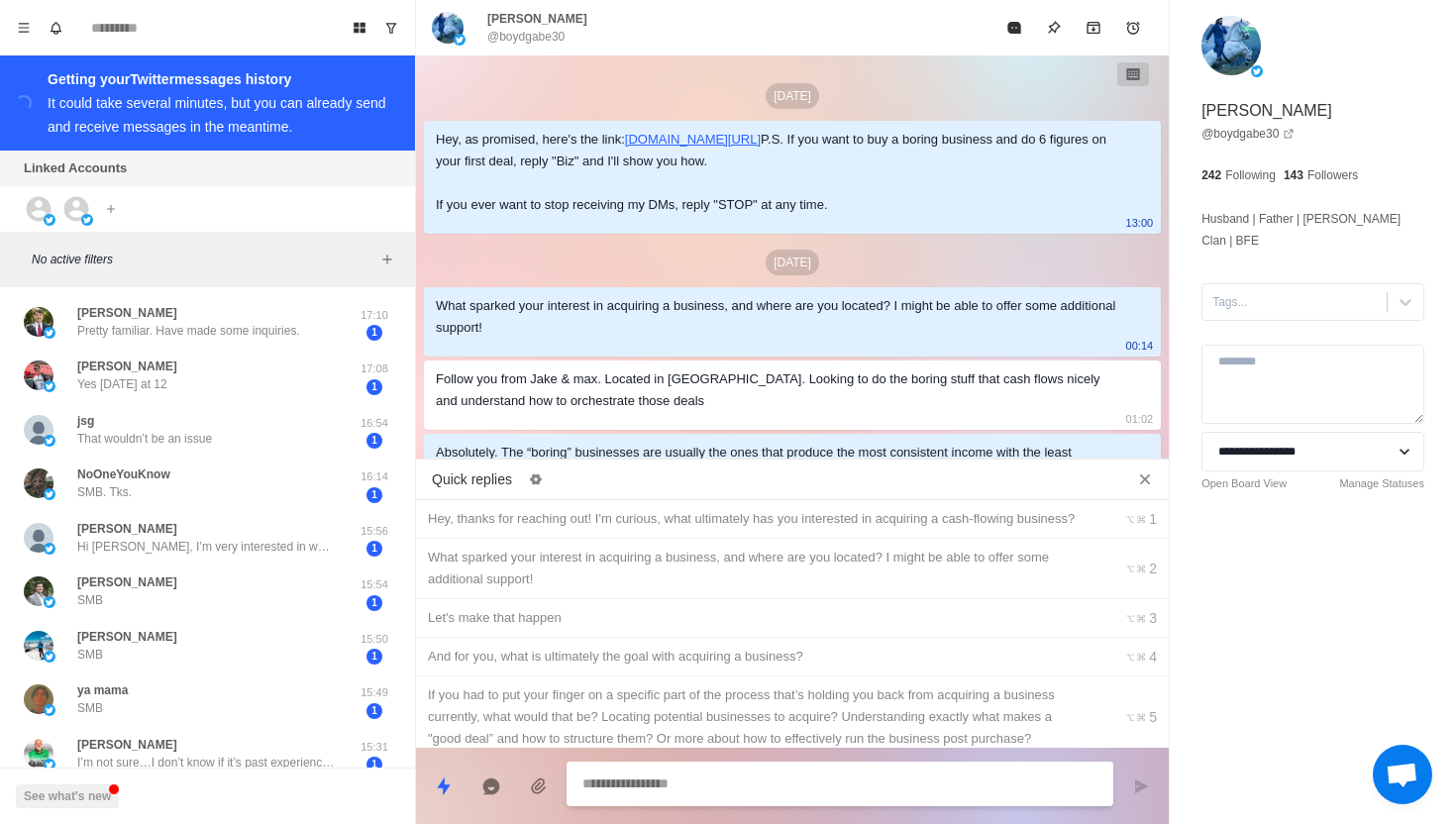 scroll, scrollTop: 0, scrollLeft: 0, axis: both 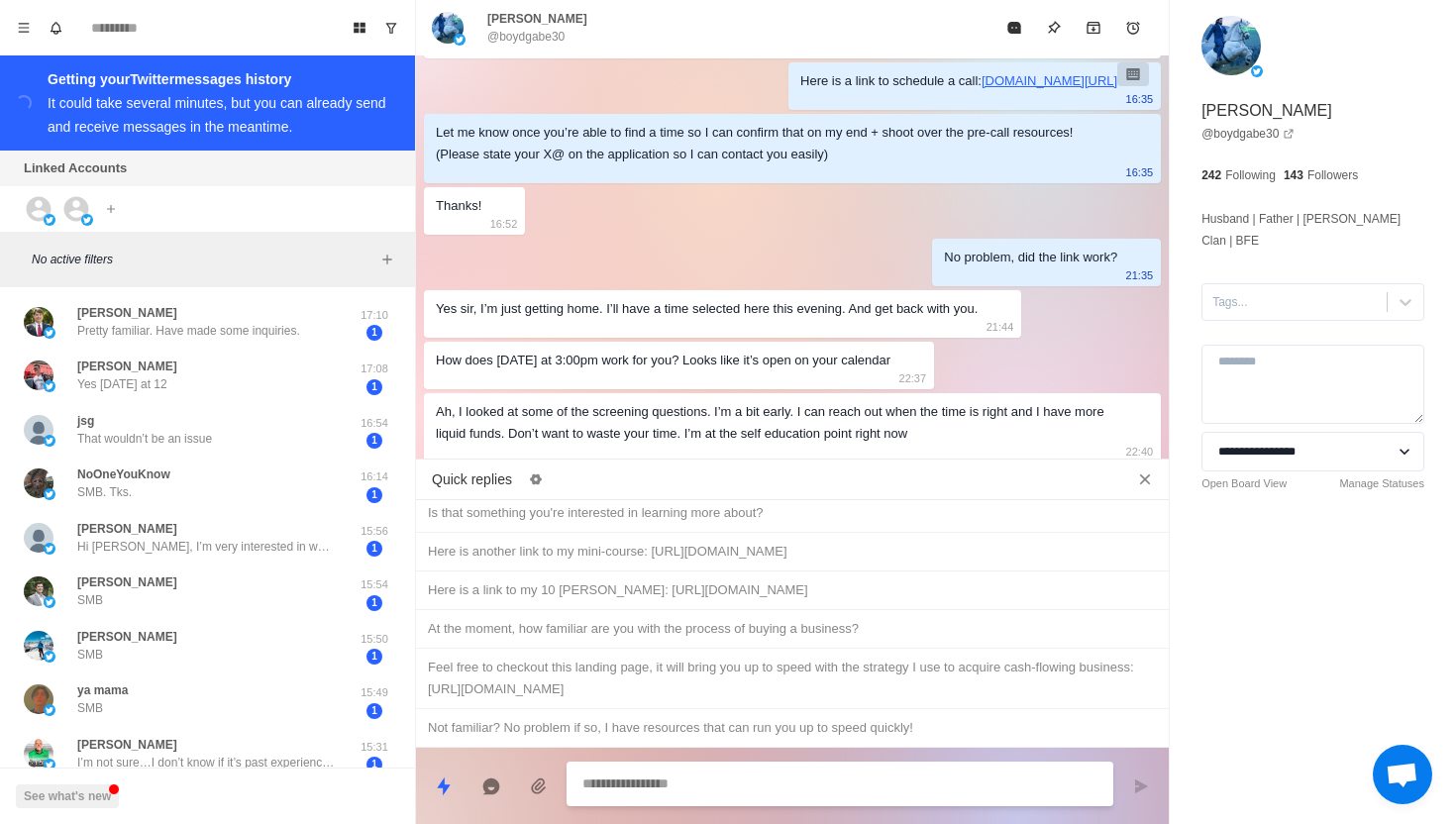 type on "*" 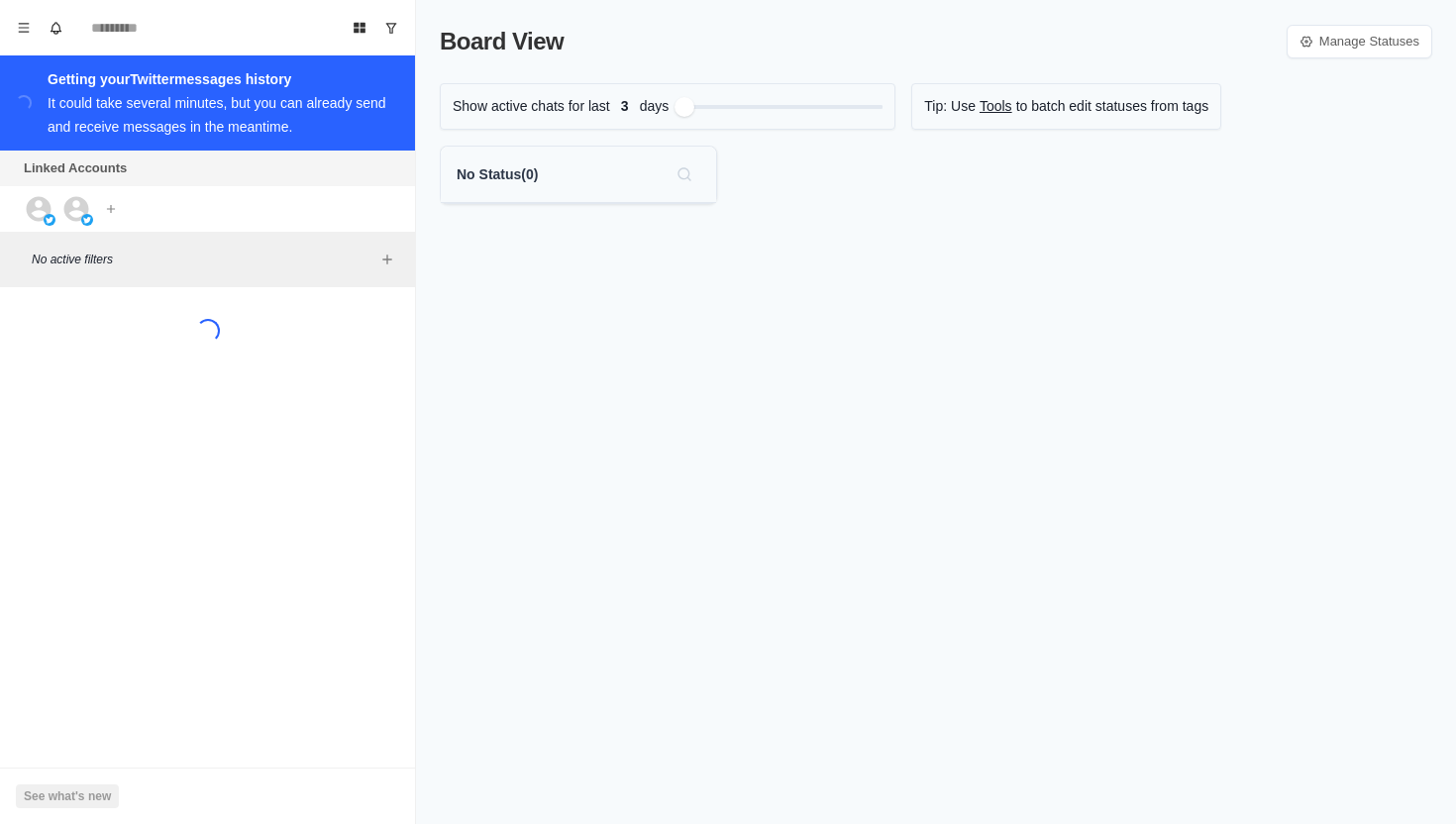 scroll, scrollTop: 0, scrollLeft: 0, axis: both 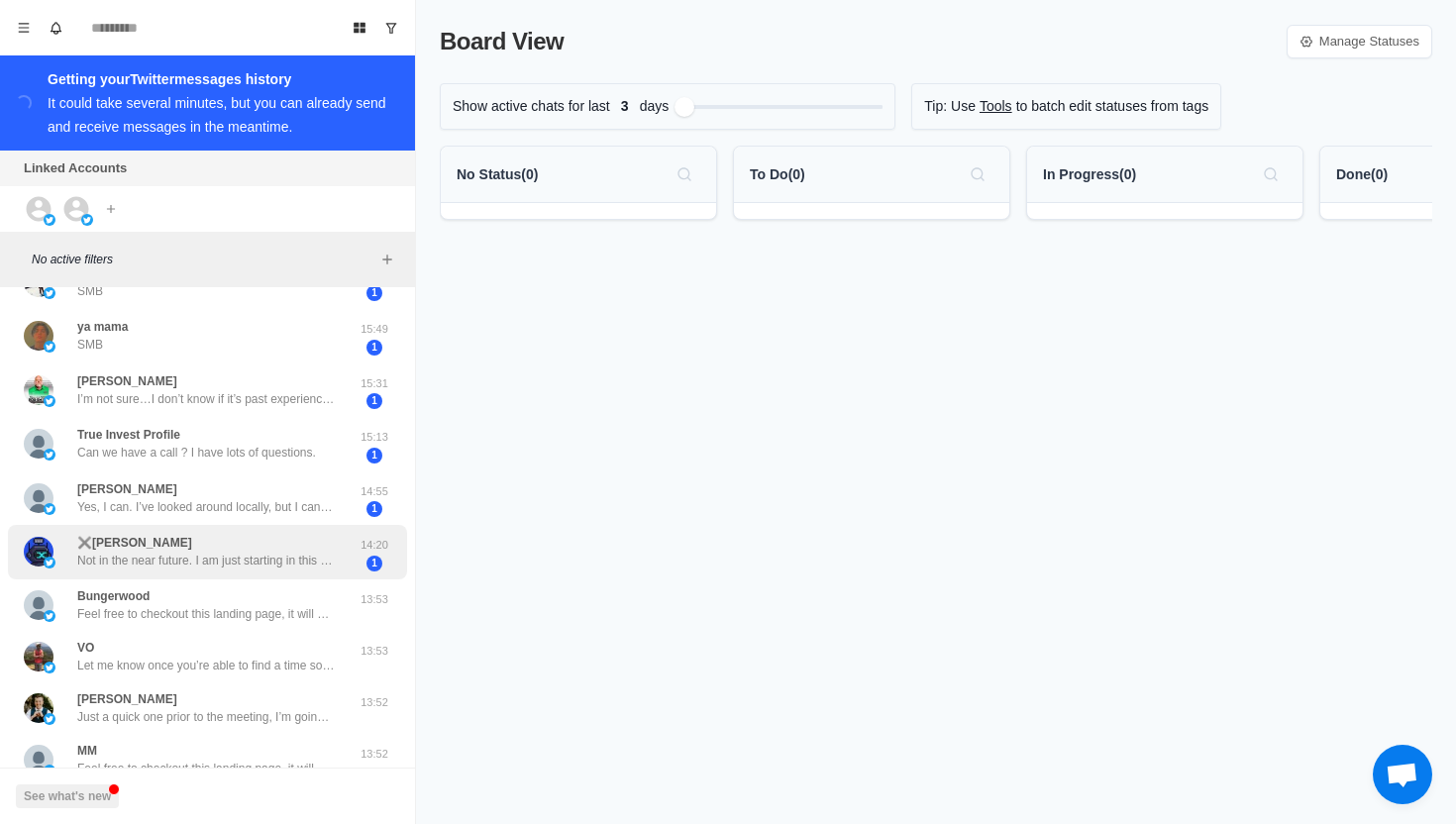 click on "✖️[PERSON_NAME] Not in the near future. I am just starting in this topic" at bounding box center [206, 552] 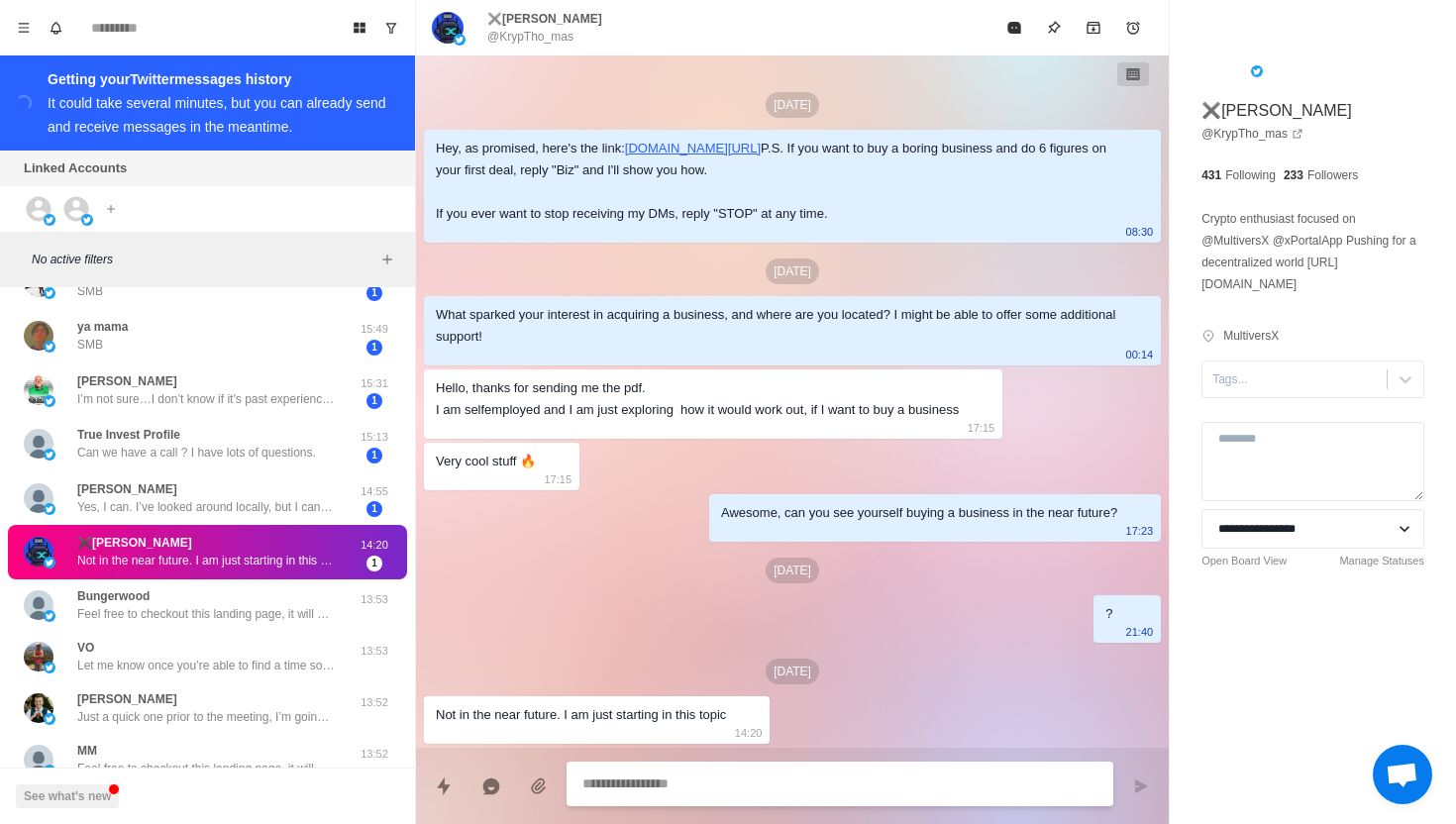scroll, scrollTop: 35, scrollLeft: 0, axis: vertical 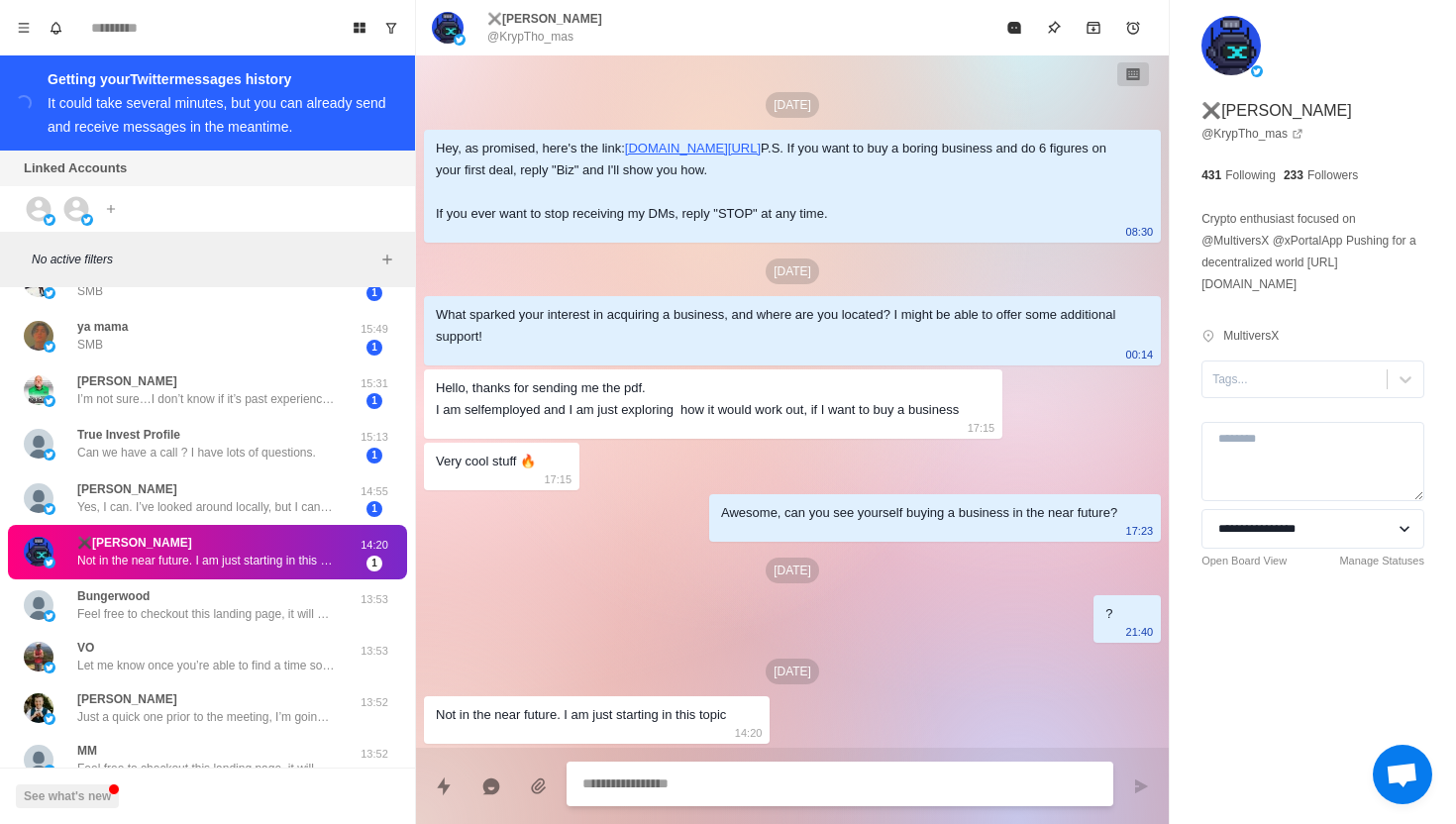 click at bounding box center [840, 783] 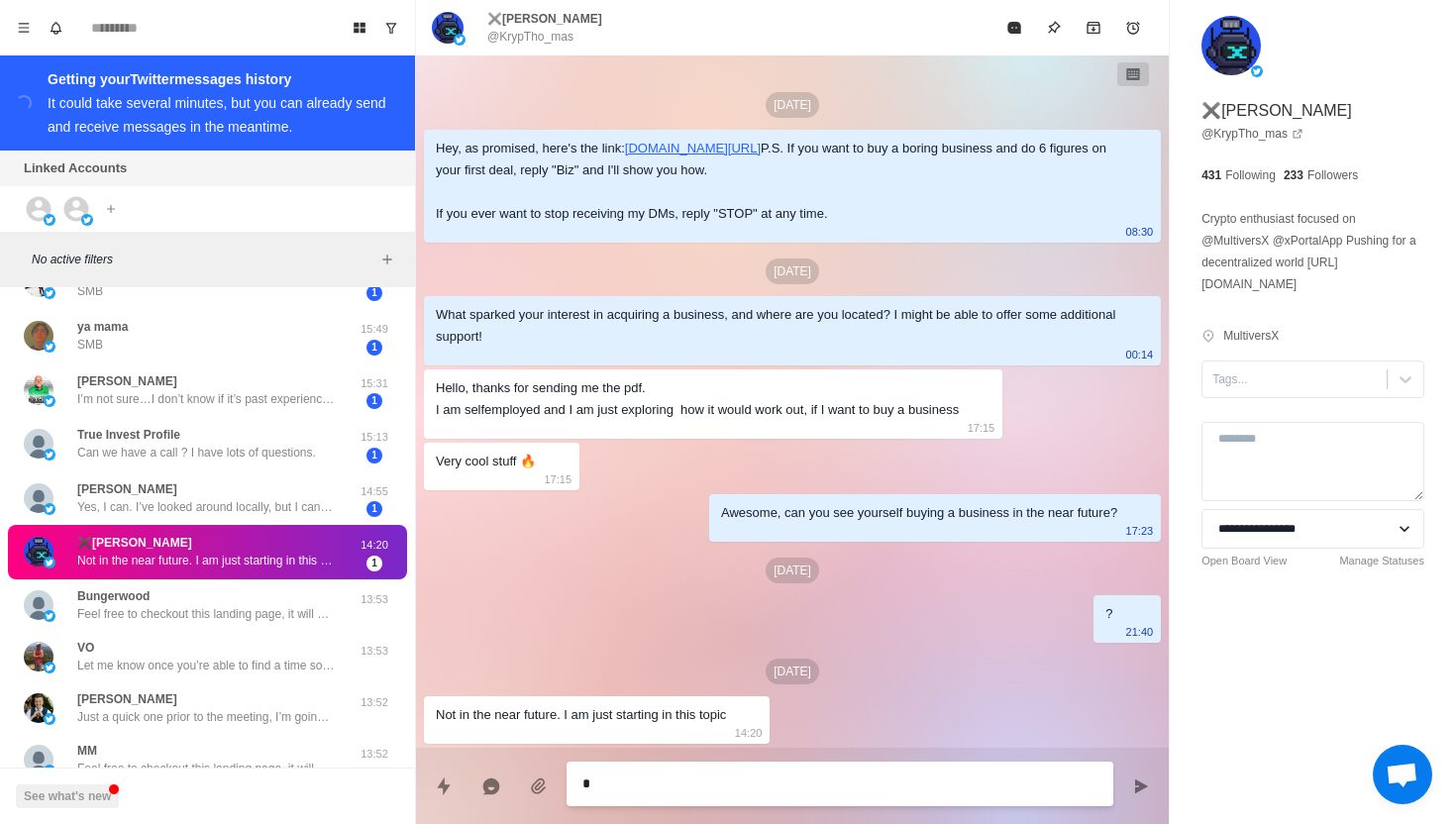 type on "*" 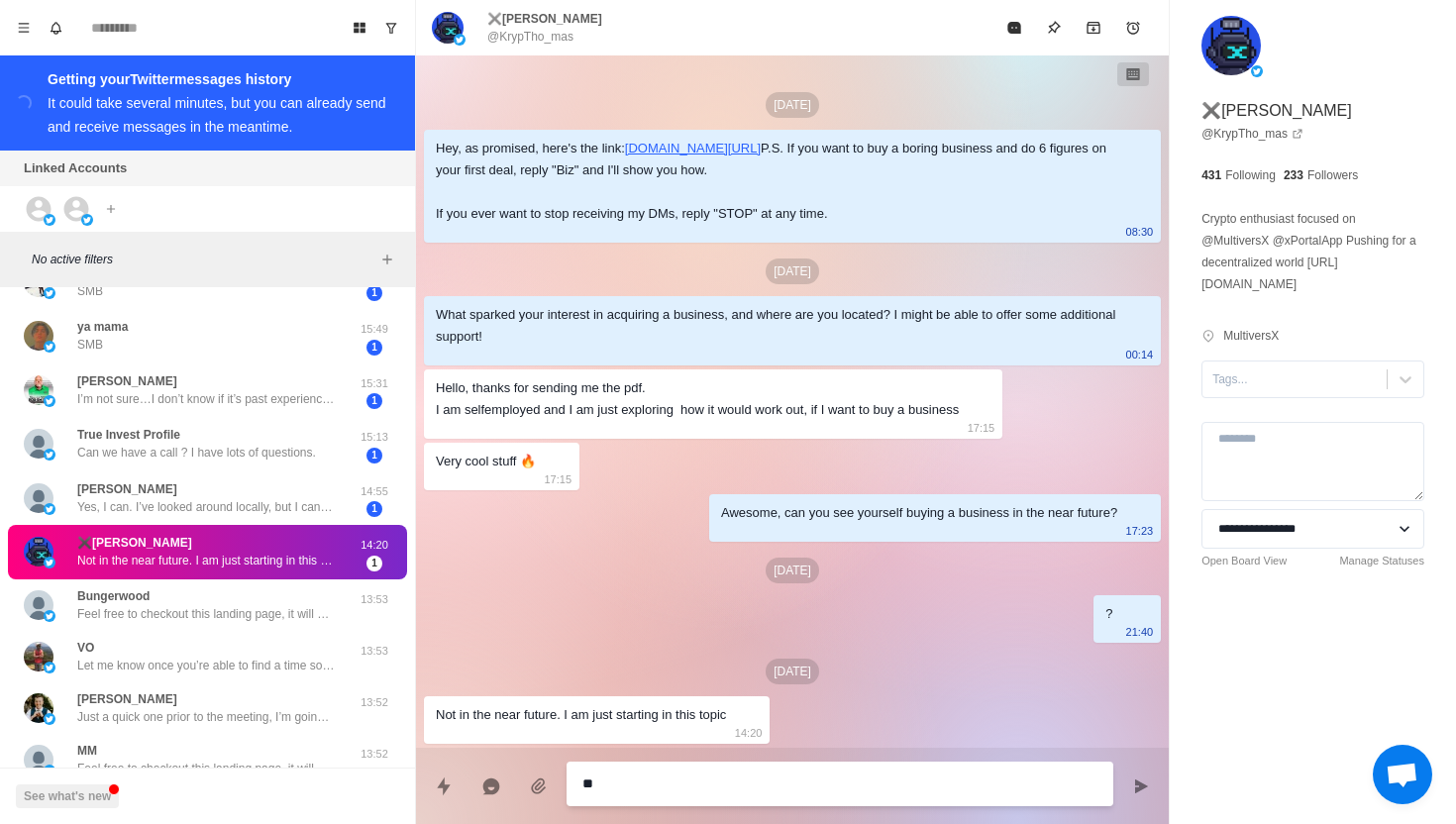 type on "*" 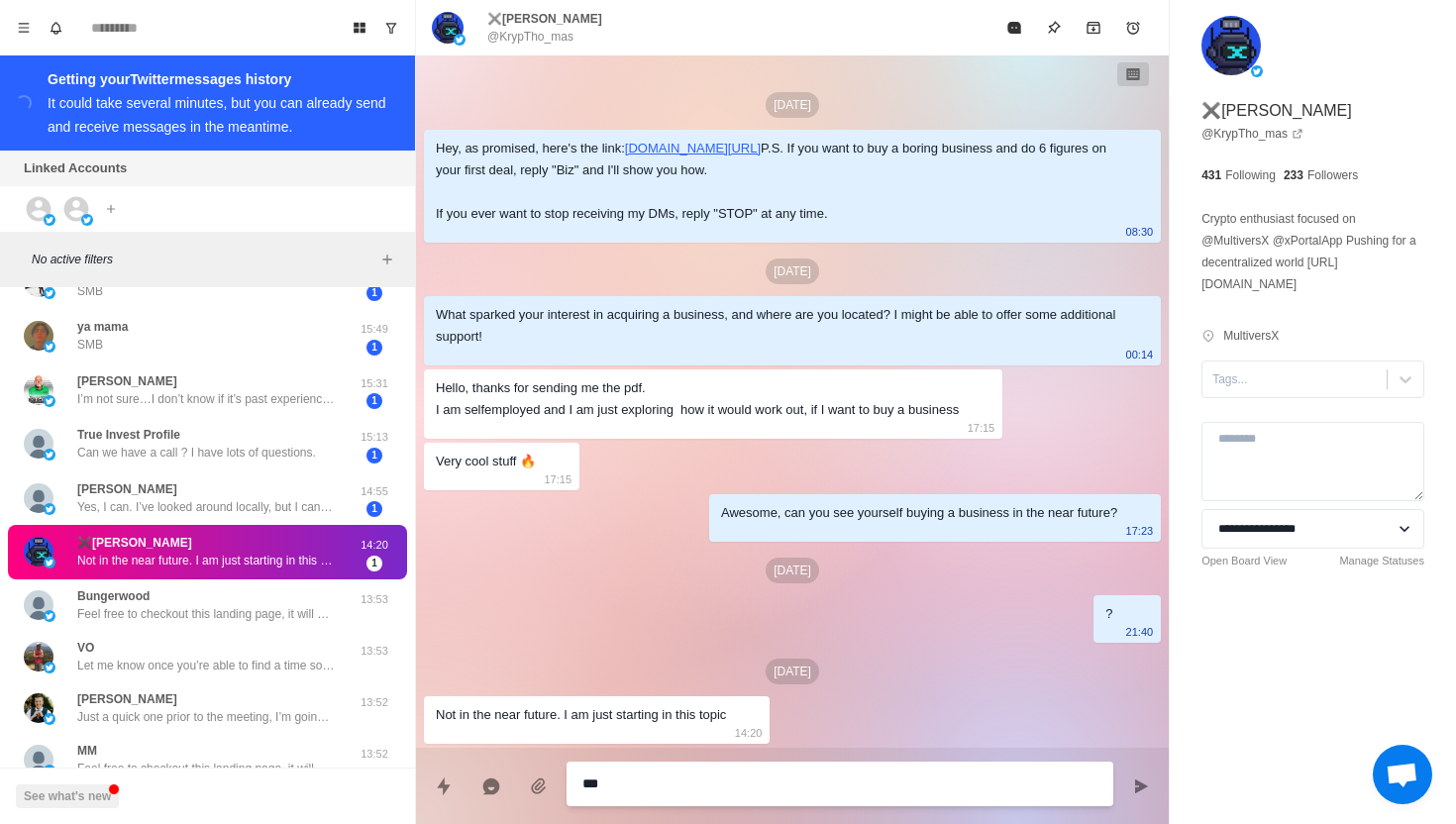 type on "*" 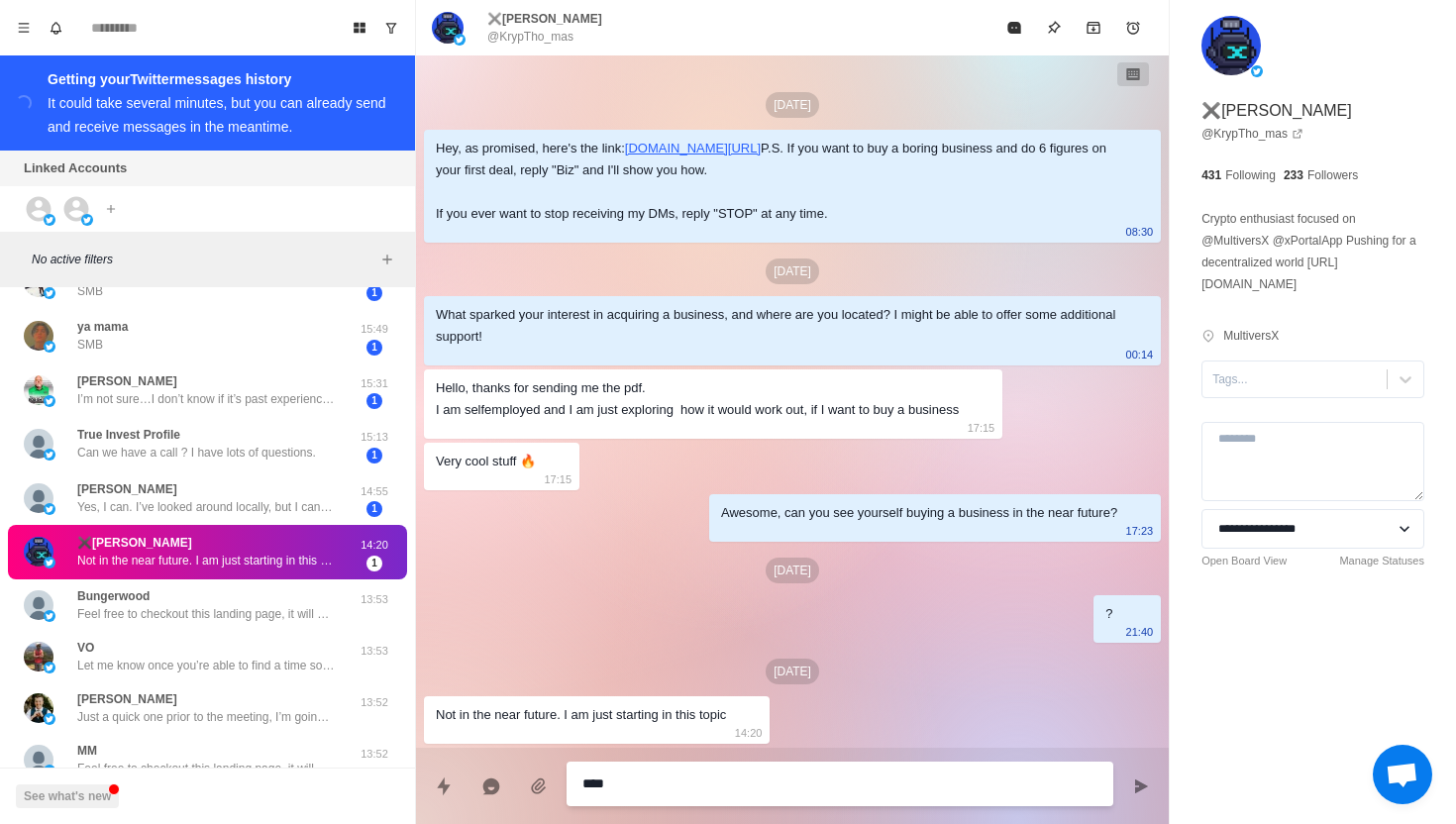 type on "*" 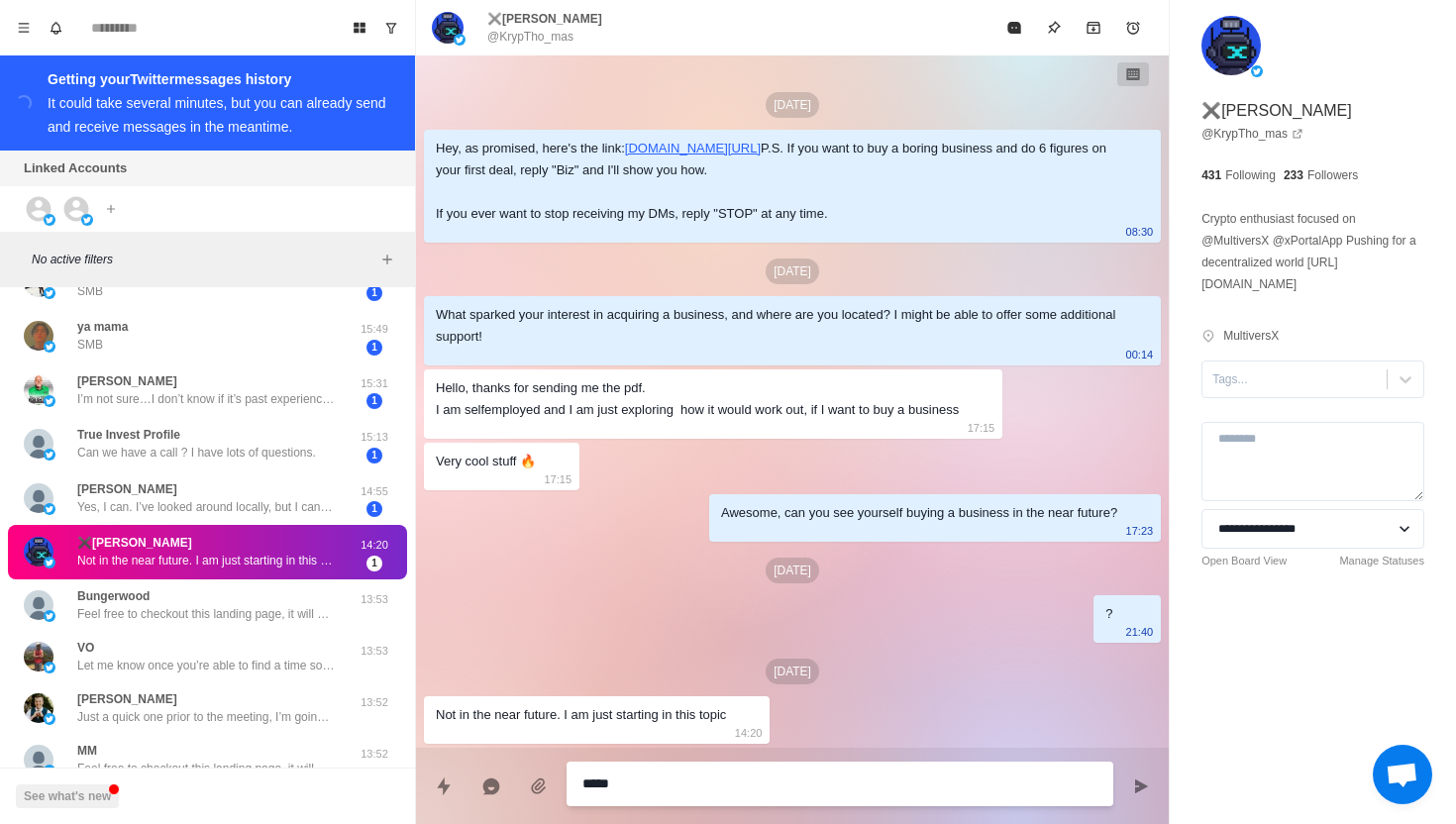 type on "*" 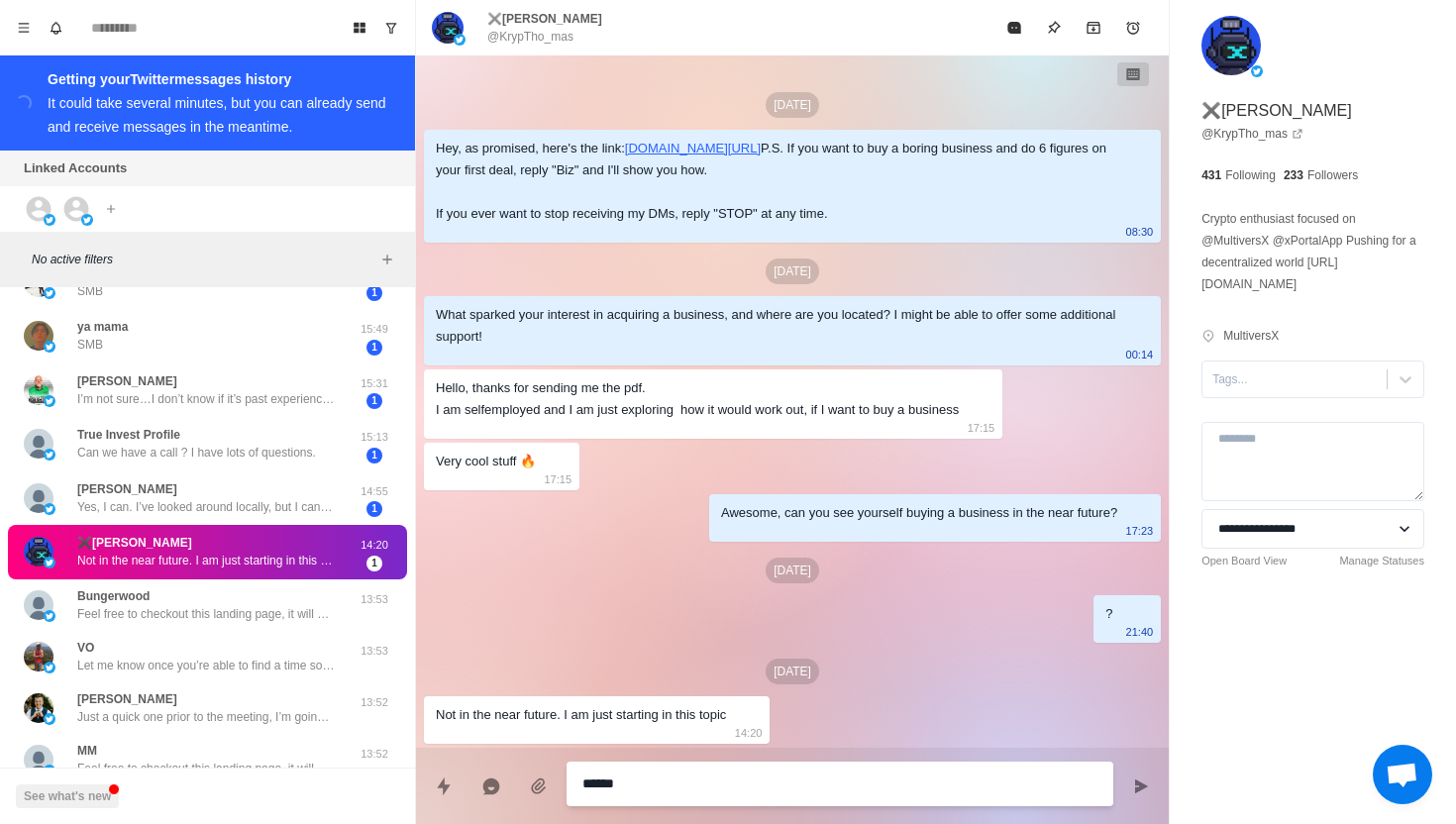 type on "*" 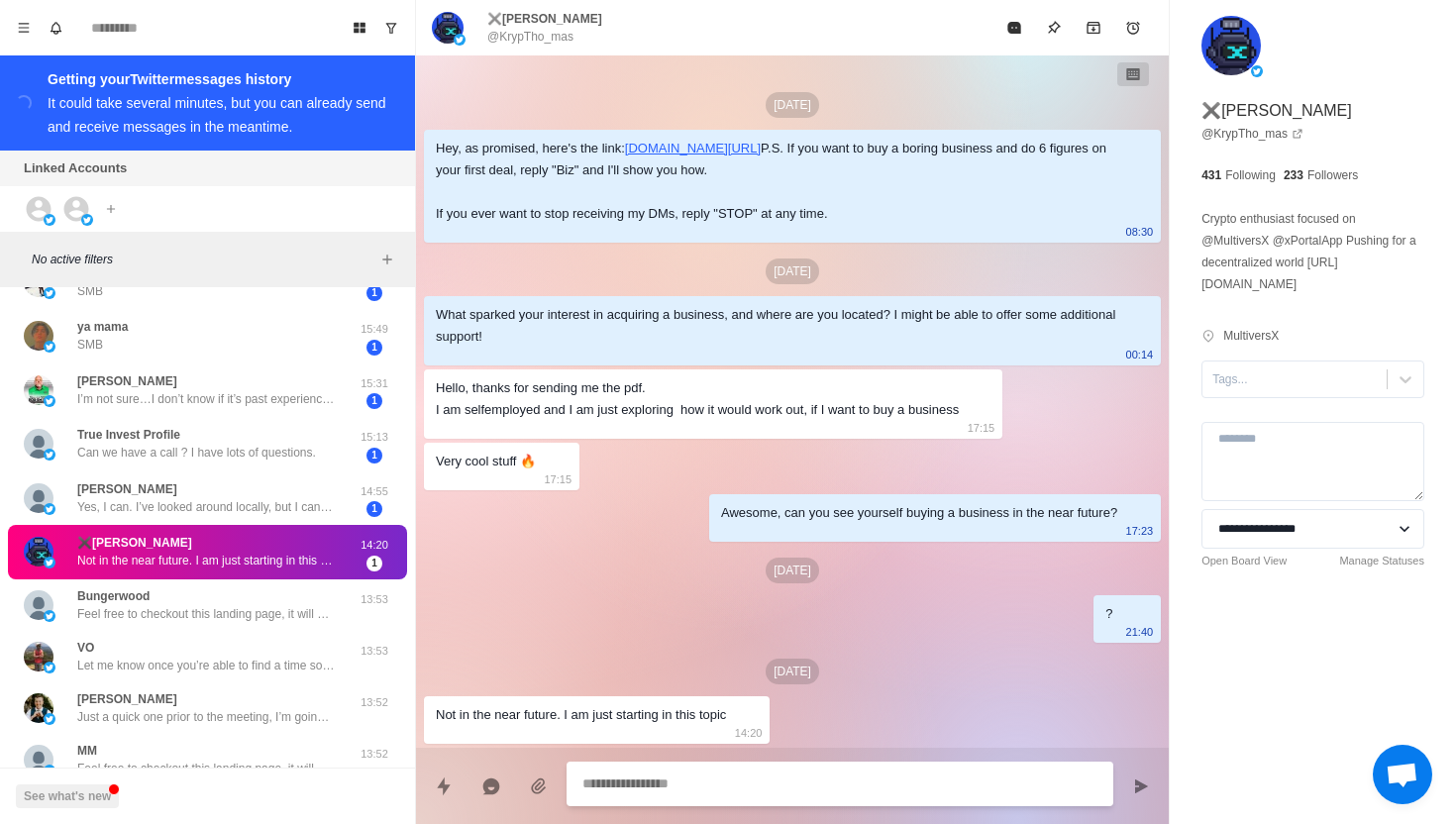 scroll, scrollTop: 86, scrollLeft: 0, axis: vertical 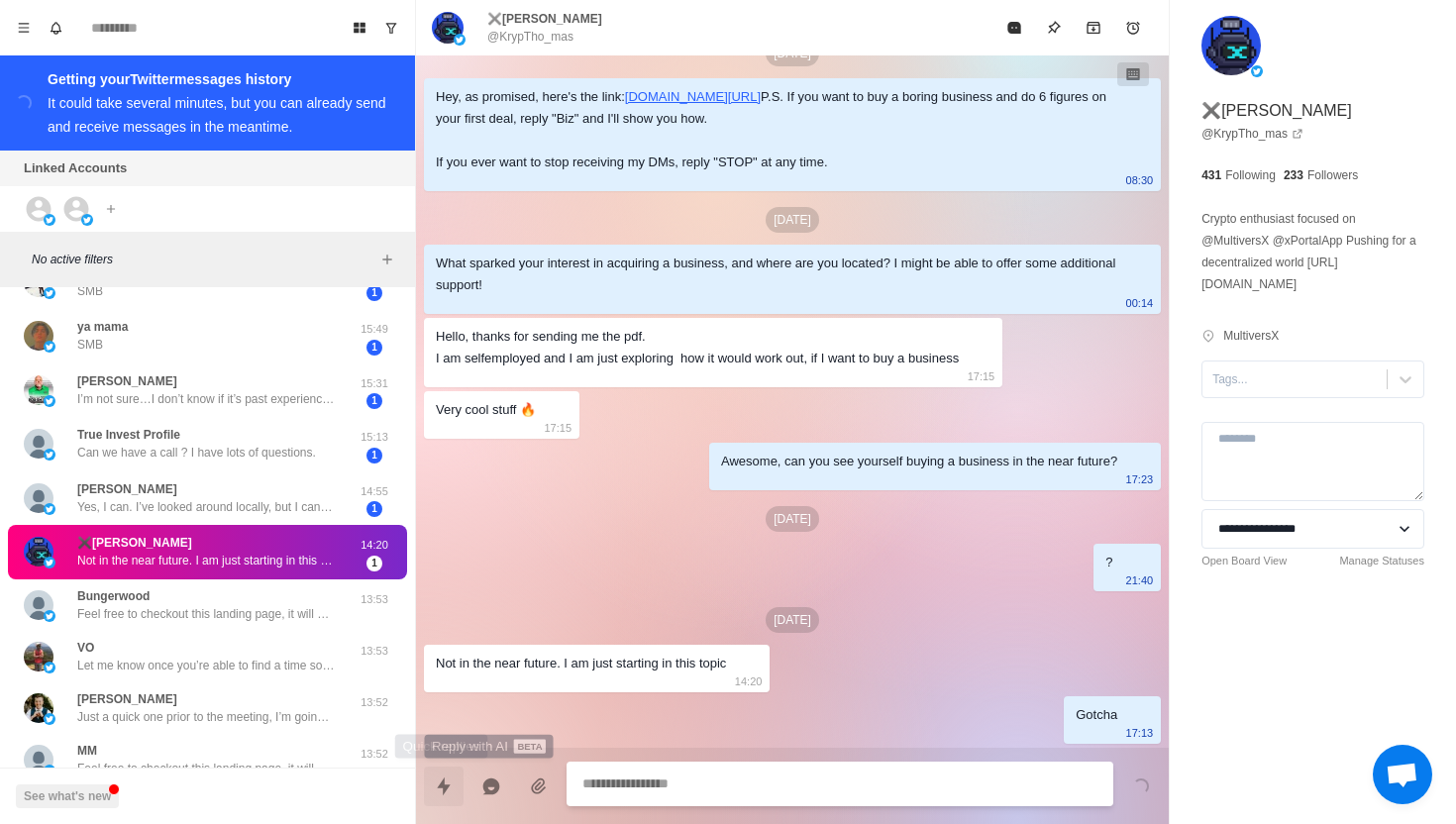 click 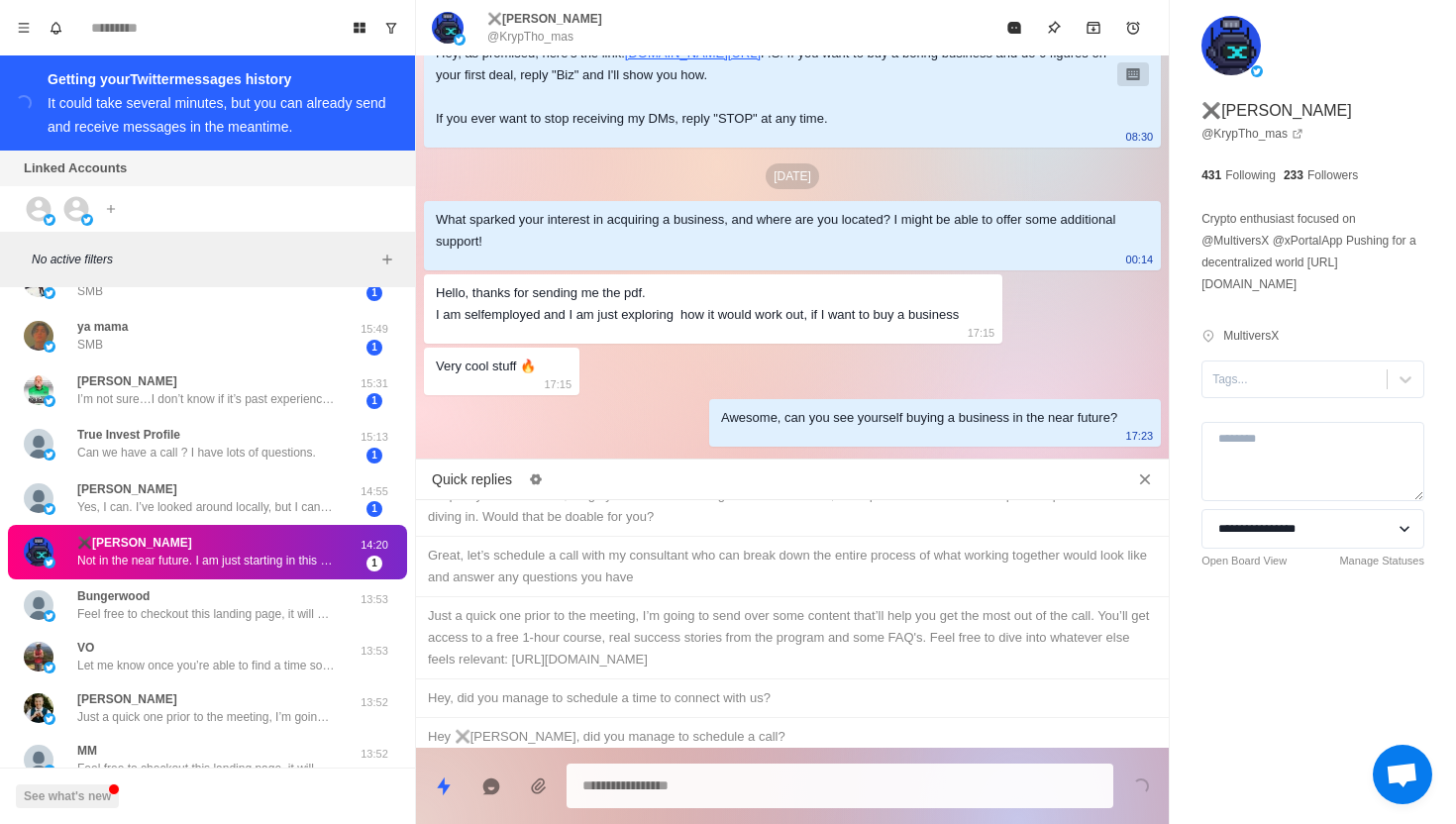 scroll, scrollTop: 1197, scrollLeft: 0, axis: vertical 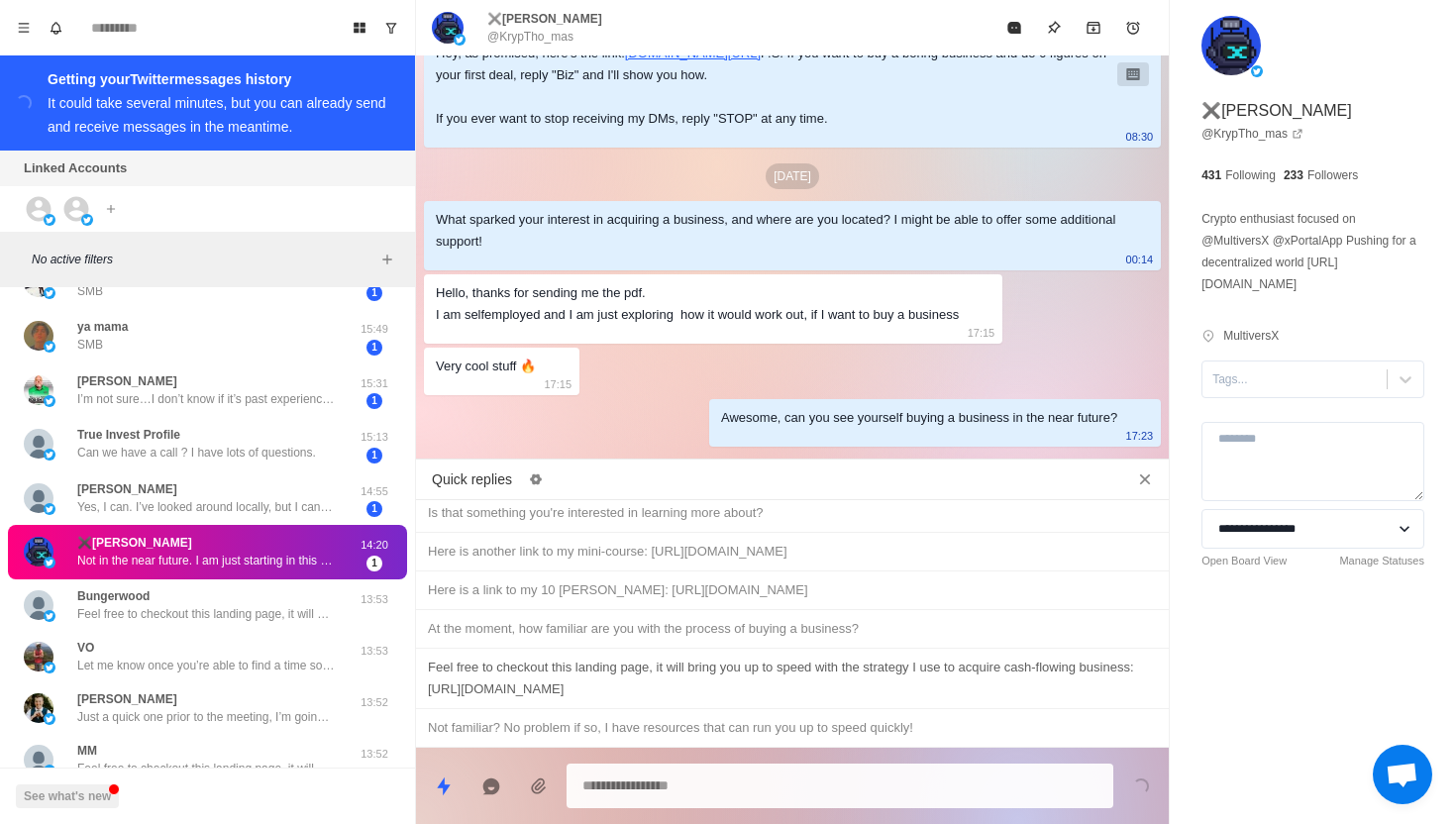 click on "Feel free to checkout this landing page, it will bring you up to speed with the strategy I use to acquire cash-flowing business: [URL][DOMAIN_NAME]" at bounding box center (792, 678) 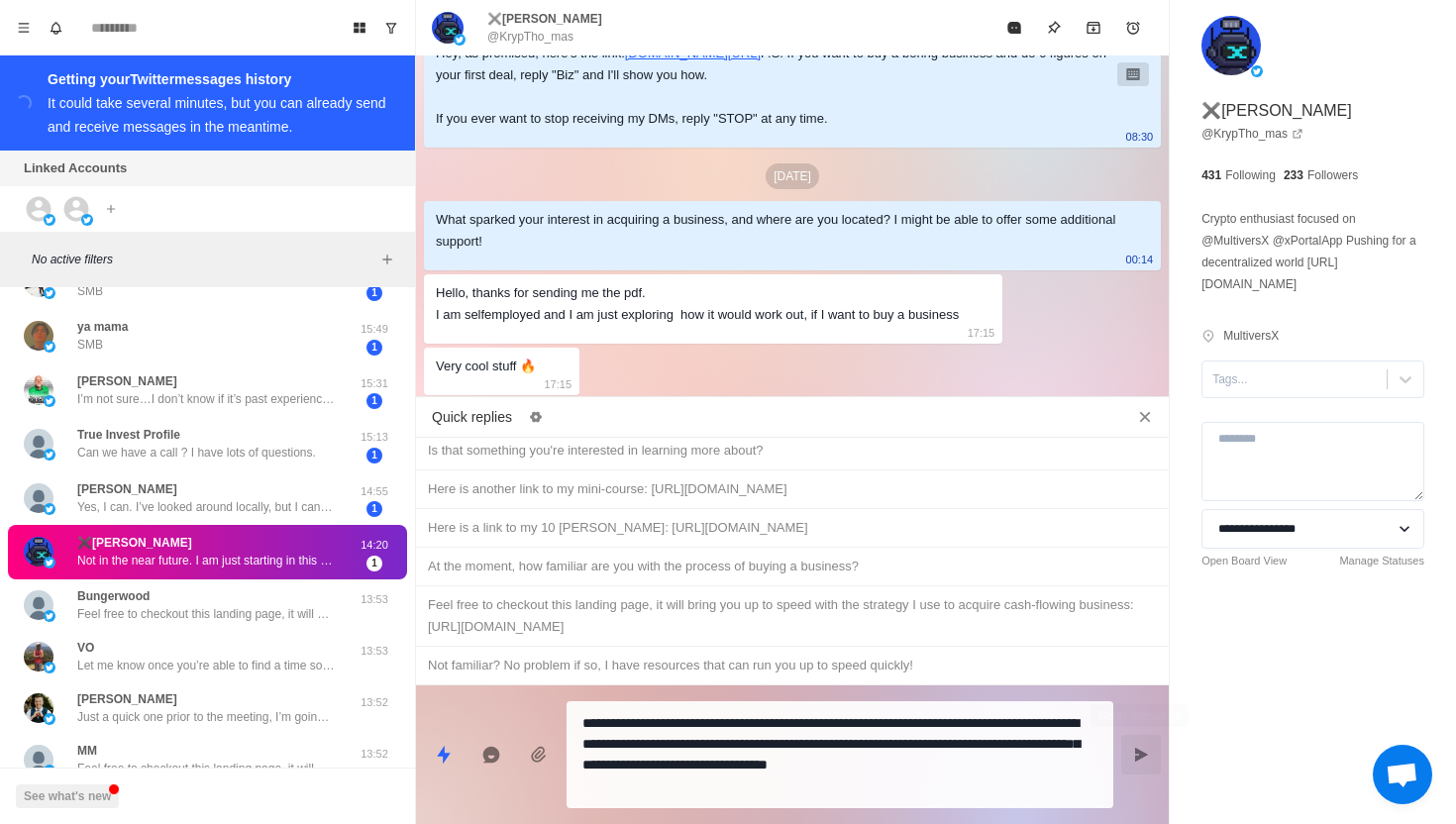 click 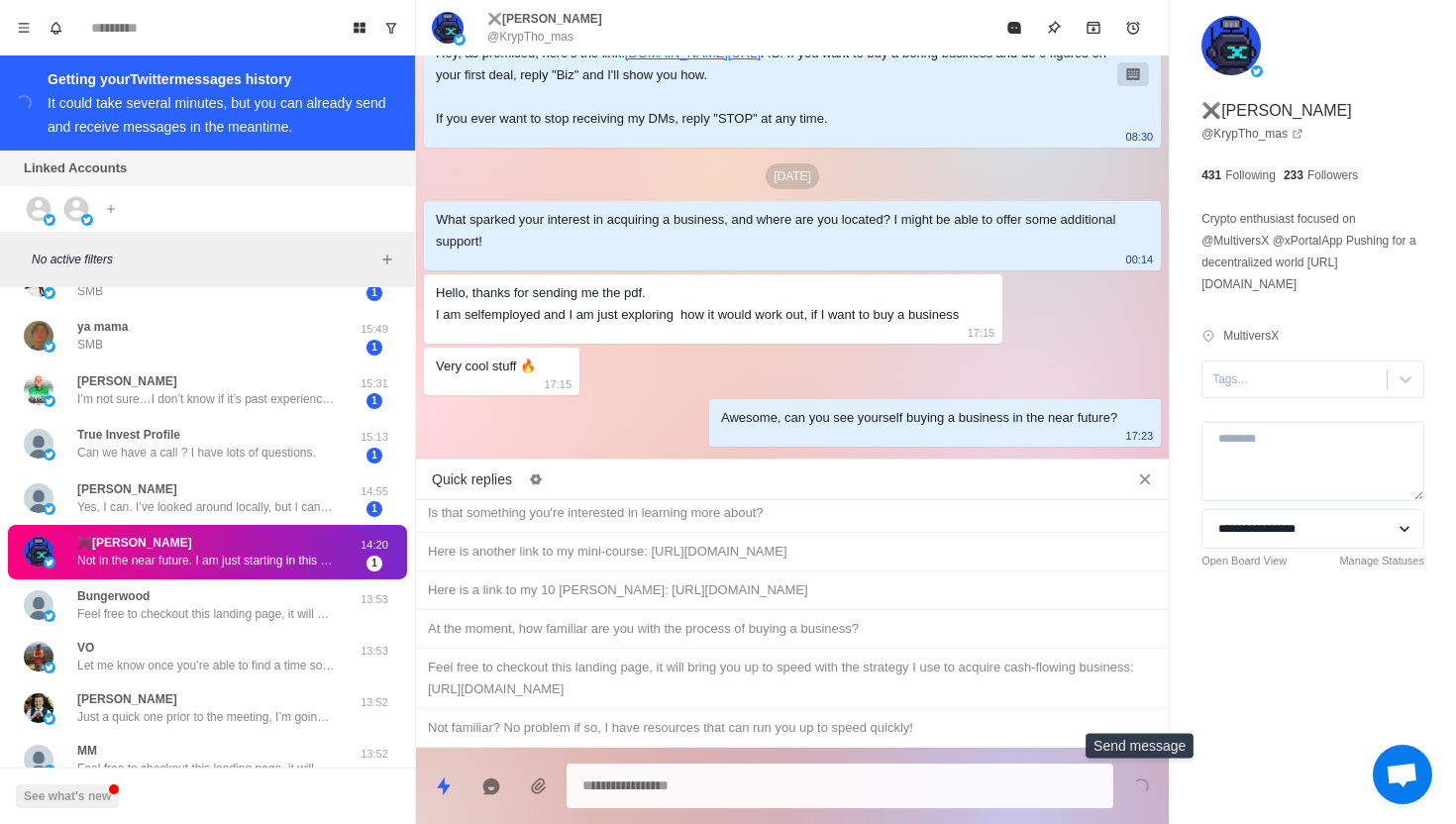 scroll, scrollTop: 462, scrollLeft: 0, axis: vertical 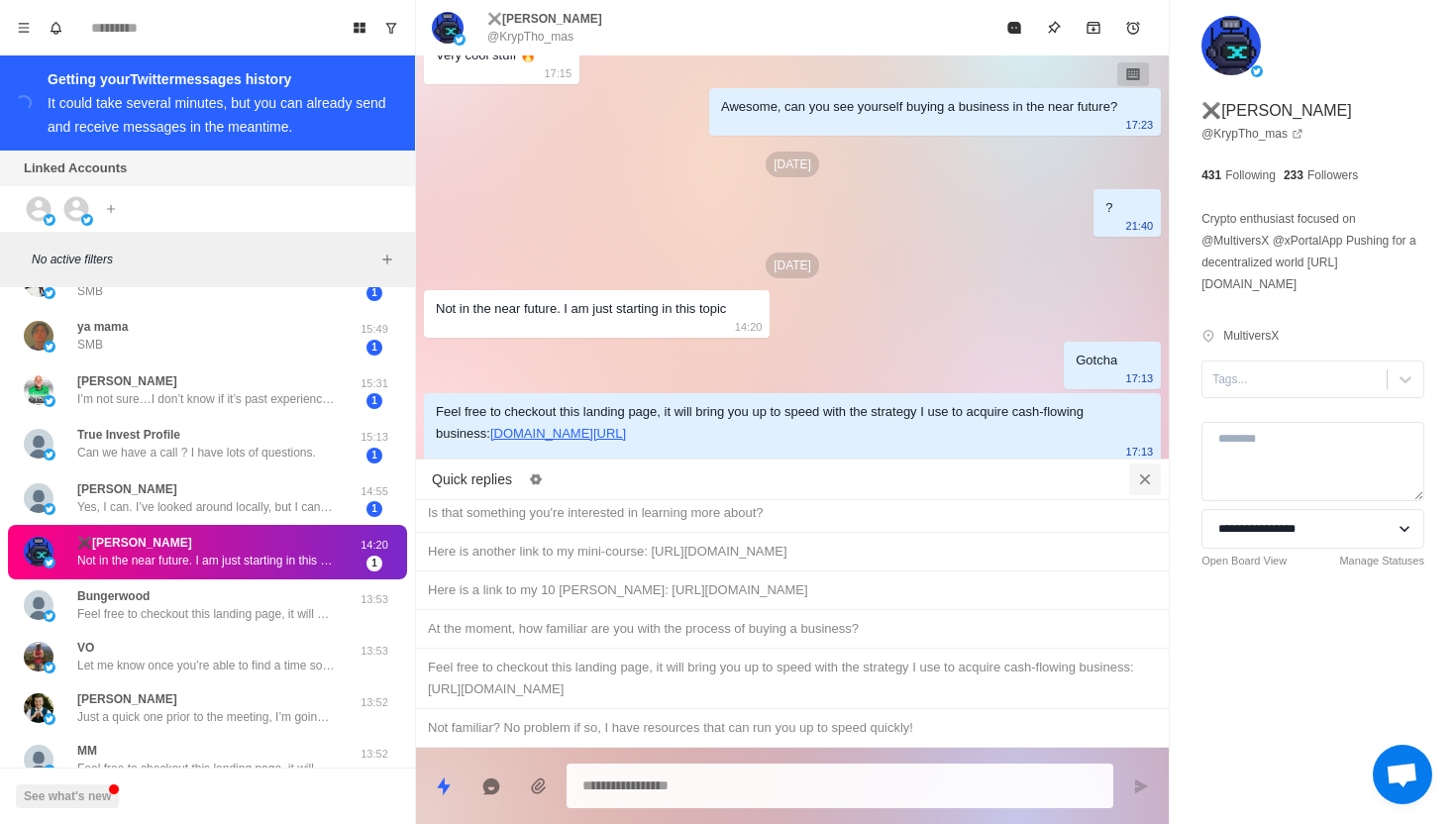 click 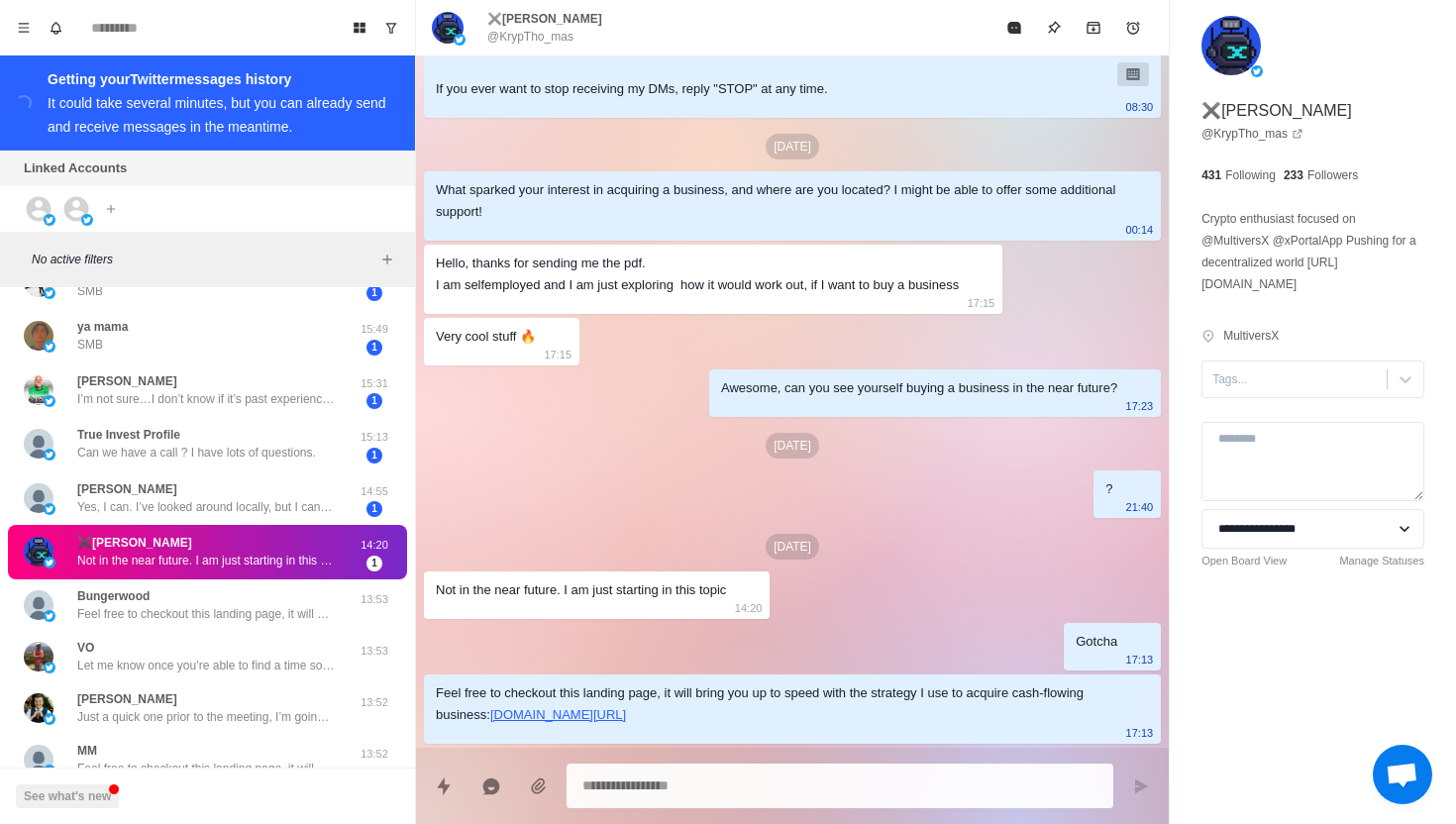 scroll, scrollTop: 181, scrollLeft: 0, axis: vertical 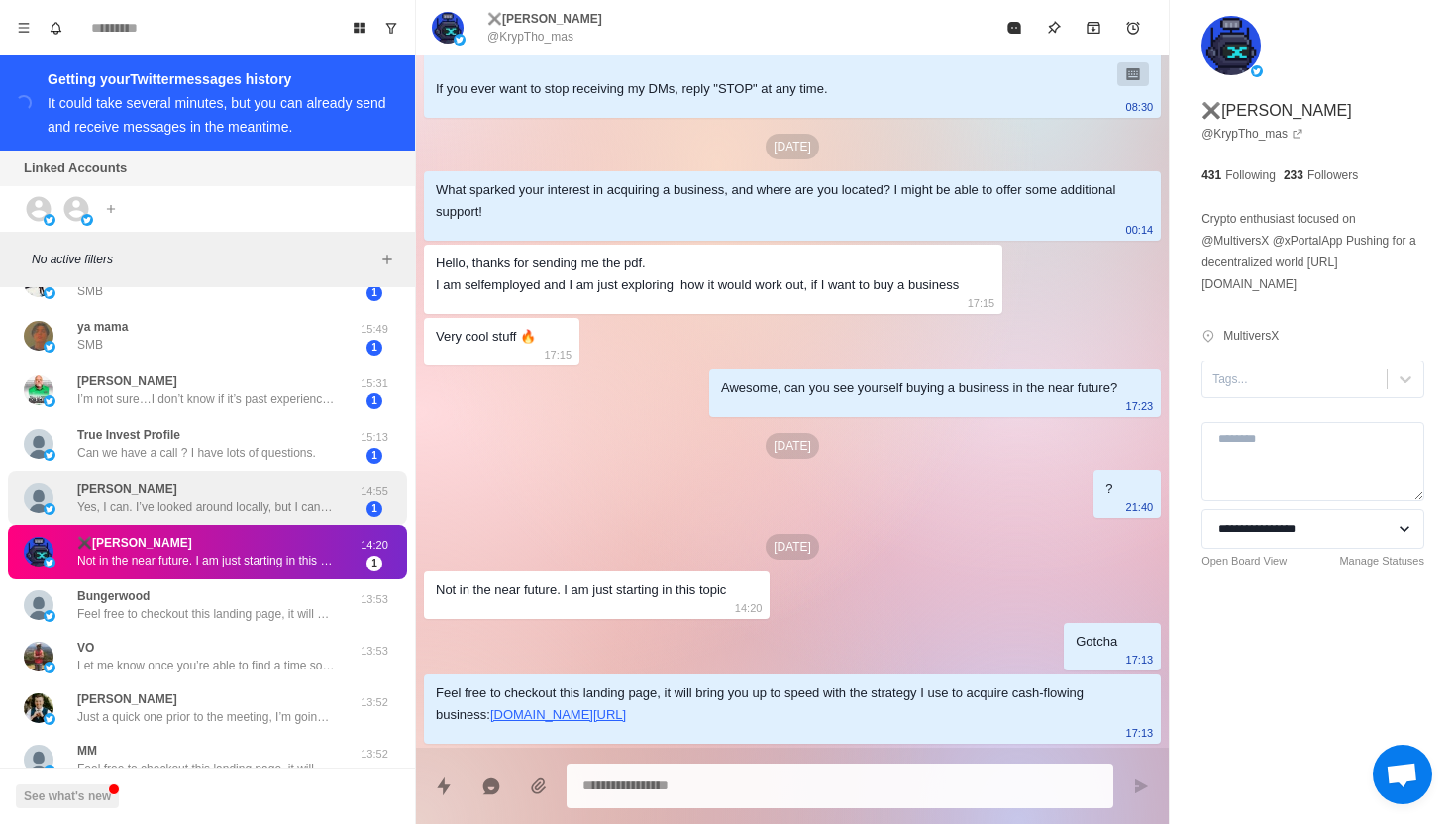 click on "Jason Yes, I can. I’ve looked around locally, but I can’t find anyone wanting to sell a vending machine business. 14:55 1" at bounding box center (207, 498) 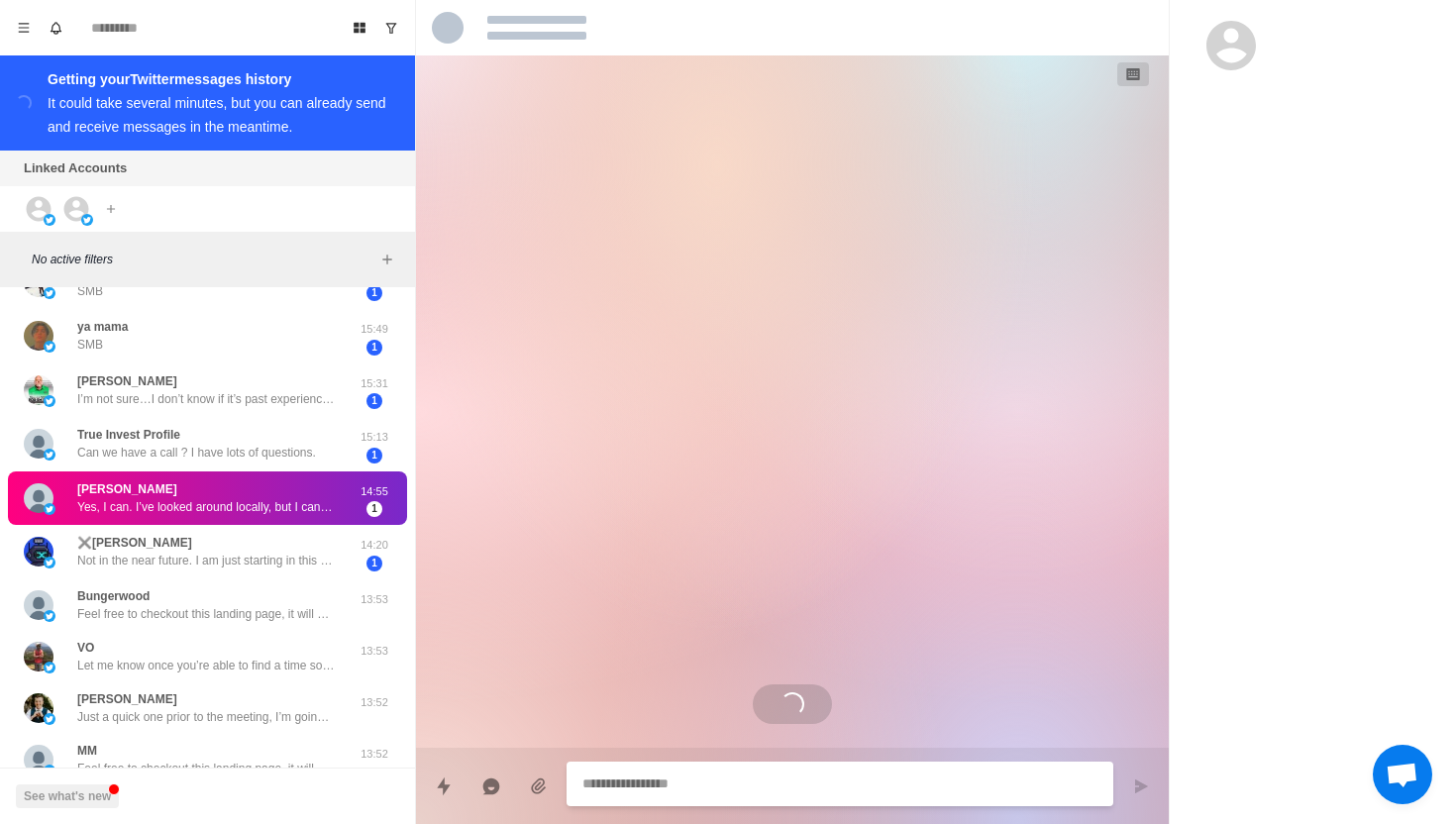 scroll, scrollTop: 700, scrollLeft: 0, axis: vertical 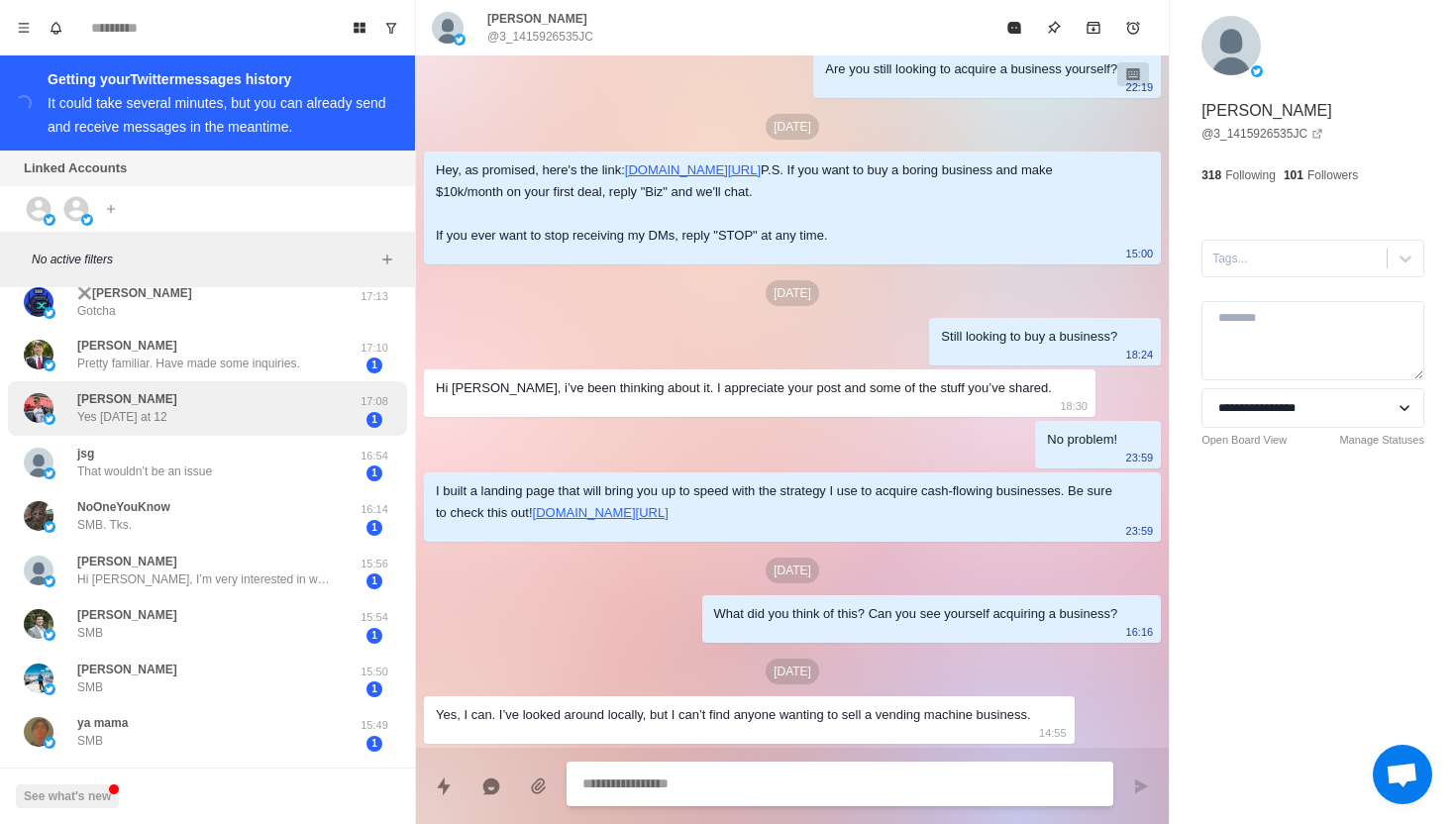 click on "Kole Cottam Yes Thursday at 12" at bounding box center (186, 408) 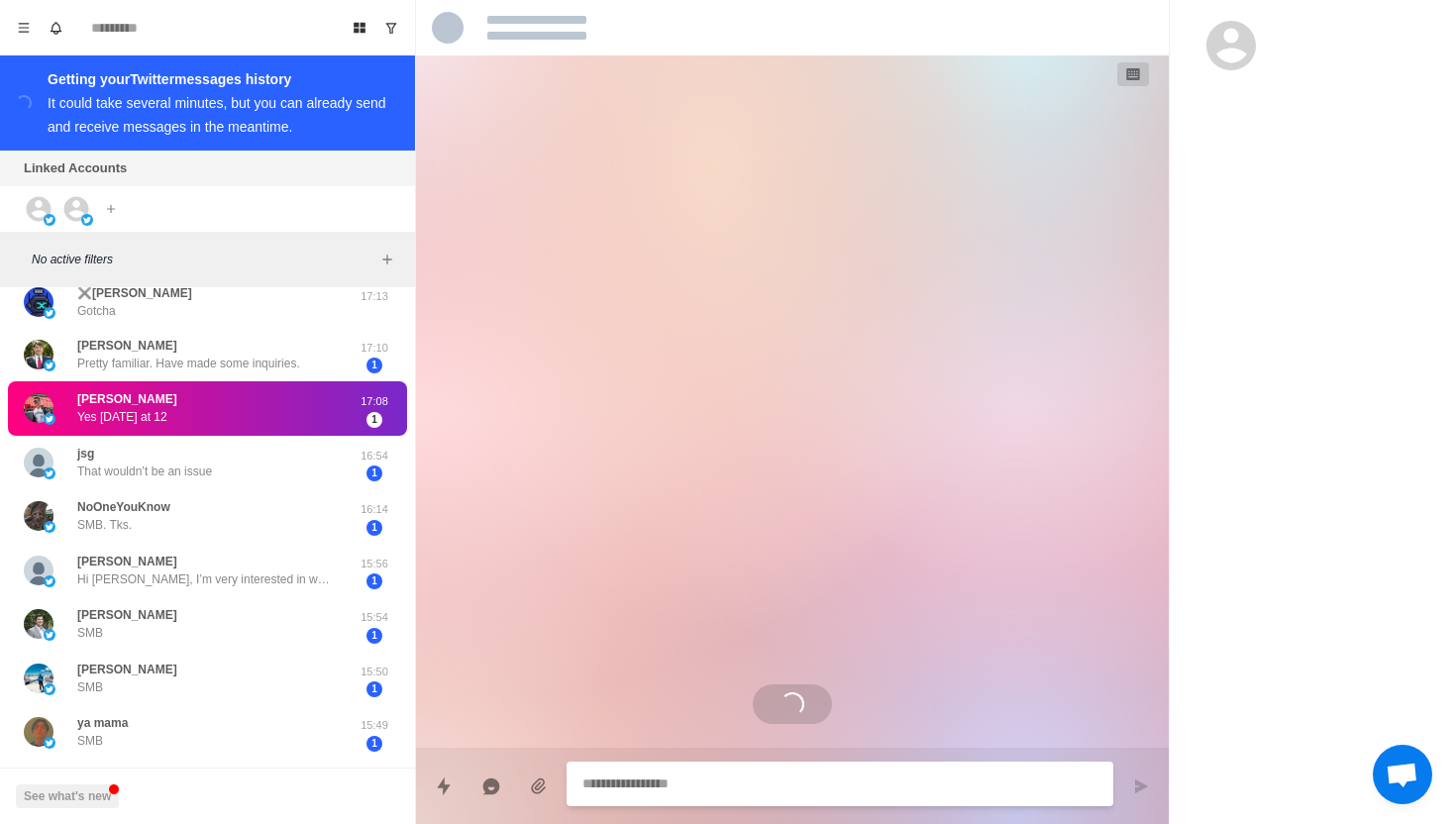 scroll, scrollTop: 1677, scrollLeft: 0, axis: vertical 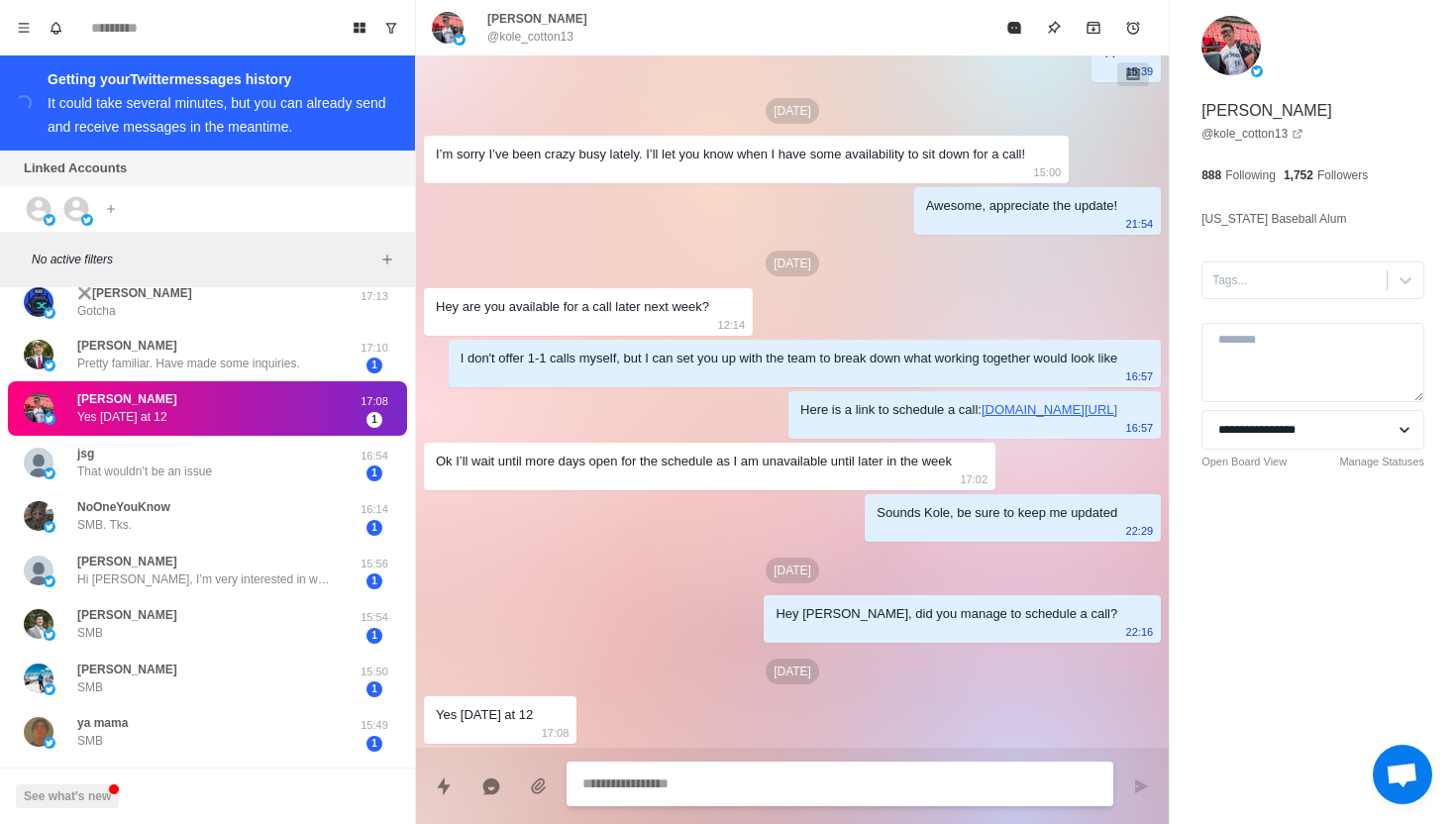click at bounding box center [840, 783] 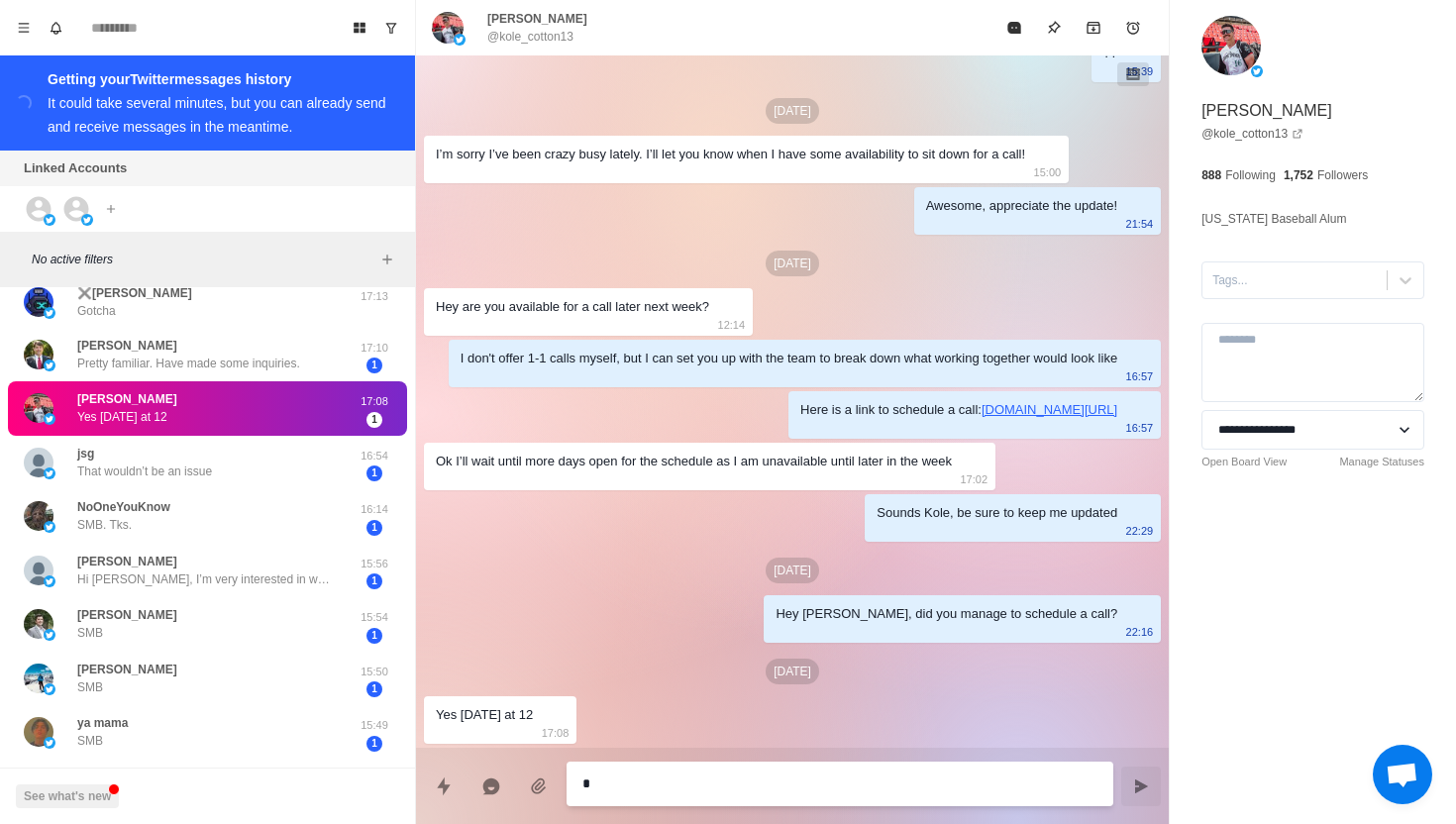 type on "*" 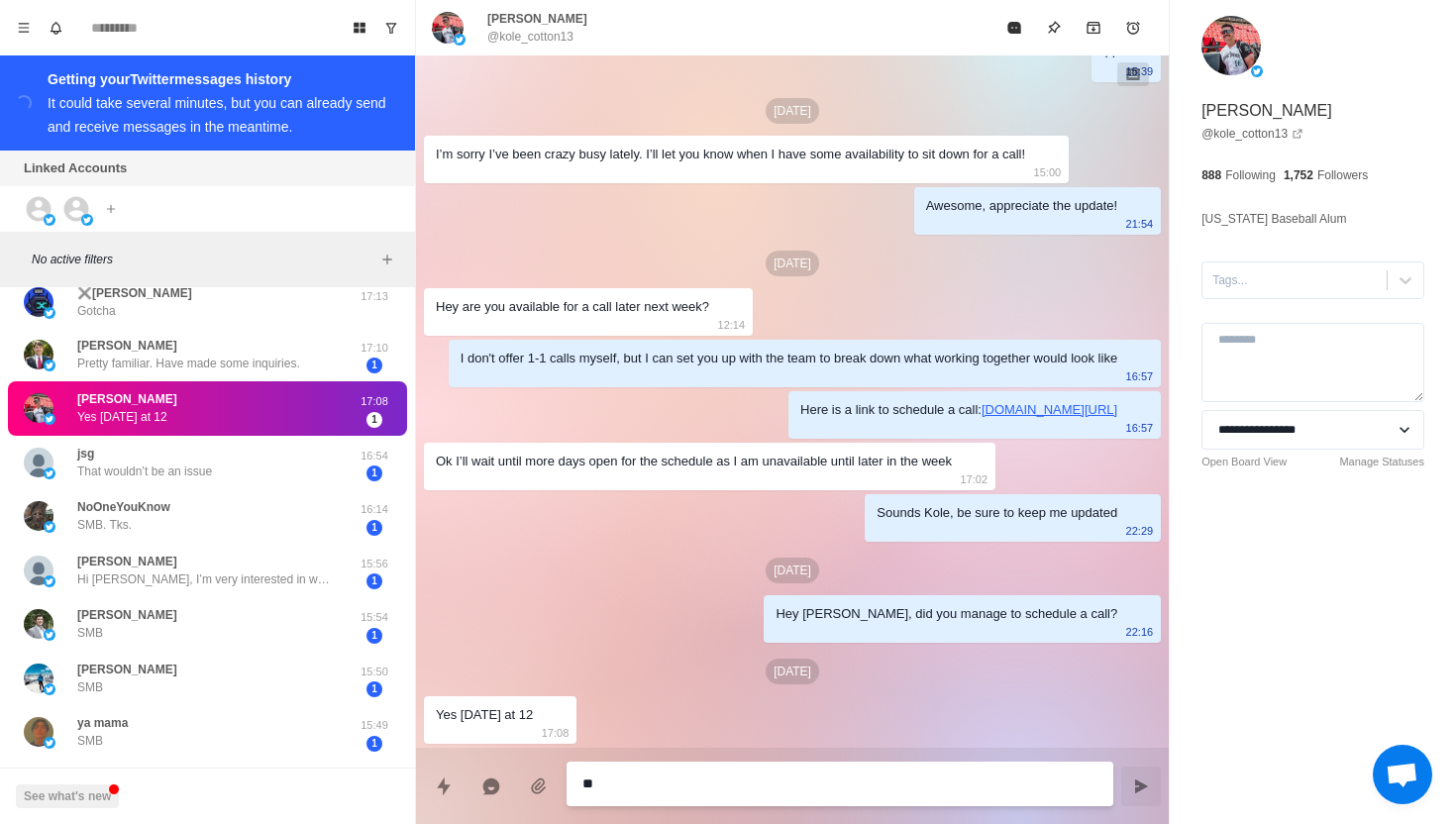 type on "*" 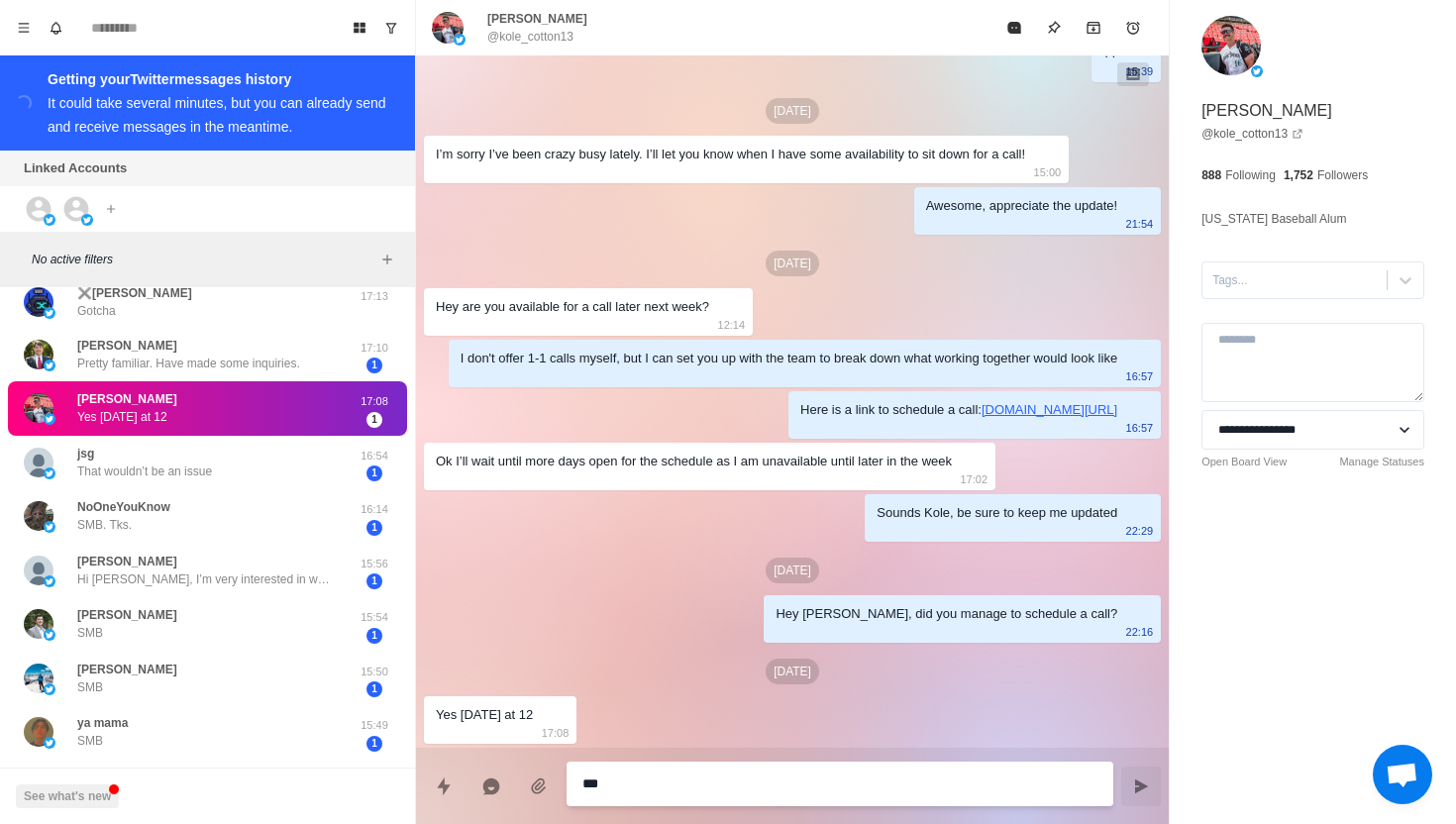 type on "*" 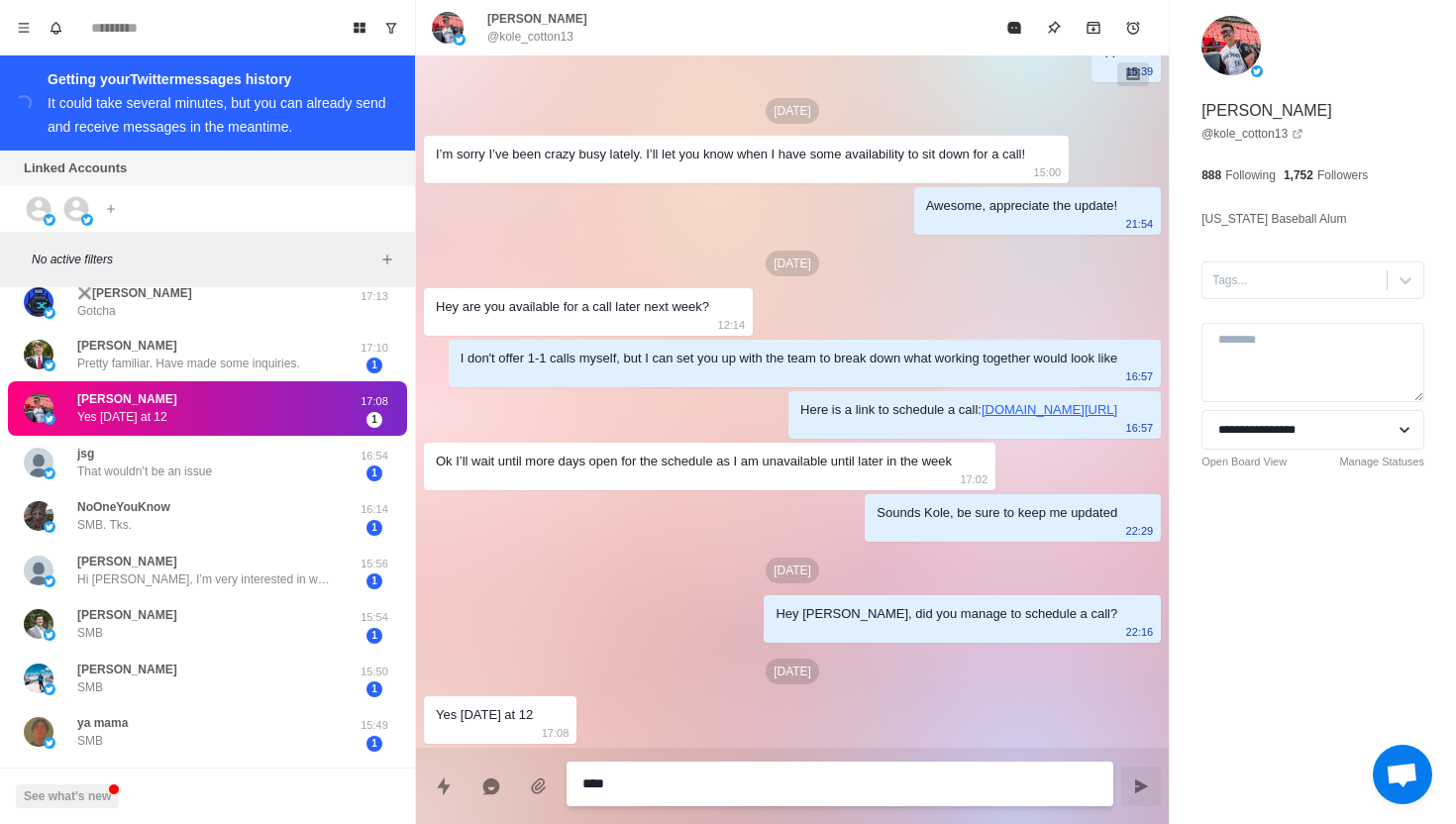 type on "*" 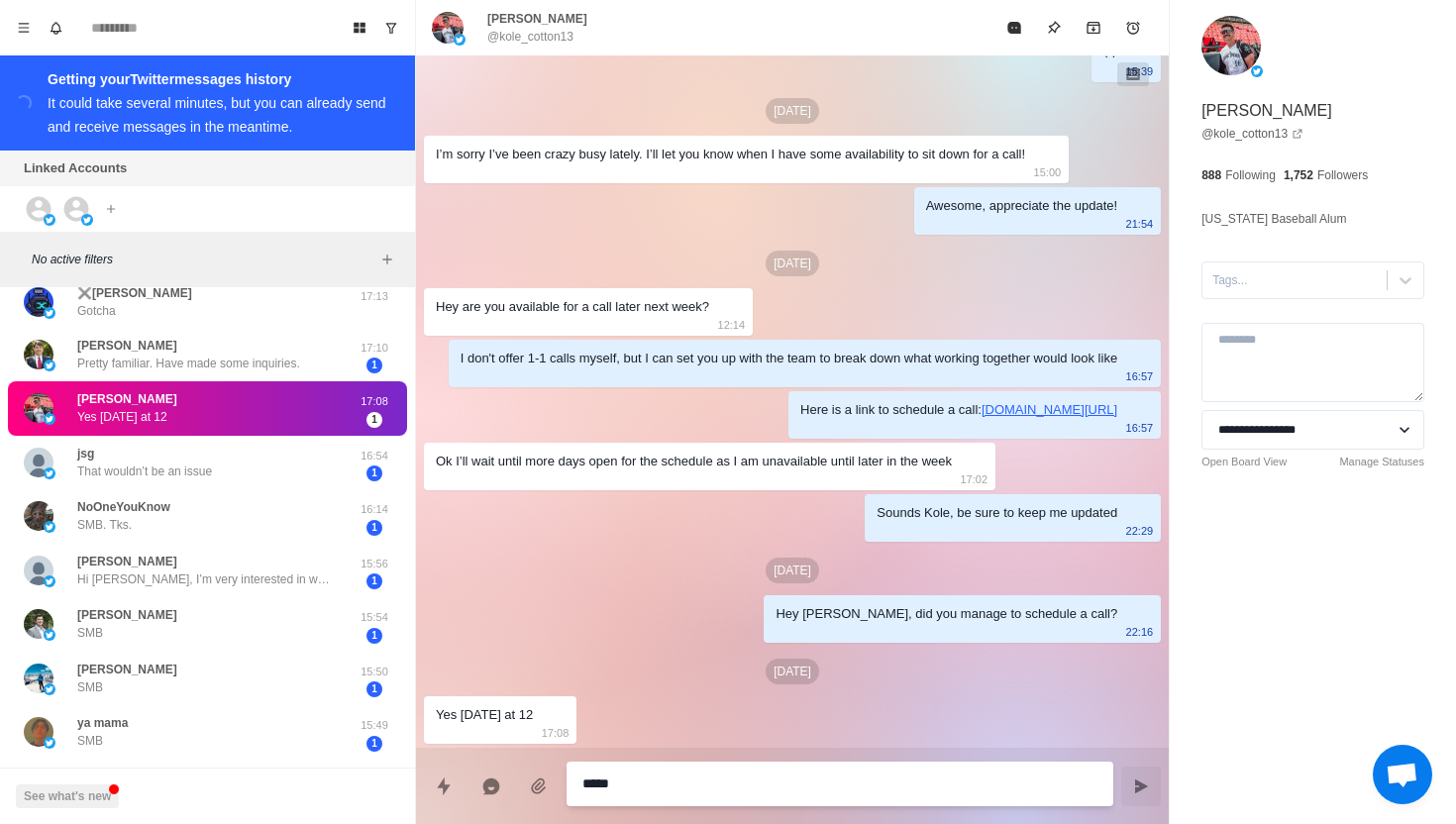 type on "*" 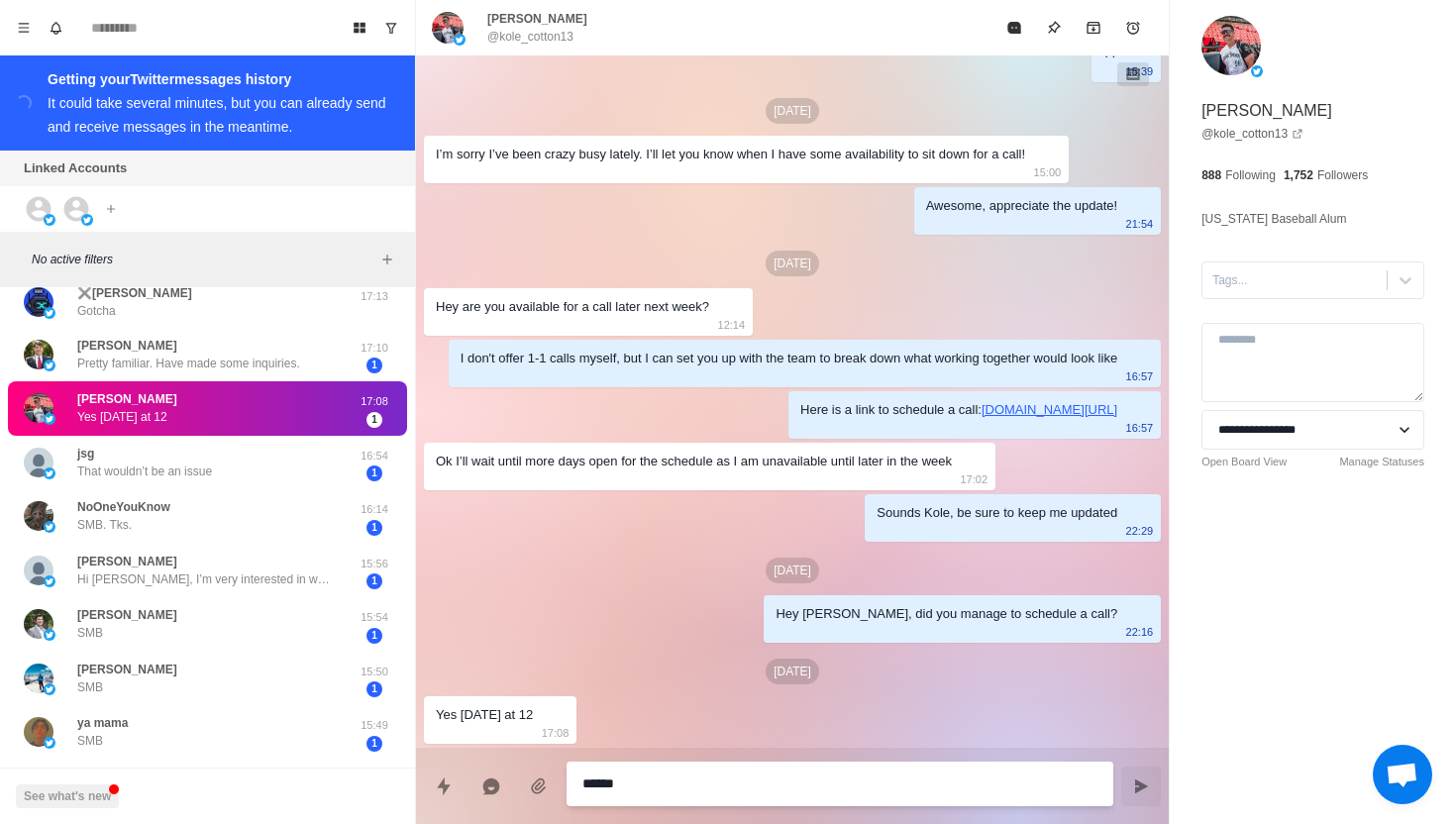 type on "*" 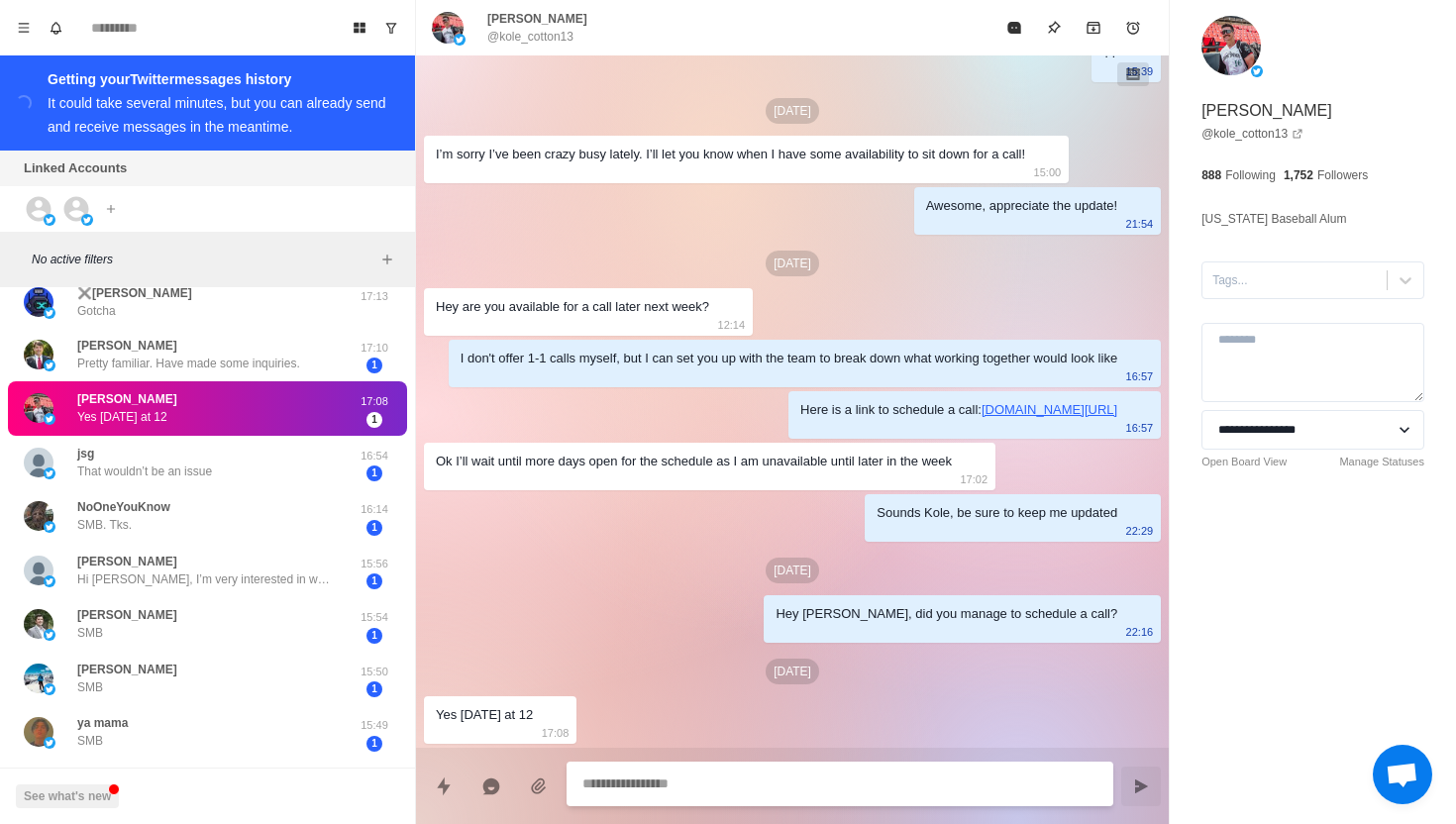scroll, scrollTop: 1728, scrollLeft: 0, axis: vertical 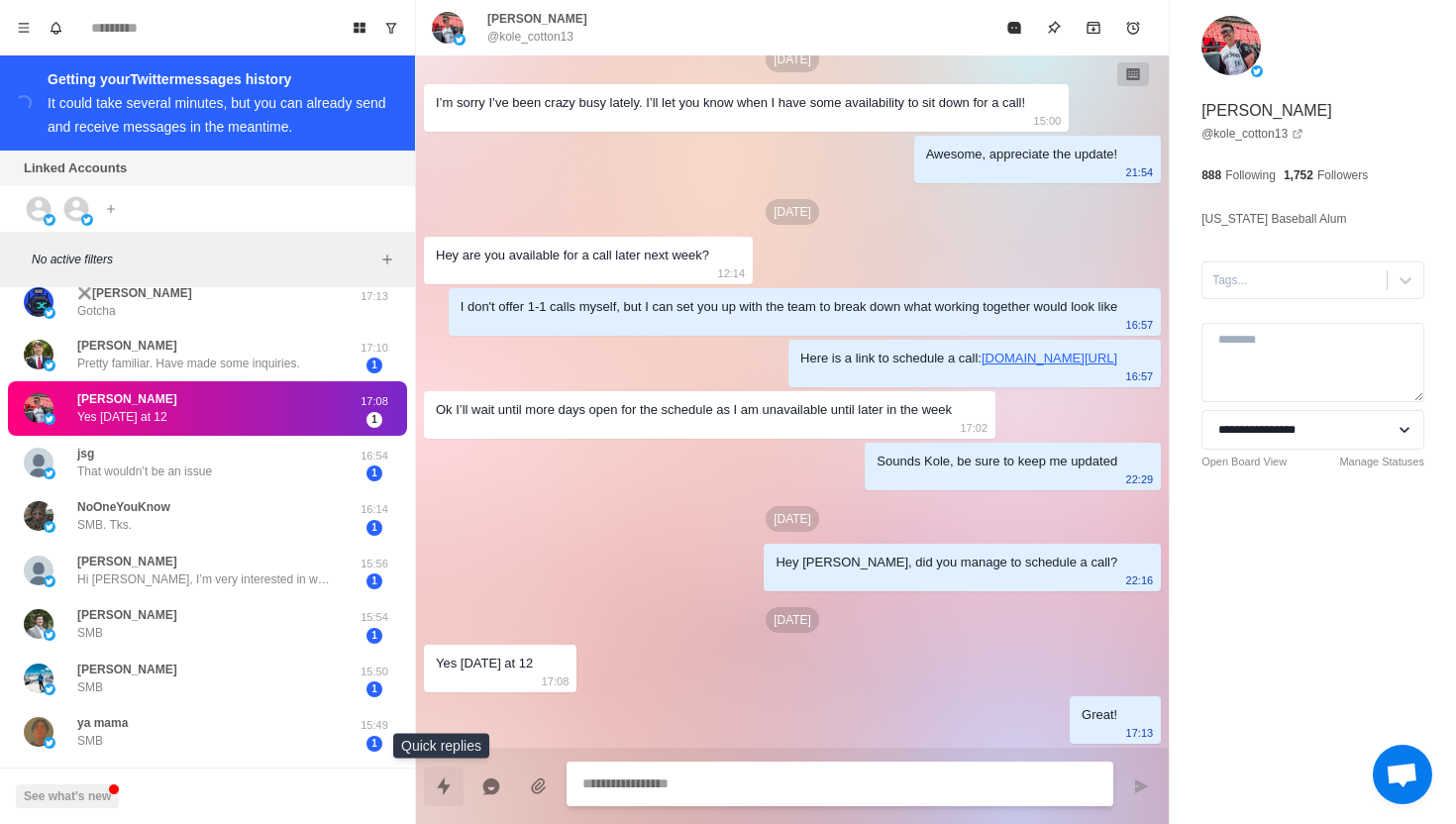click 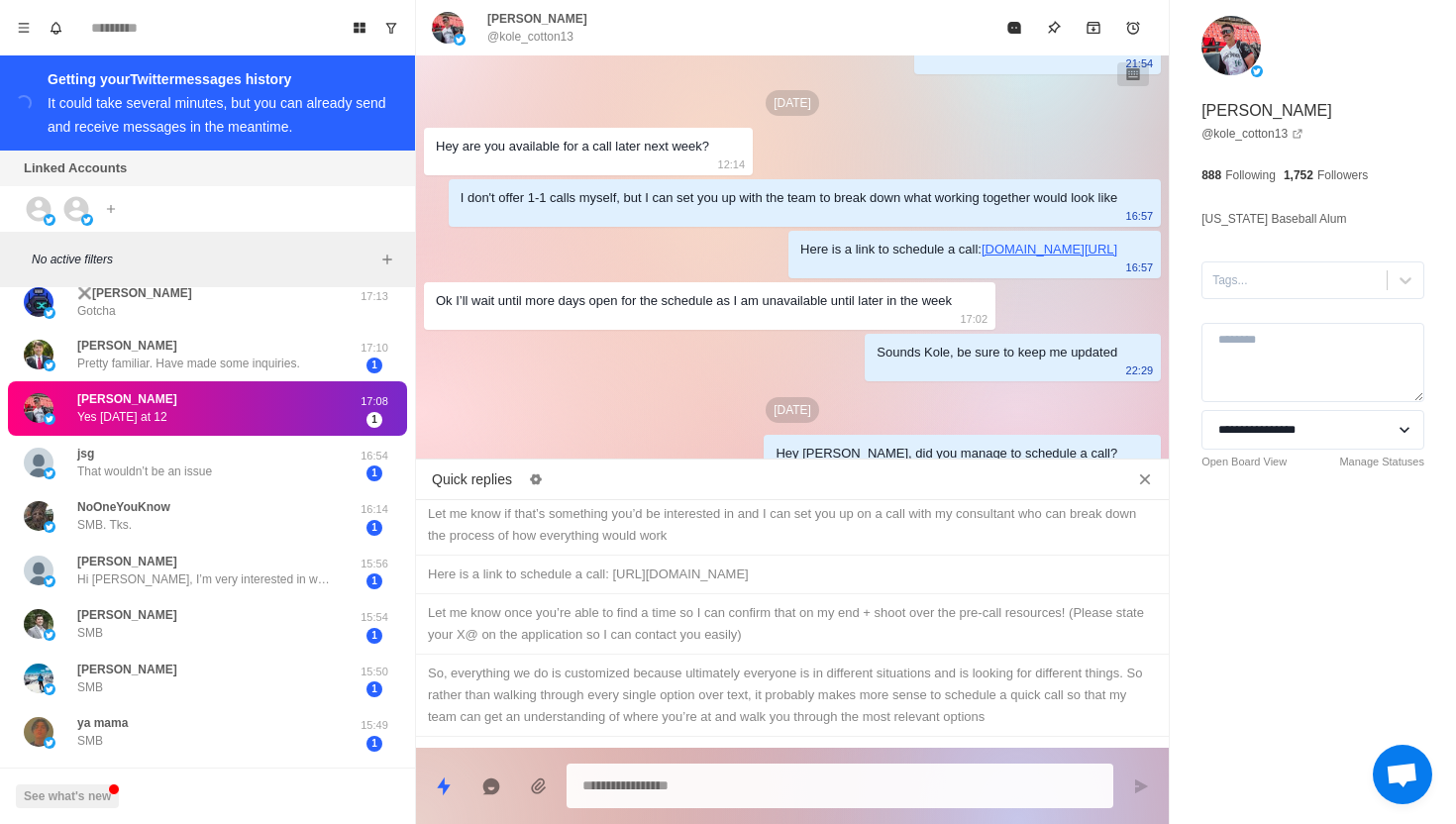 scroll, scrollTop: 458, scrollLeft: 0, axis: vertical 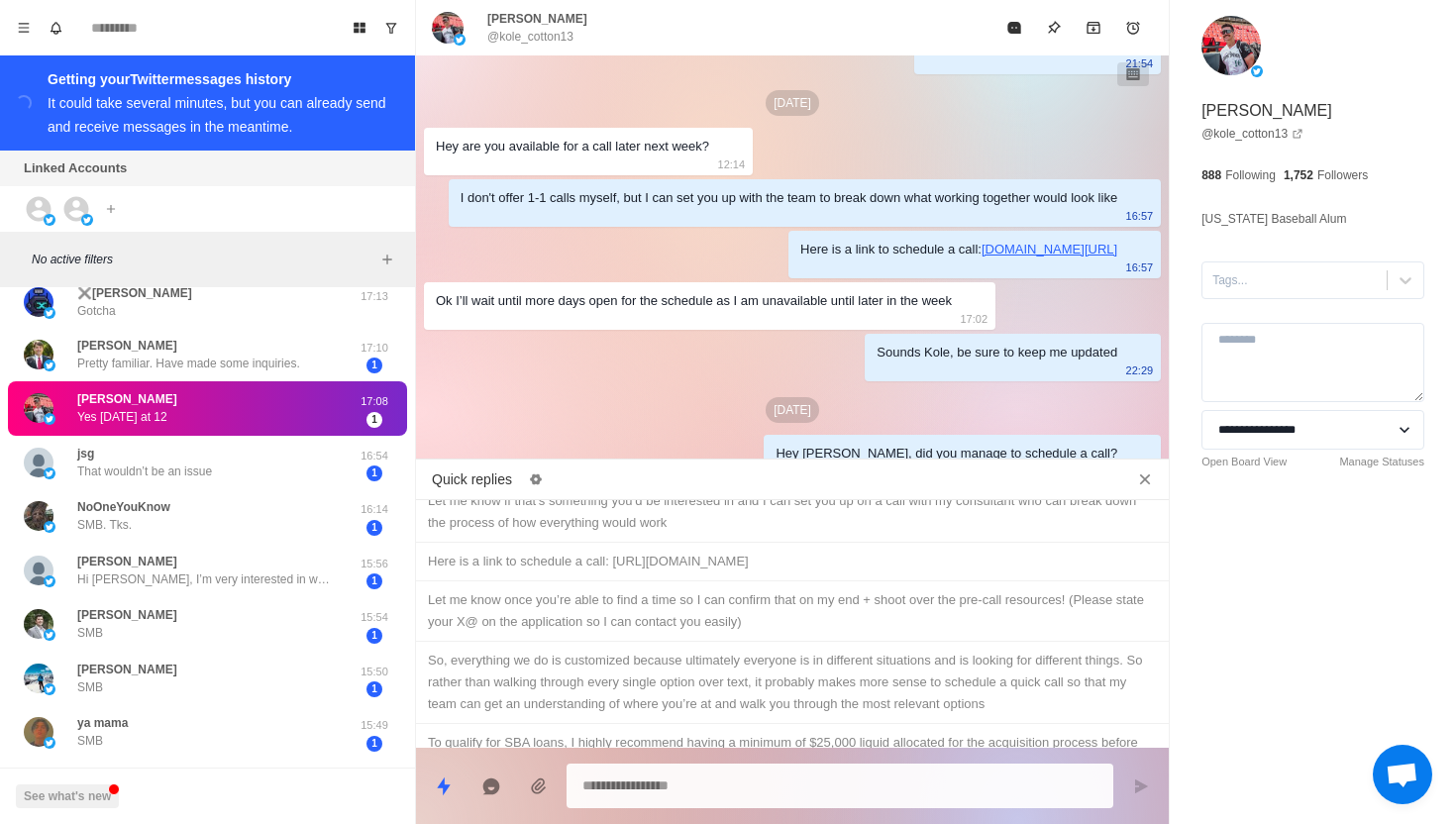 type on "*" 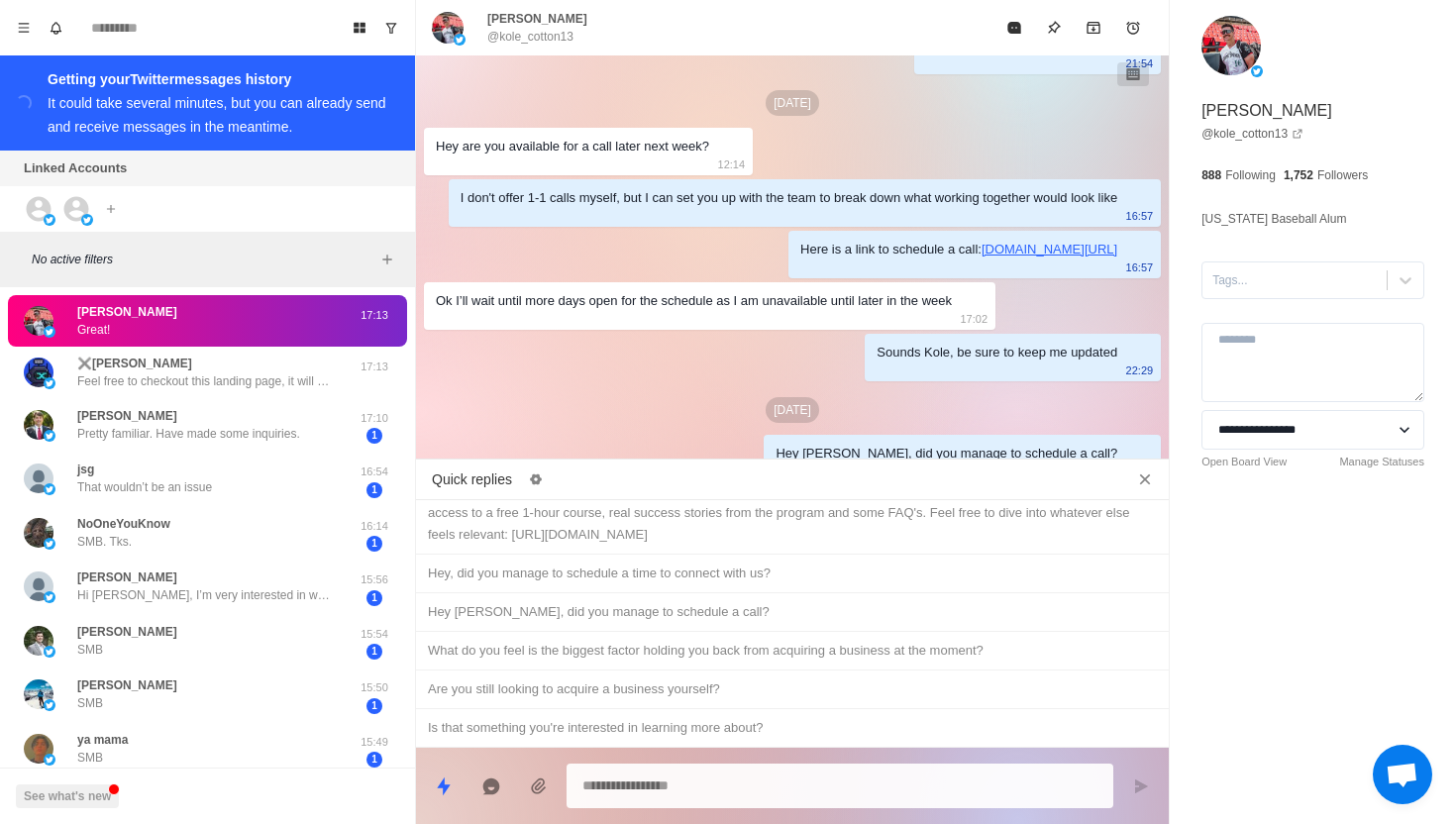 scroll, scrollTop: 804, scrollLeft: 0, axis: vertical 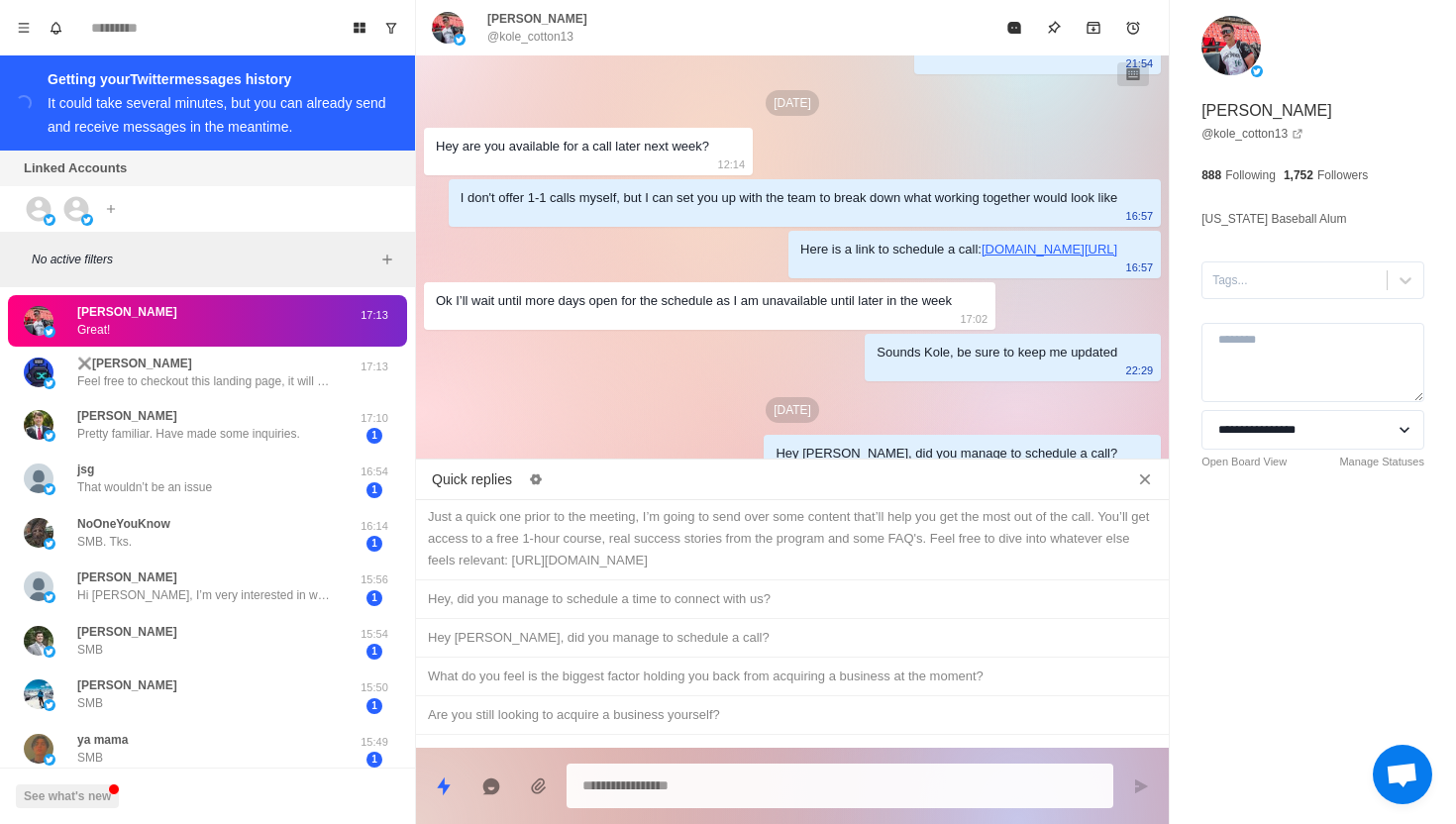 click on "Just a quick one prior to the meeting, I’m going to send over some content that’ll help you get the most out of the call. You’ll get access to a free 1-hour course, real success stories from the program and some FAQ's. Feel free to dive into whatever else feels relevant: [URL][DOMAIN_NAME]" at bounding box center (792, 539) 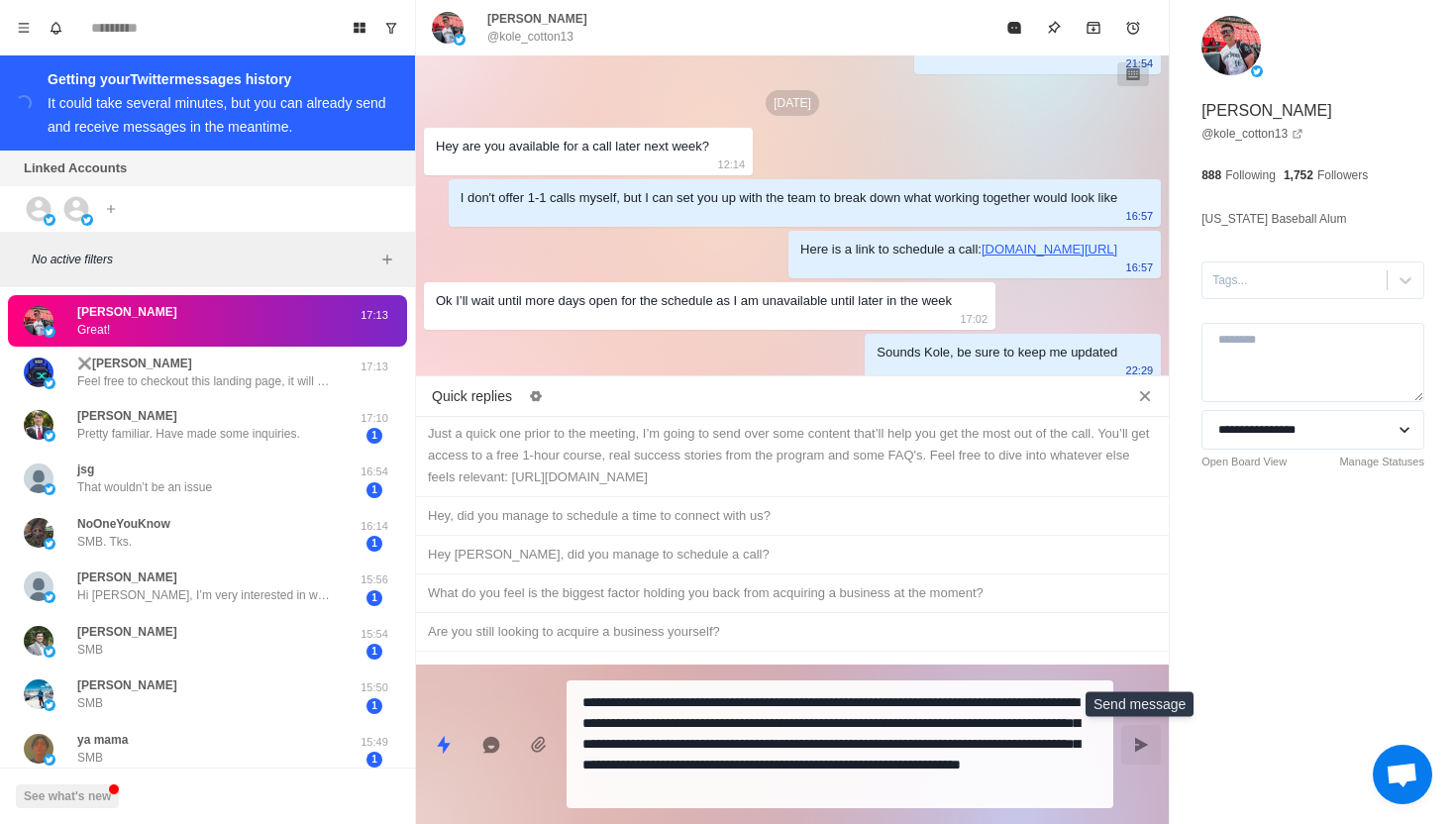 click 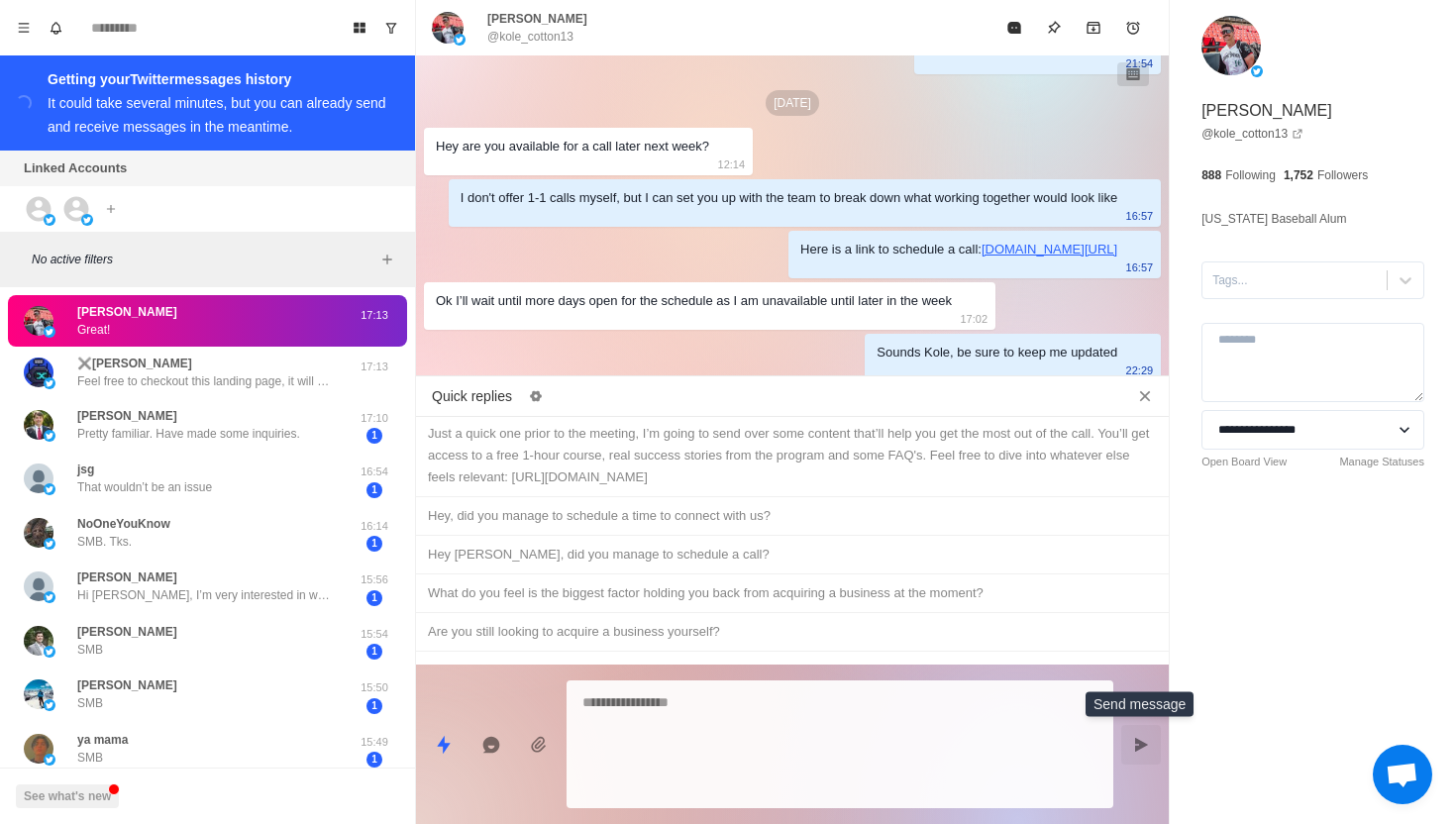 scroll, scrollTop: 2125, scrollLeft: 0, axis: vertical 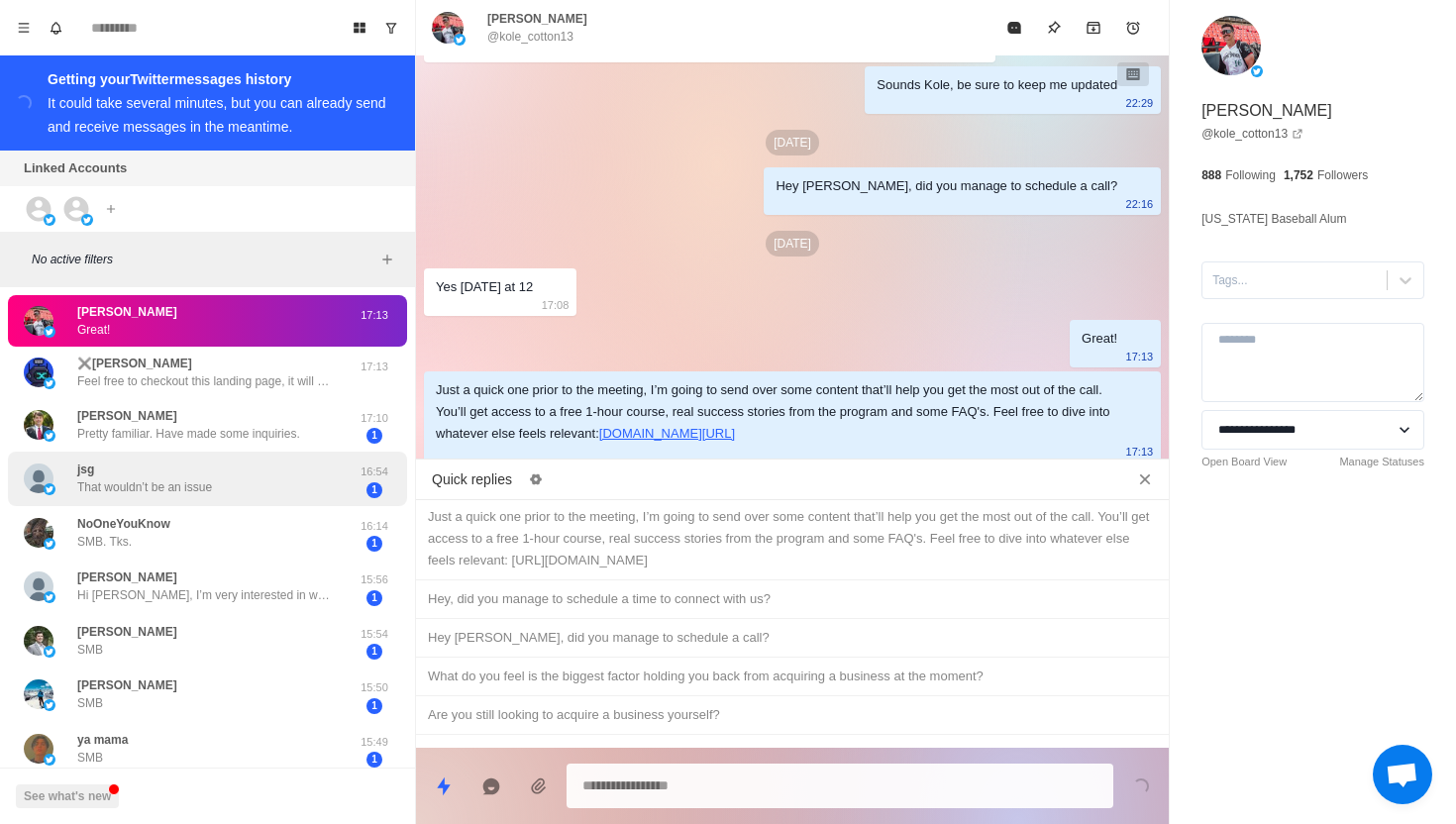 click on "jsg That wouldn’t be an issue 16:54 1" at bounding box center (207, 478) 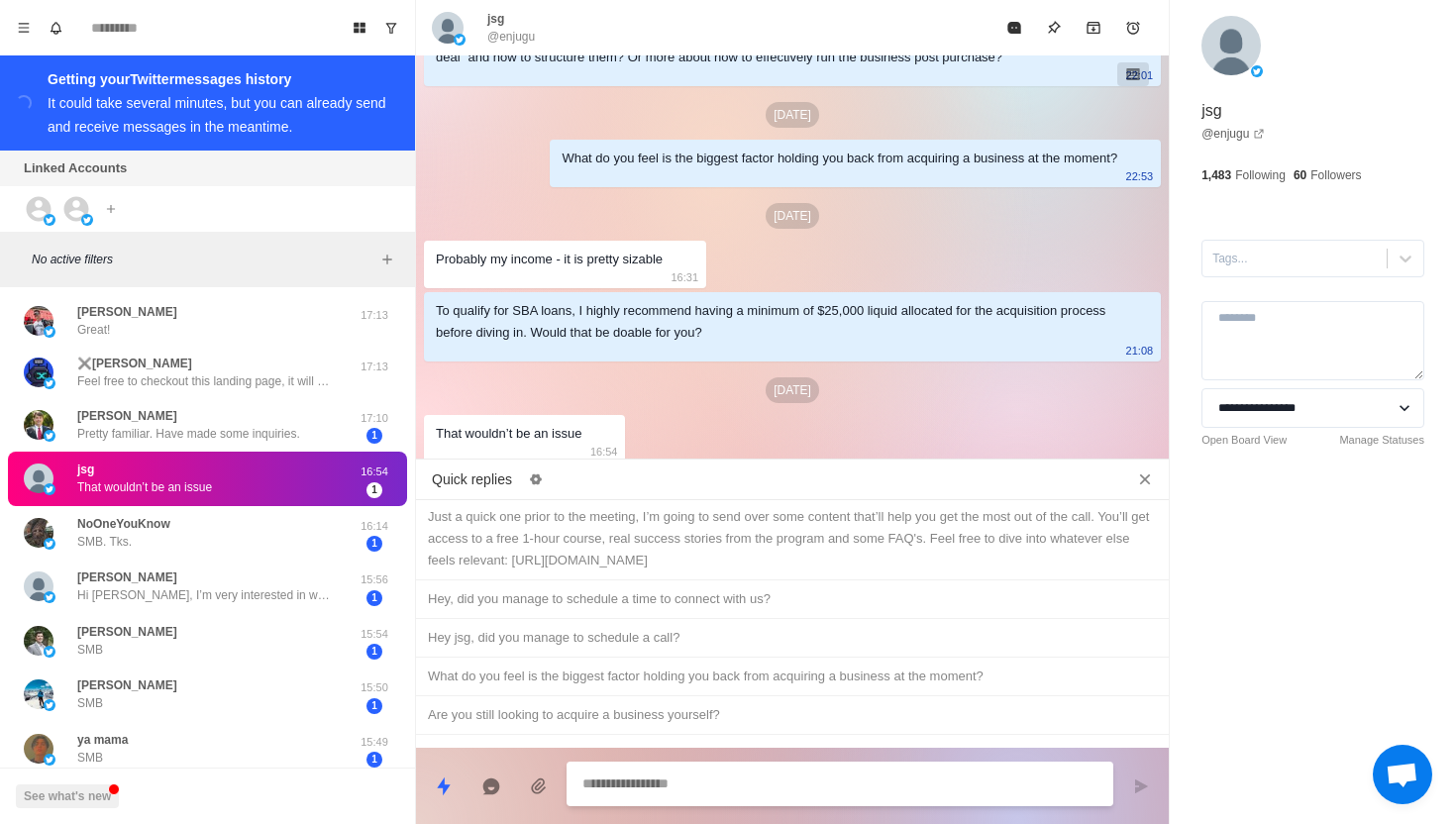 scroll, scrollTop: 1389, scrollLeft: 0, axis: vertical 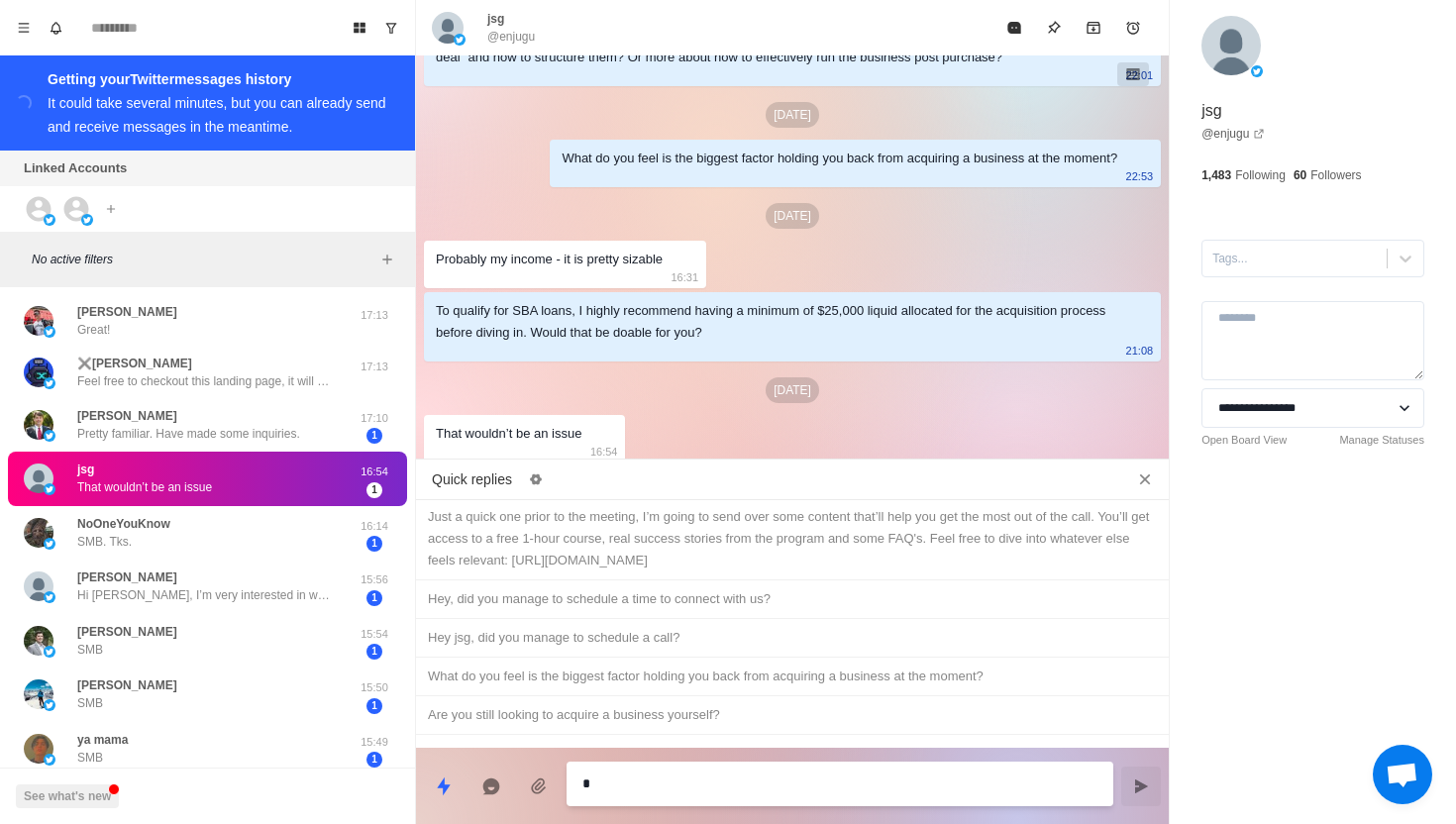 type on "*" 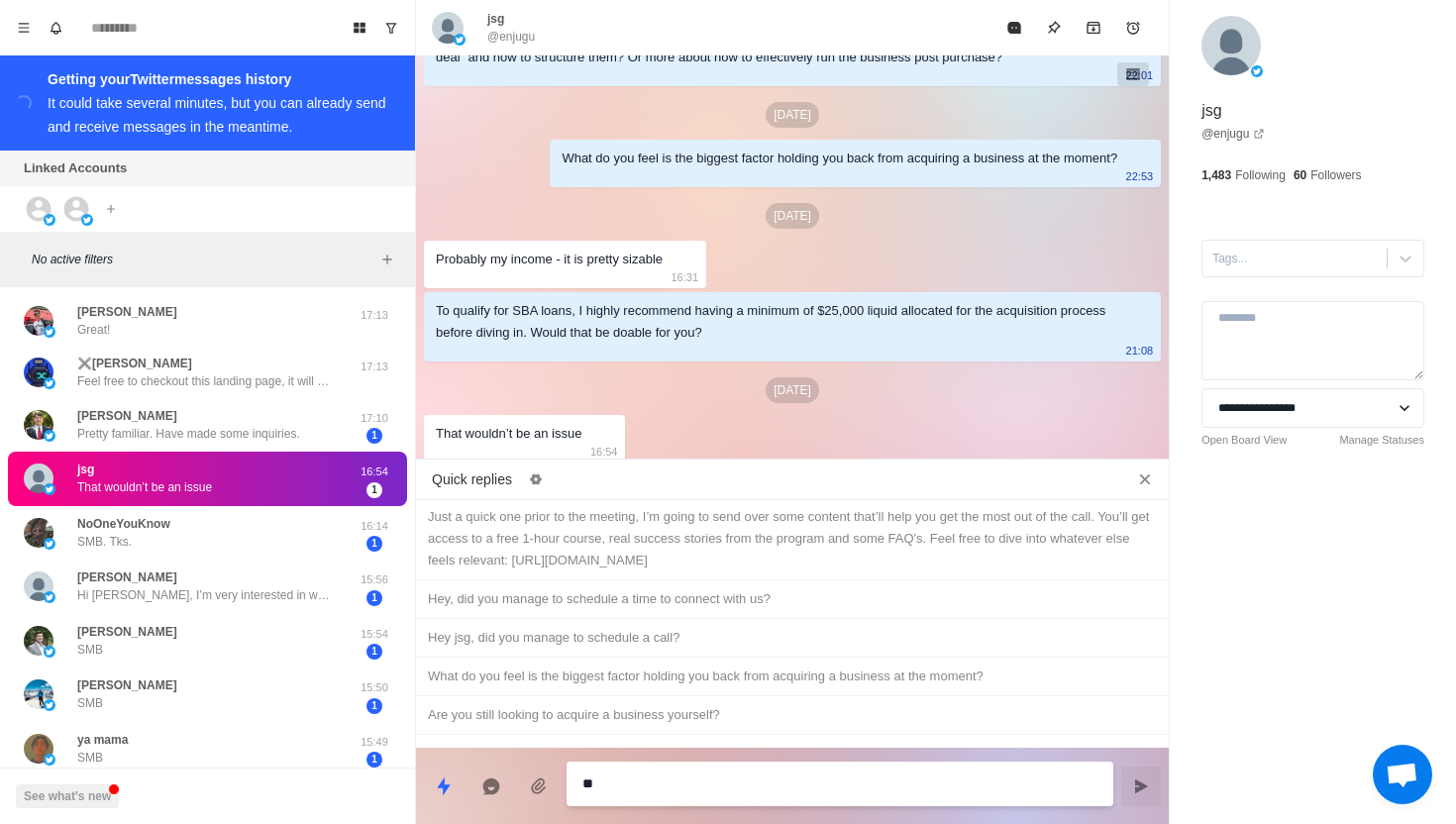 type on "*" 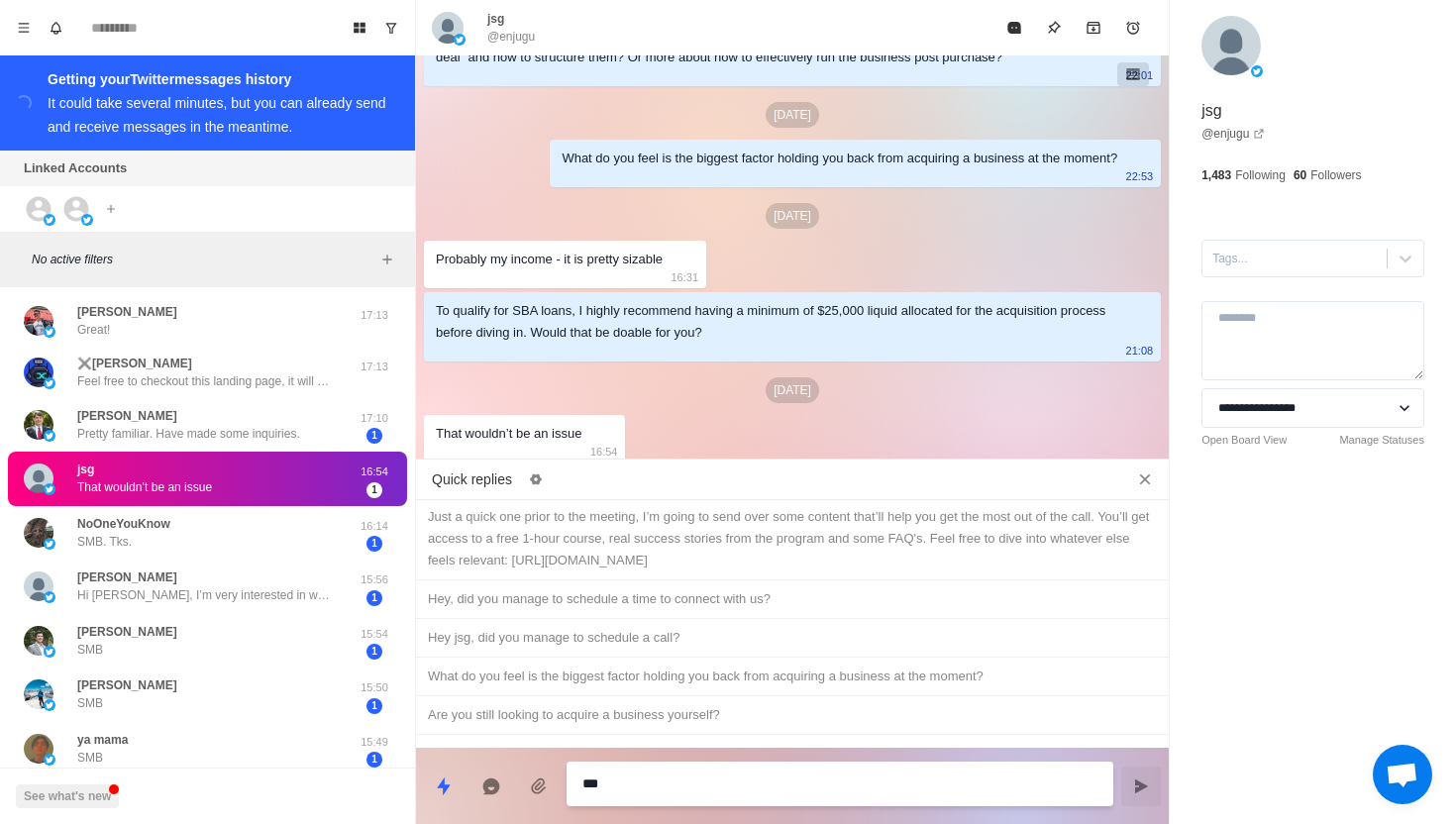type on "*" 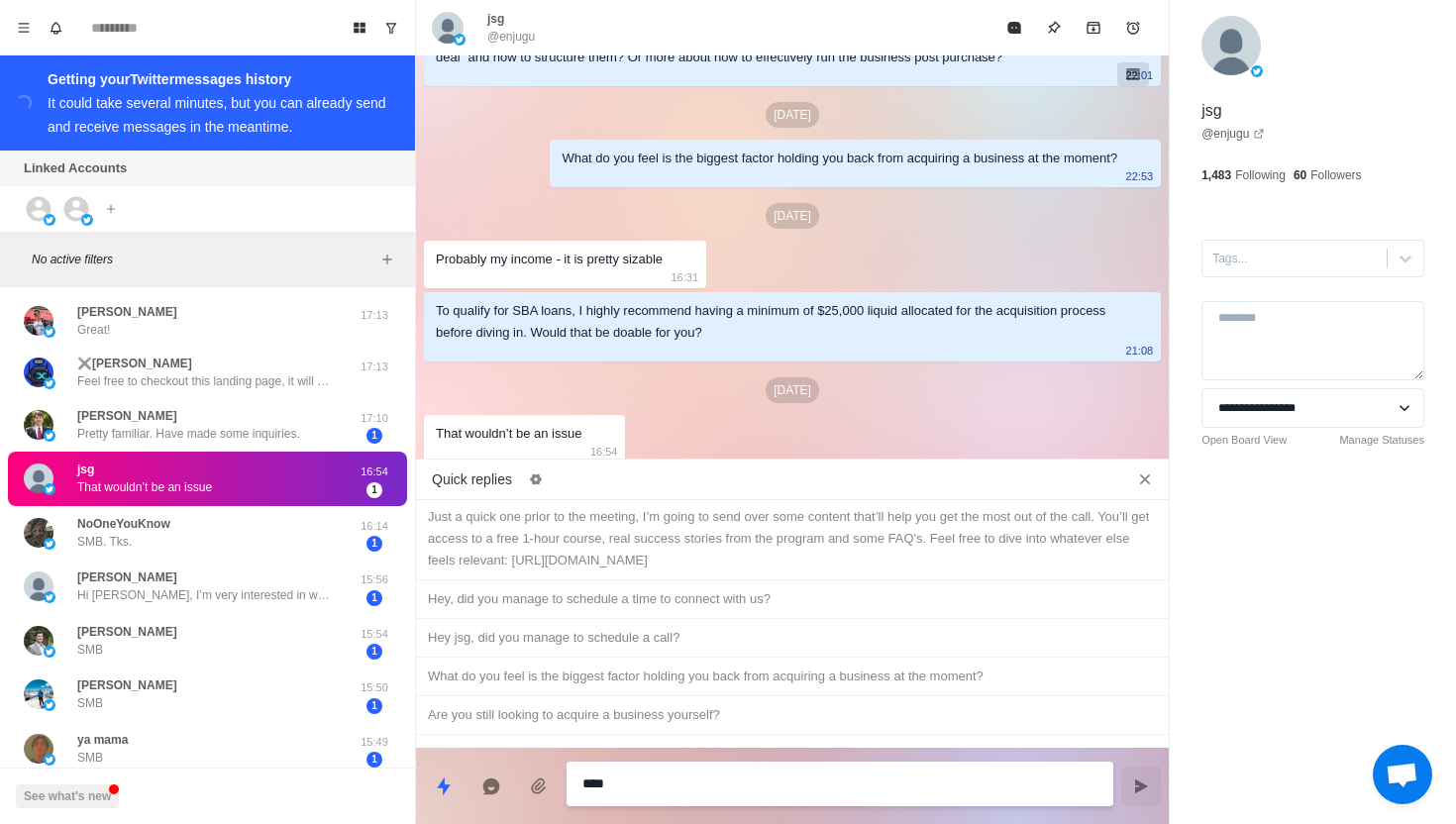 type on "*" 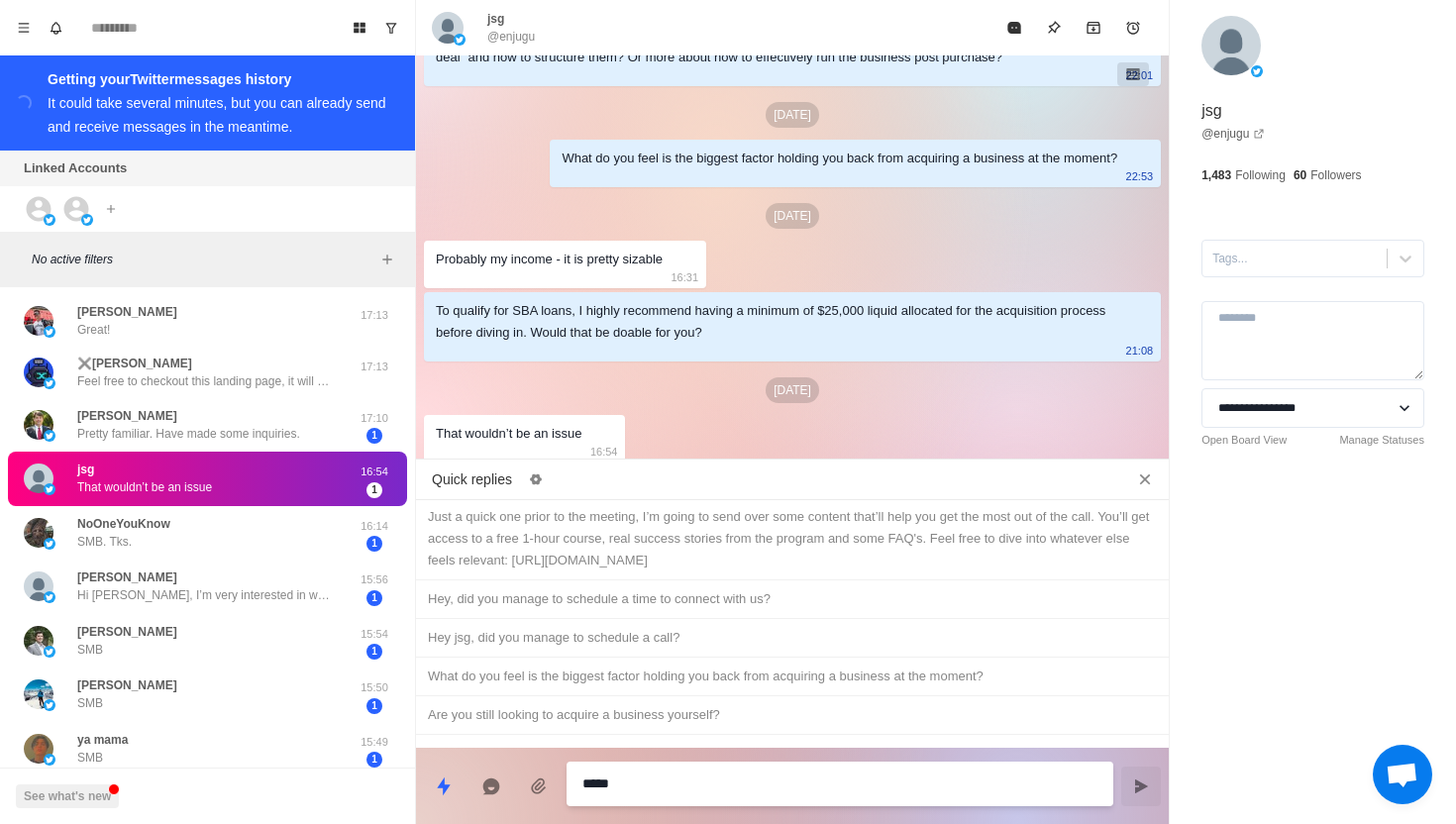 type on "*" 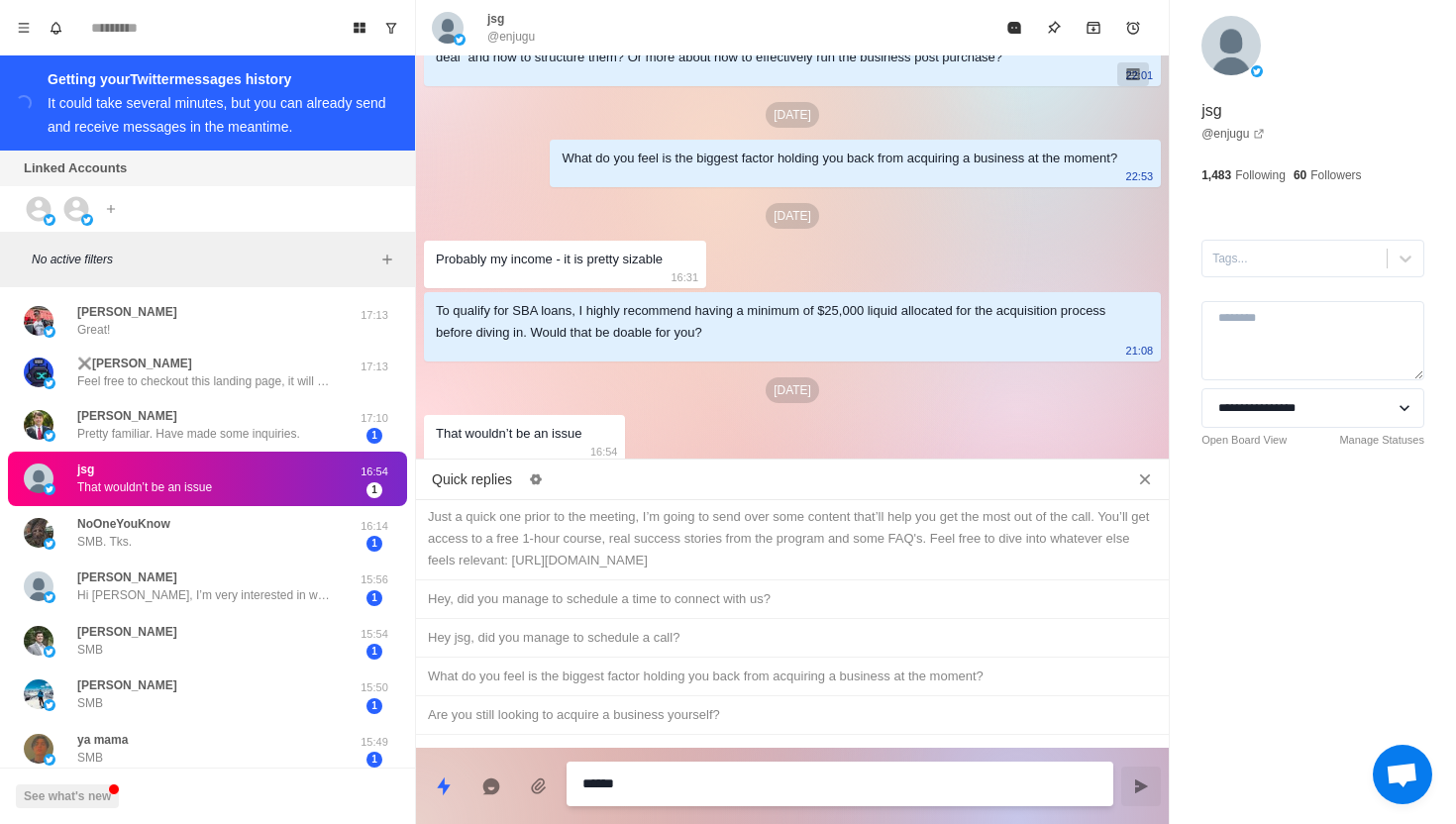 type on "*" 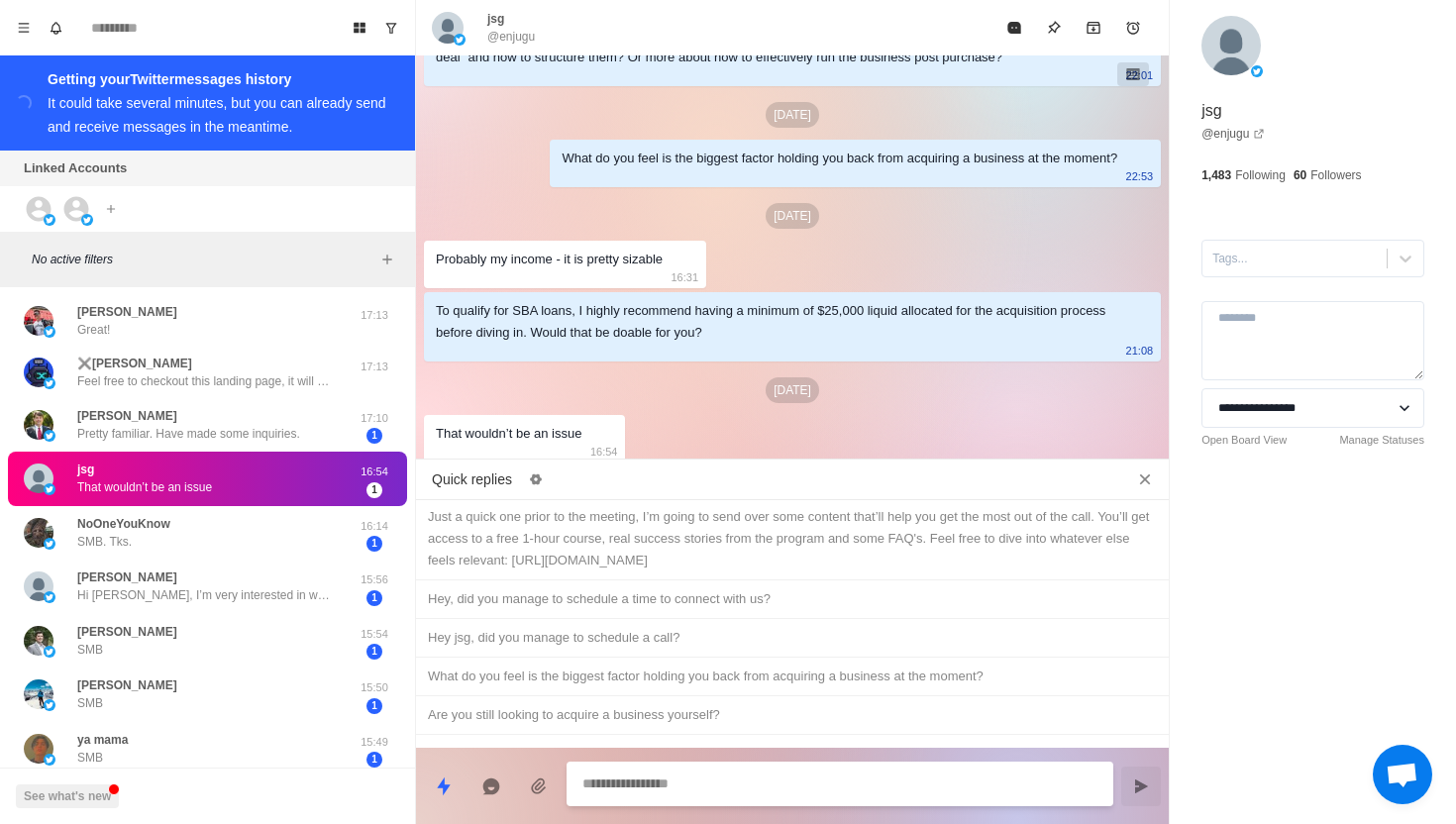 scroll, scrollTop: 1440, scrollLeft: 0, axis: vertical 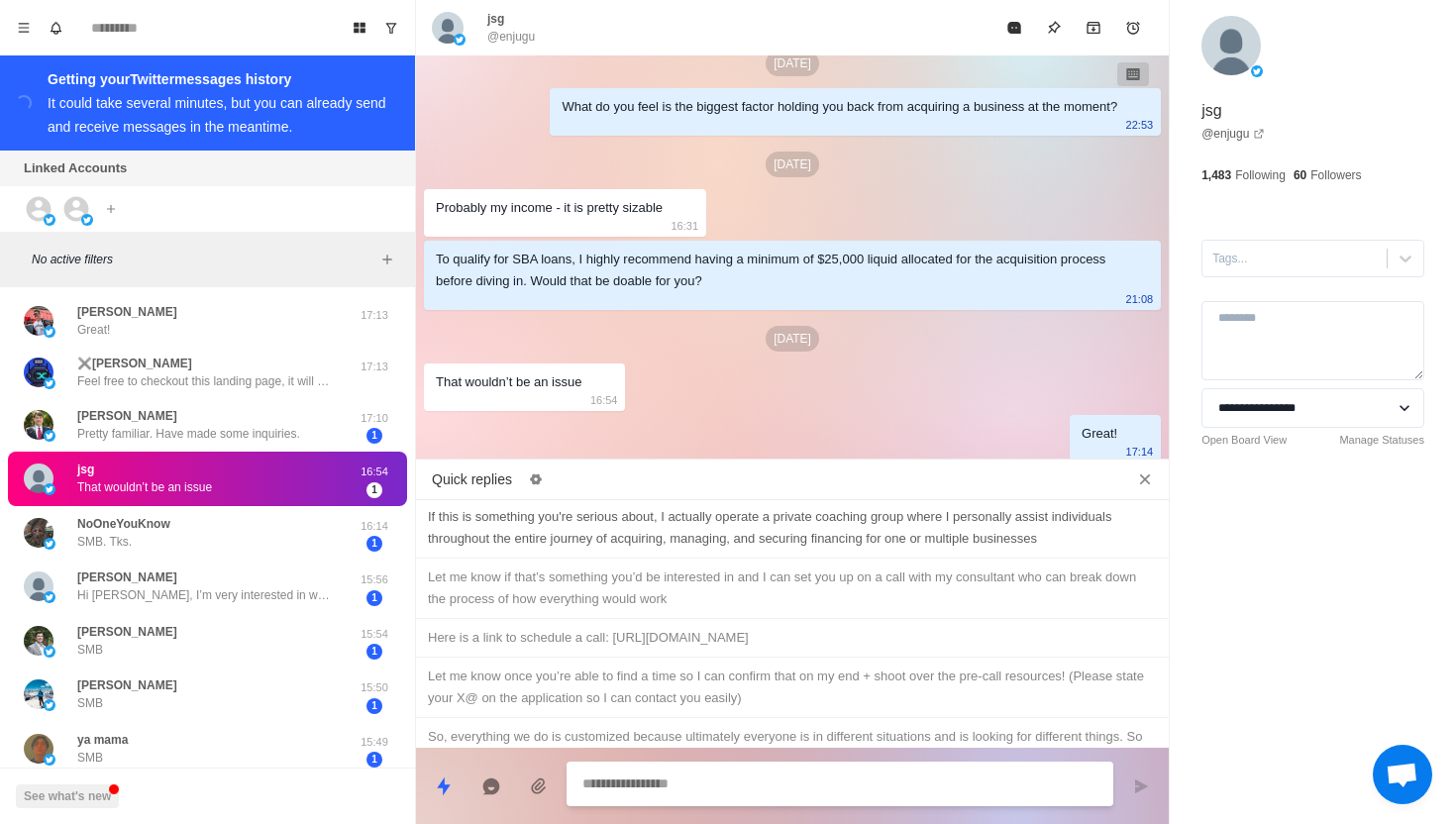 type on "*" 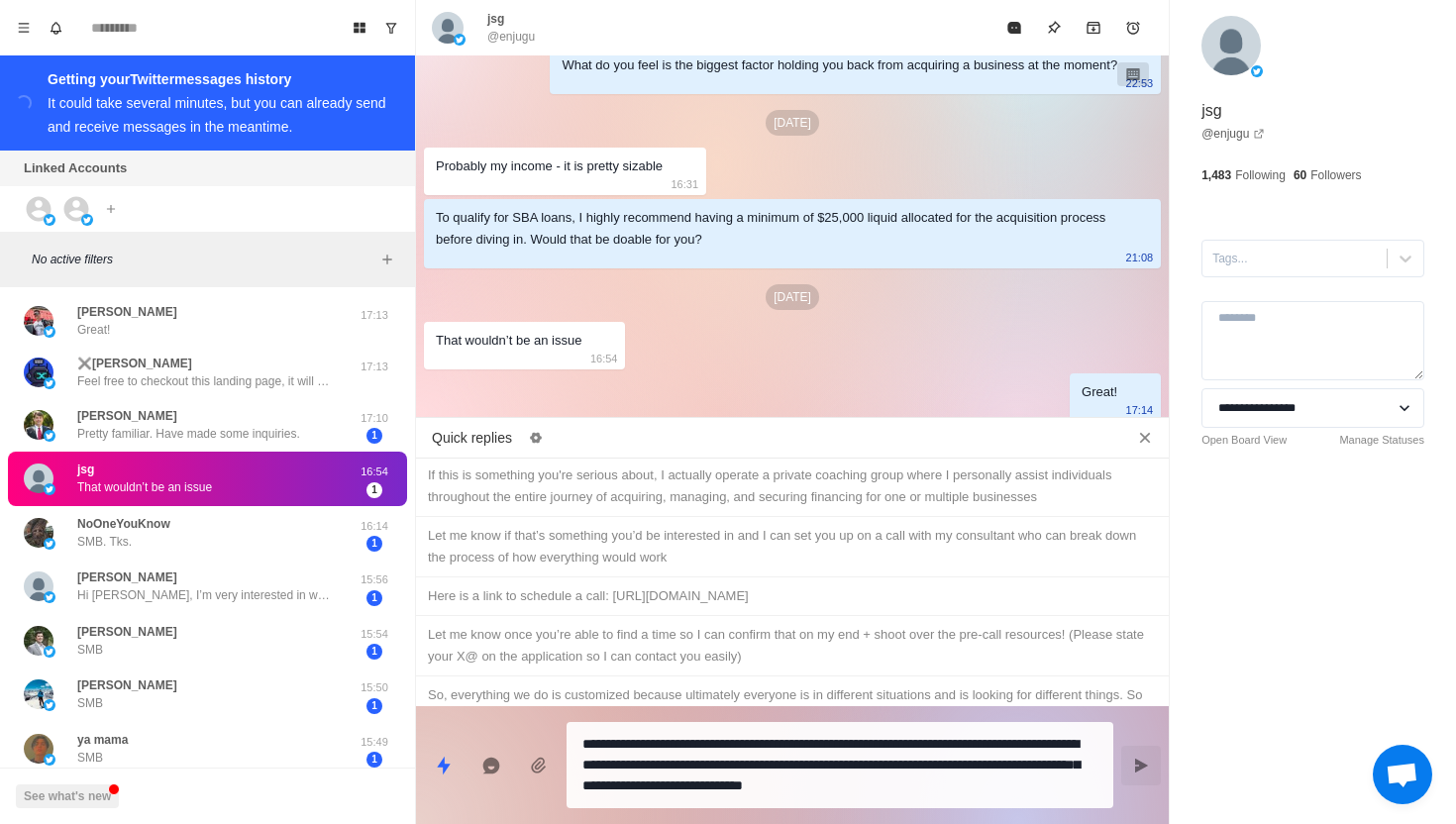 click on "**********" at bounding box center [840, 765] 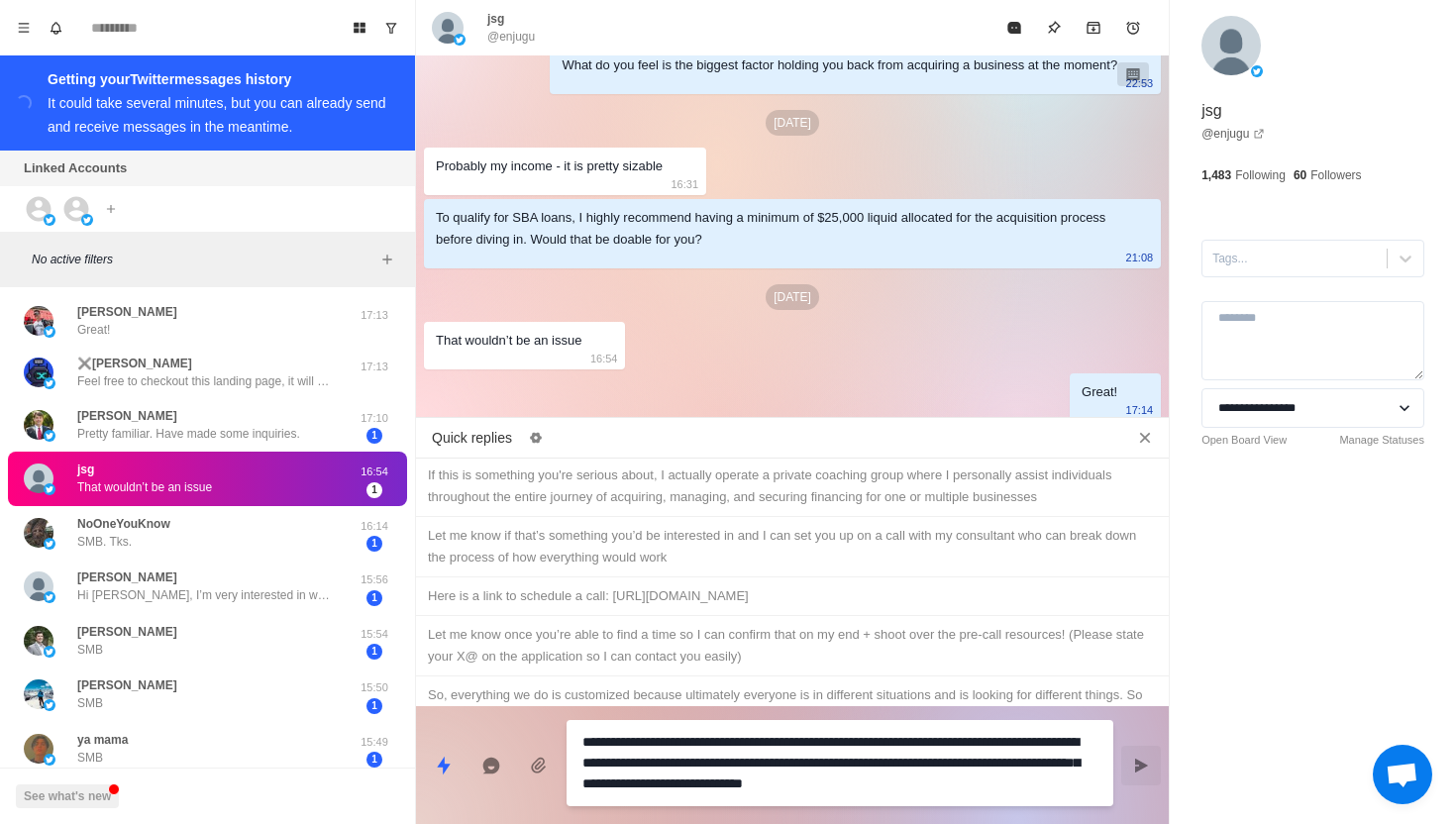 type on "*" 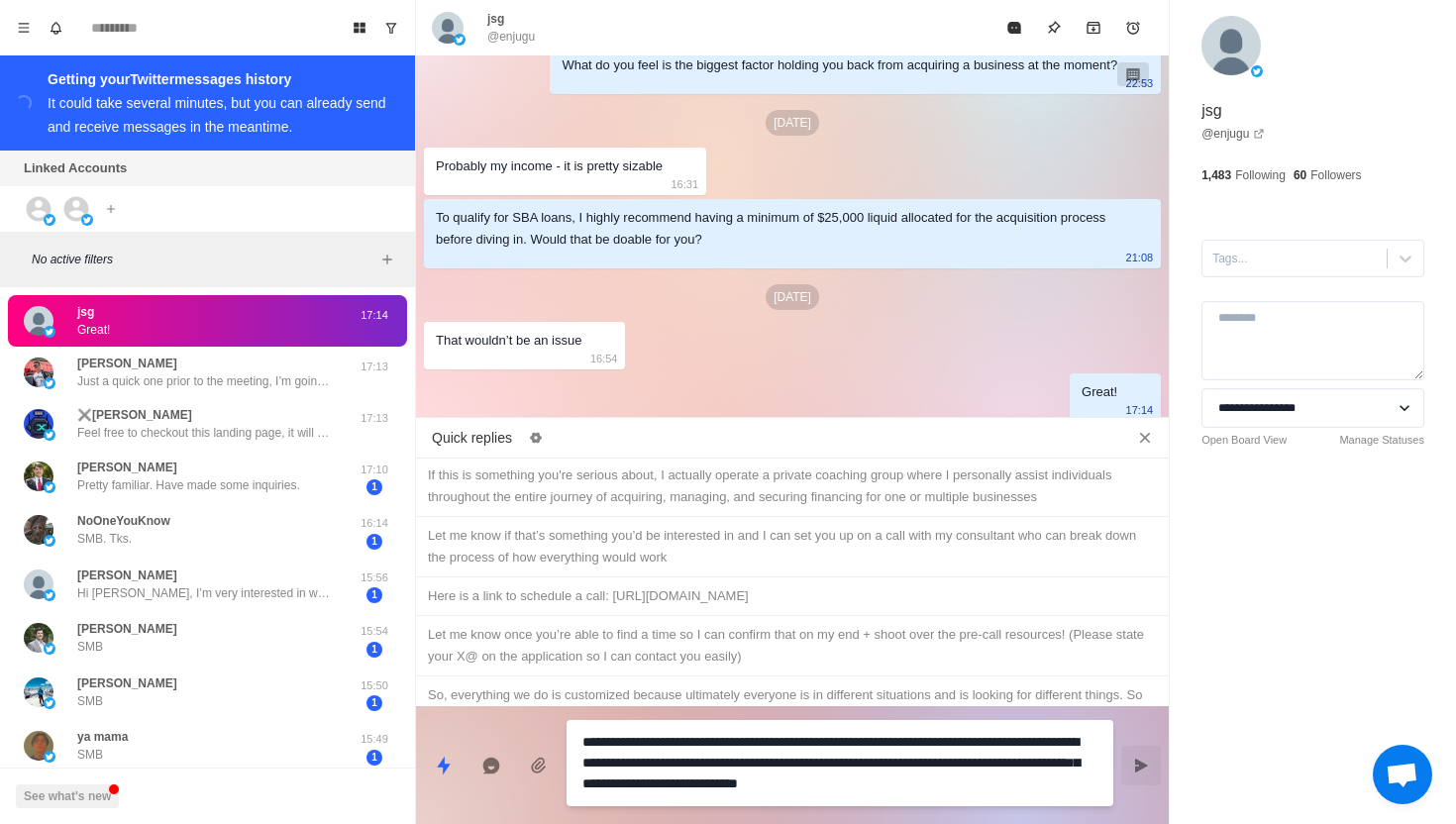 type on "*" 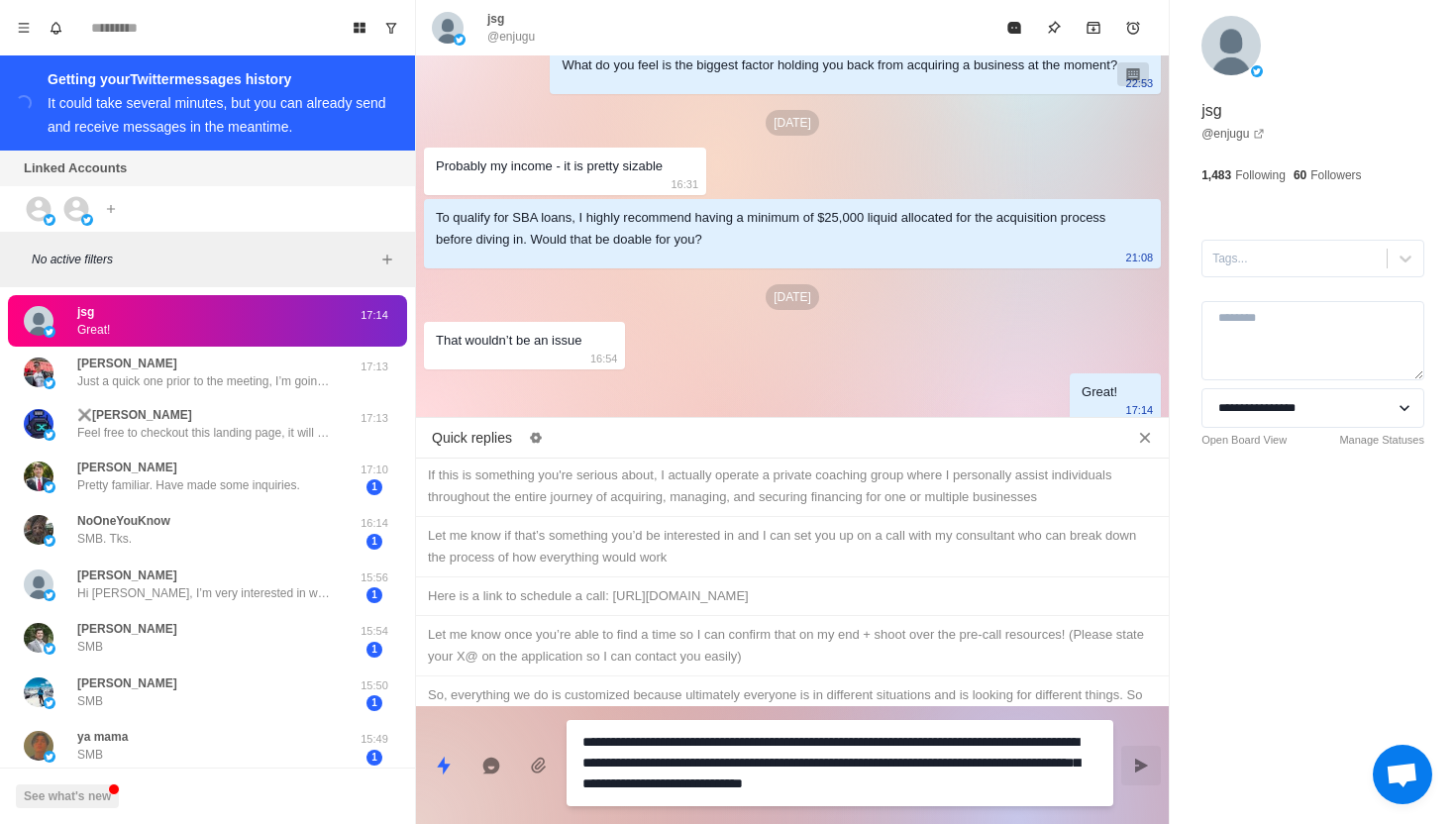 type on "*" 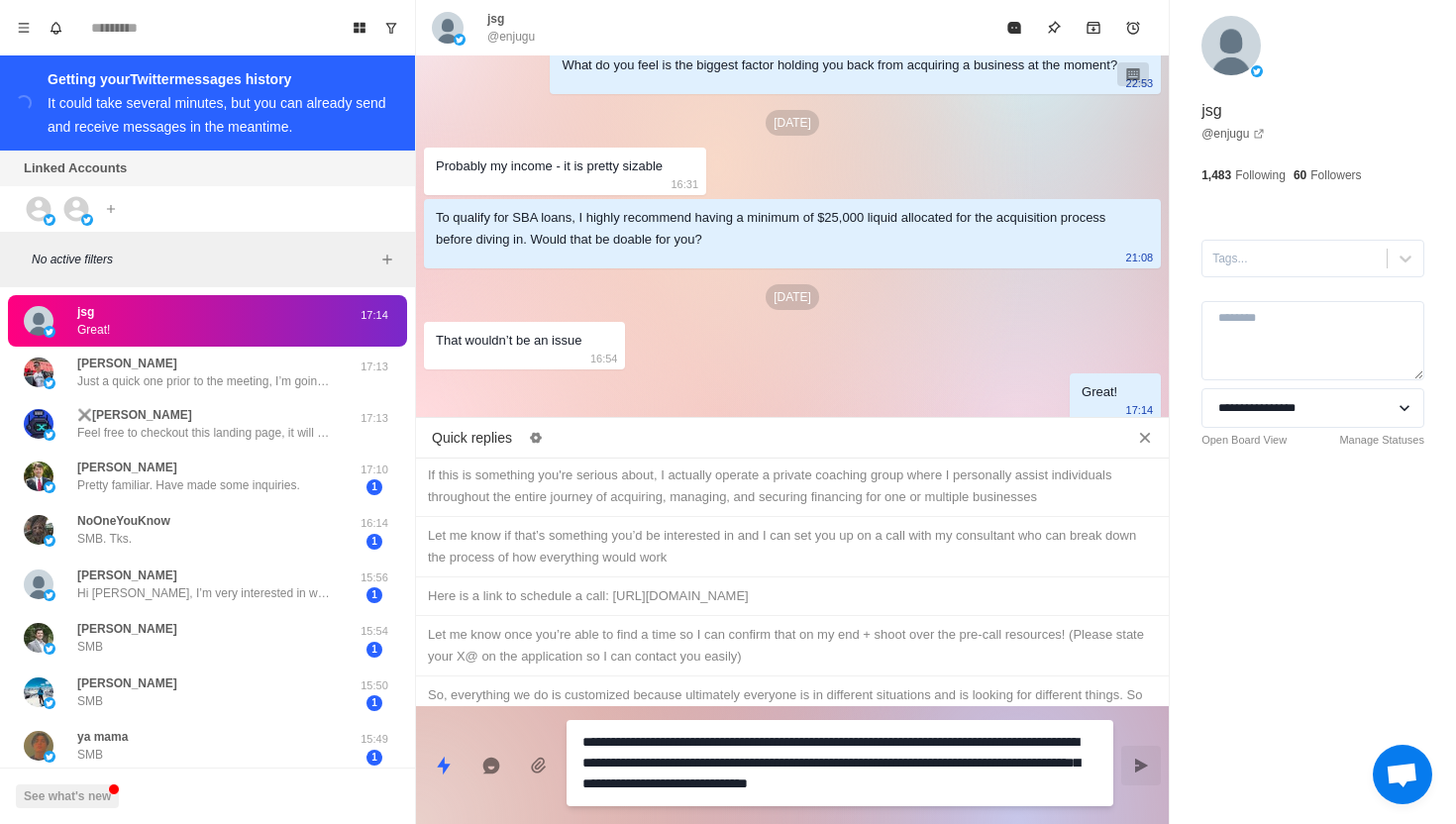 type on "*" 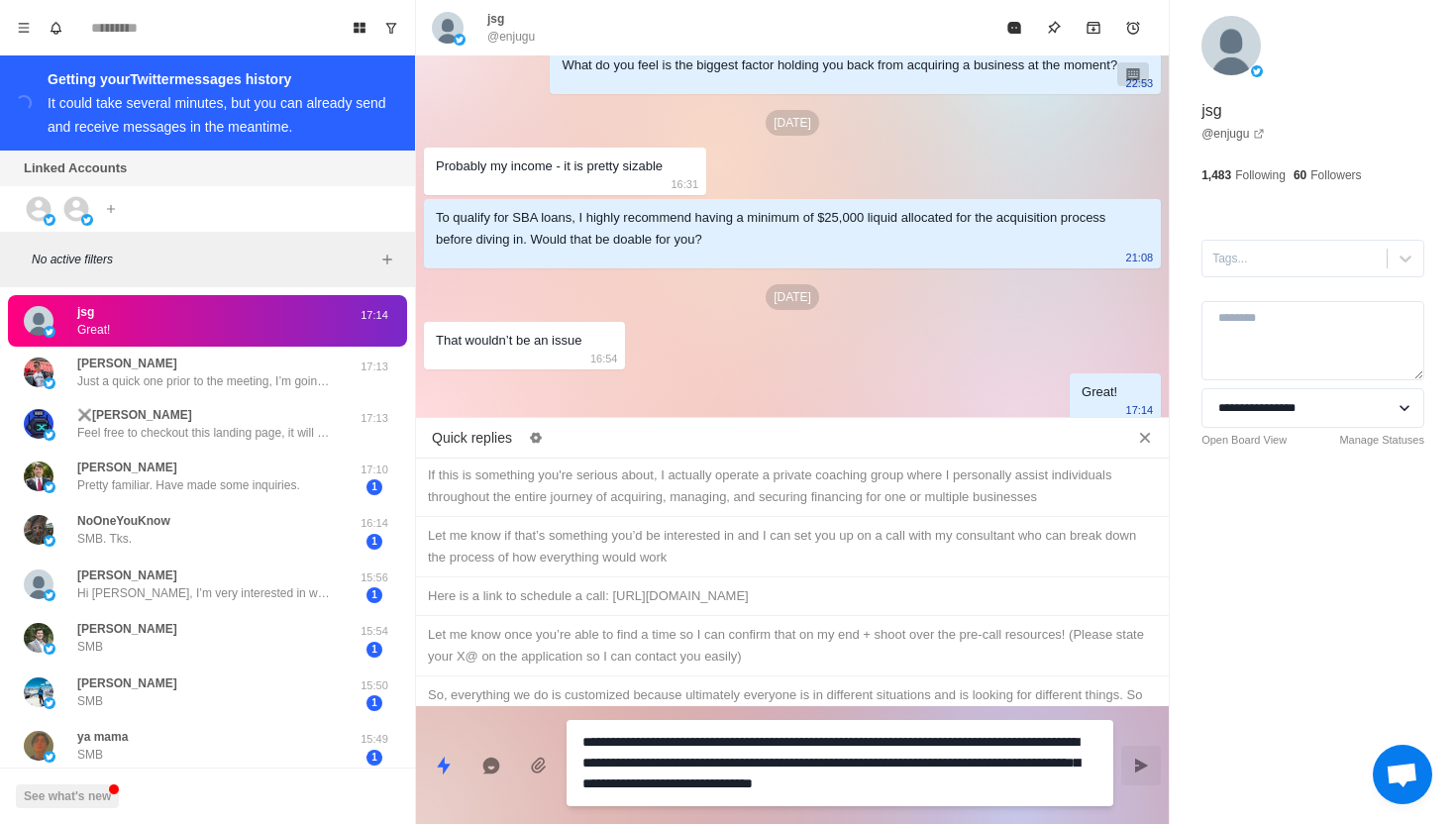 type on "*" 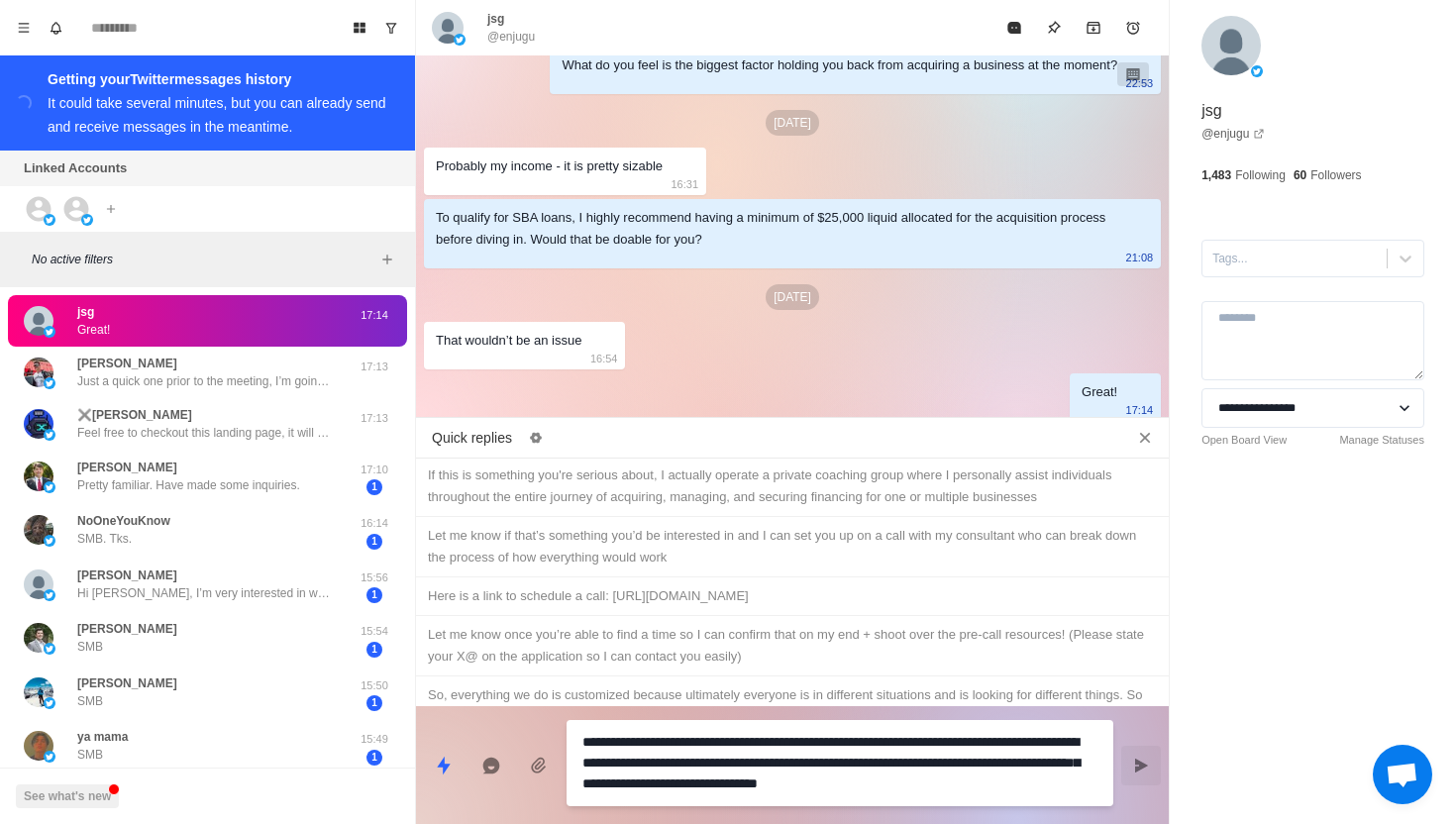 type on "*" 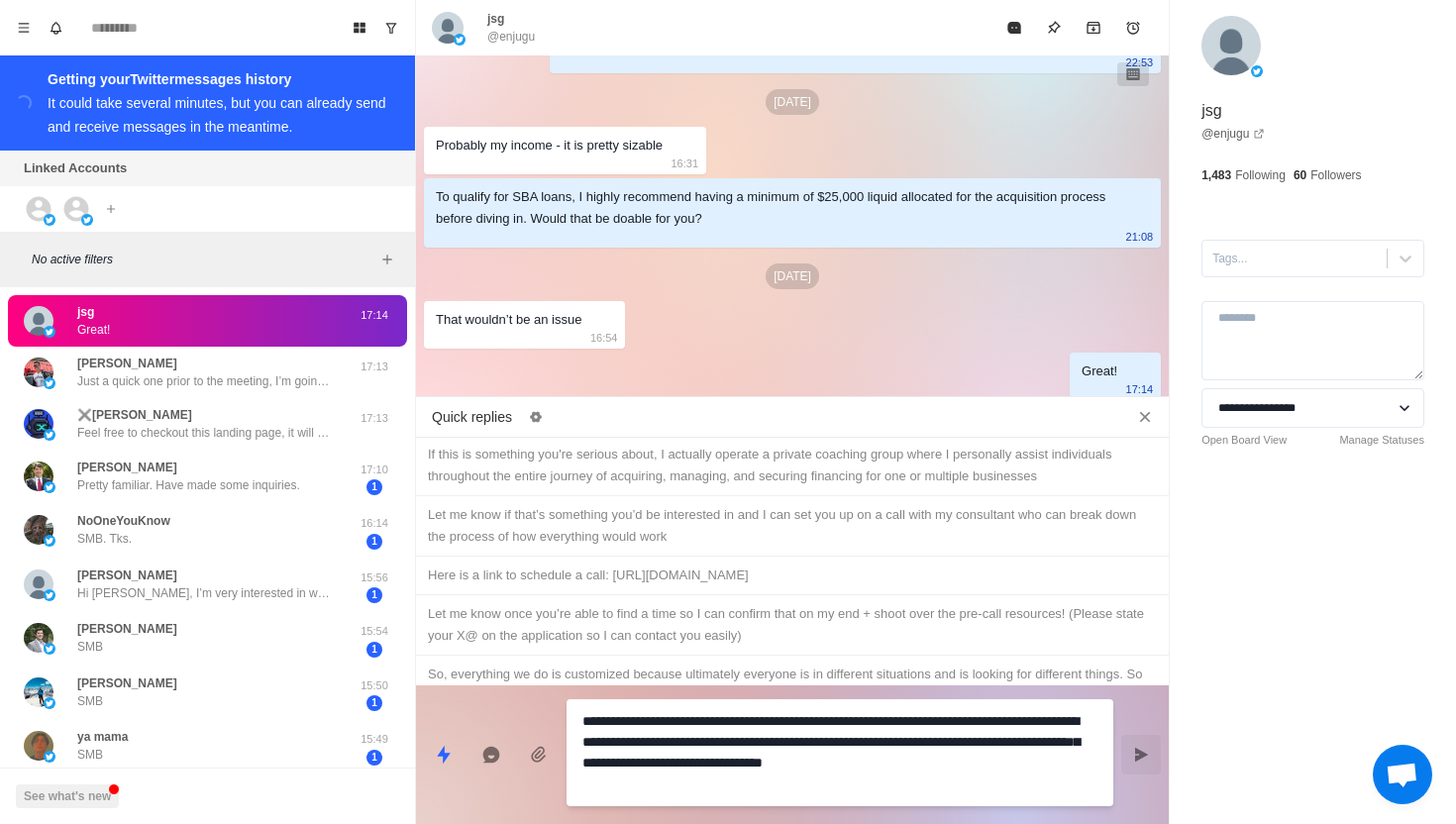 type on "*" 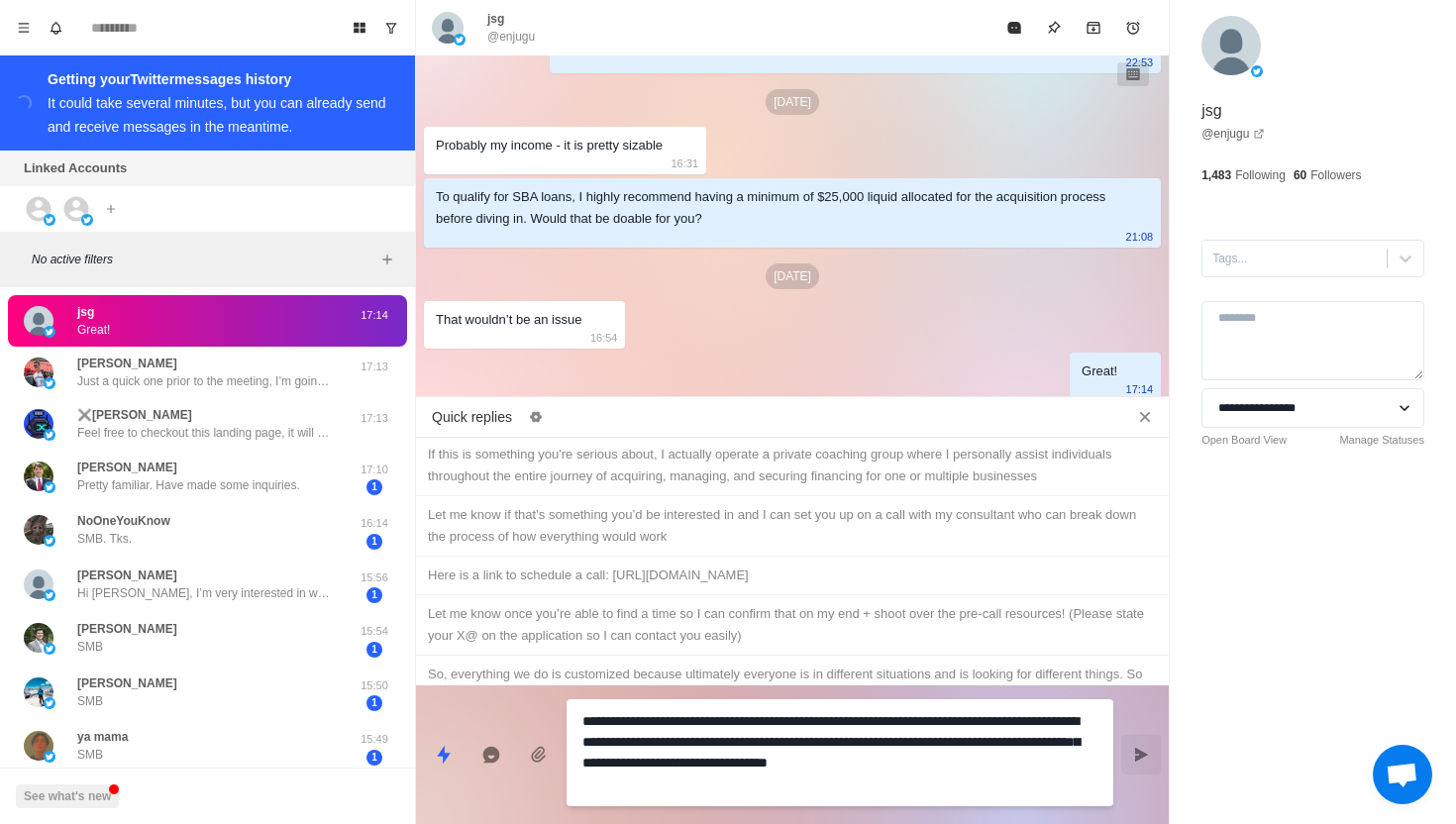 type on "*" 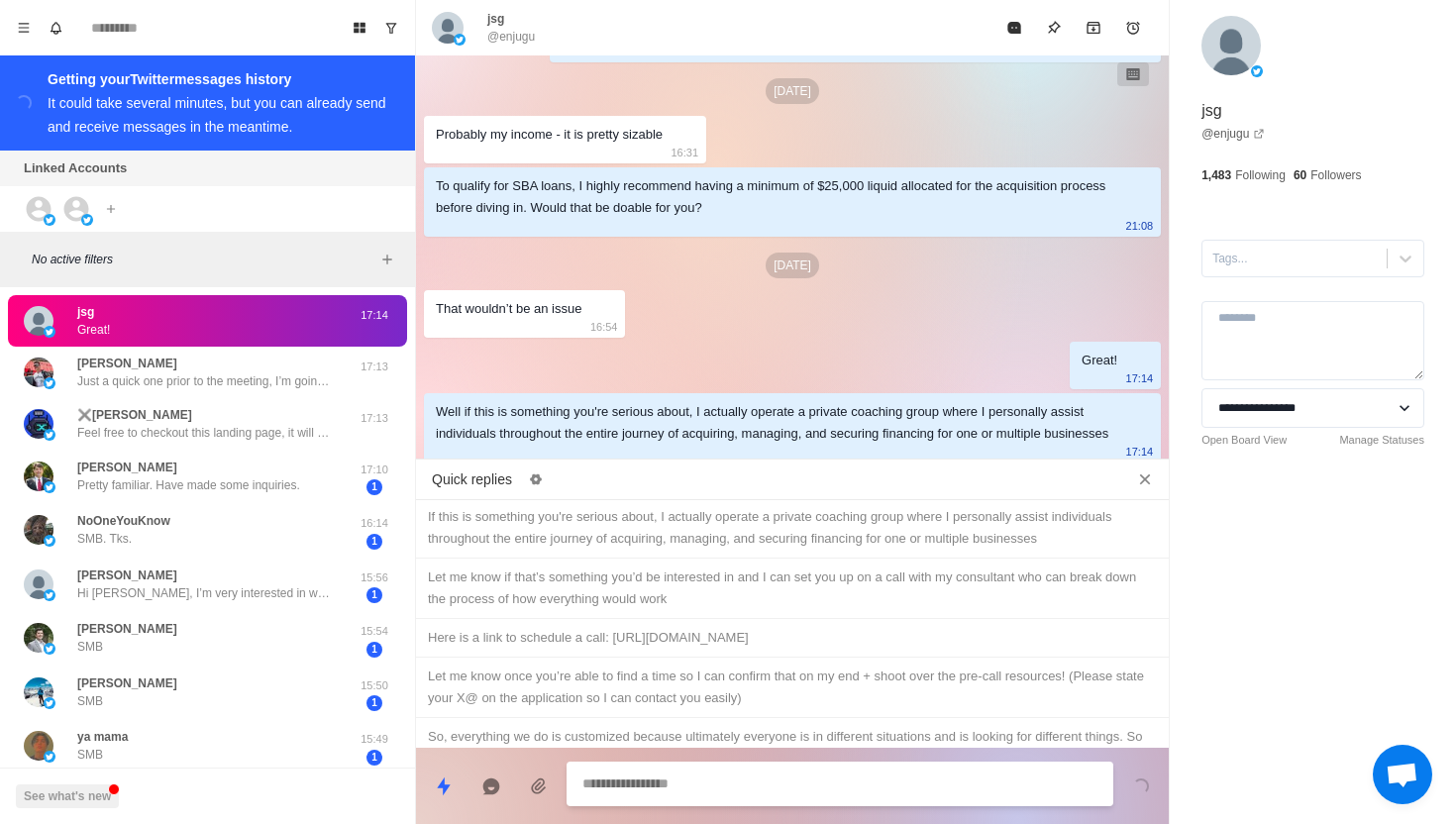 scroll, scrollTop: 1535, scrollLeft: 0, axis: vertical 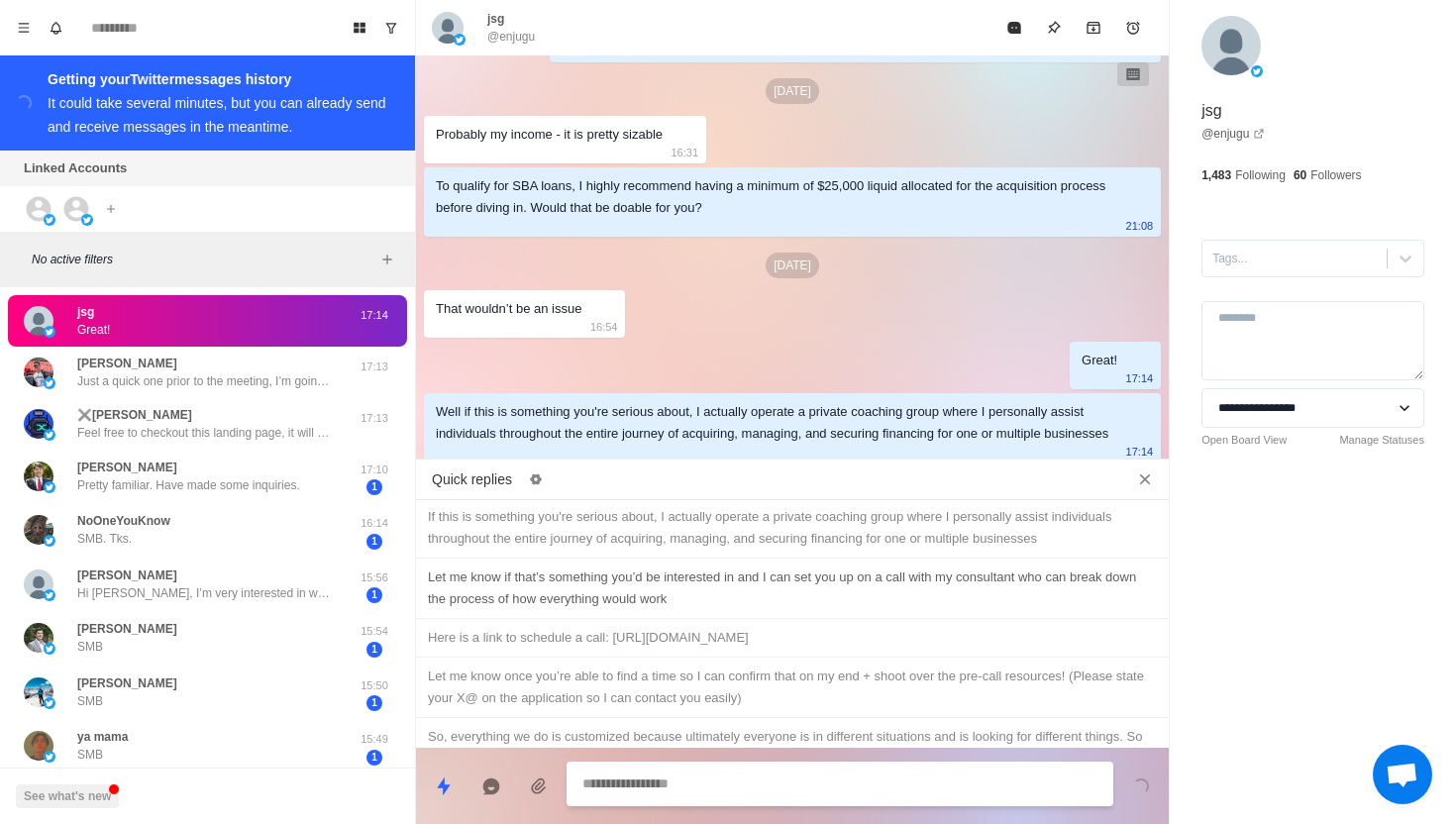 type on "*" 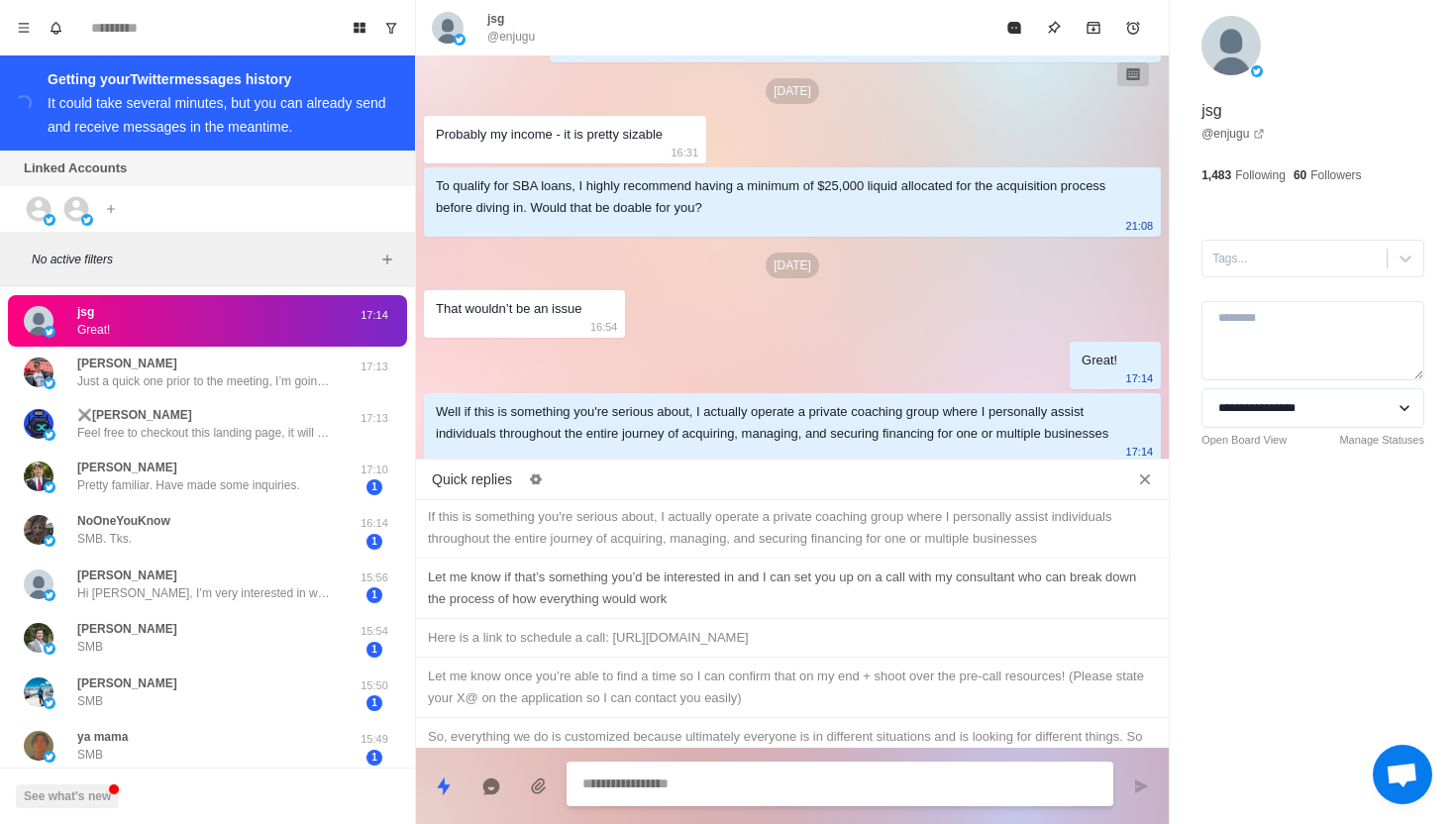 type 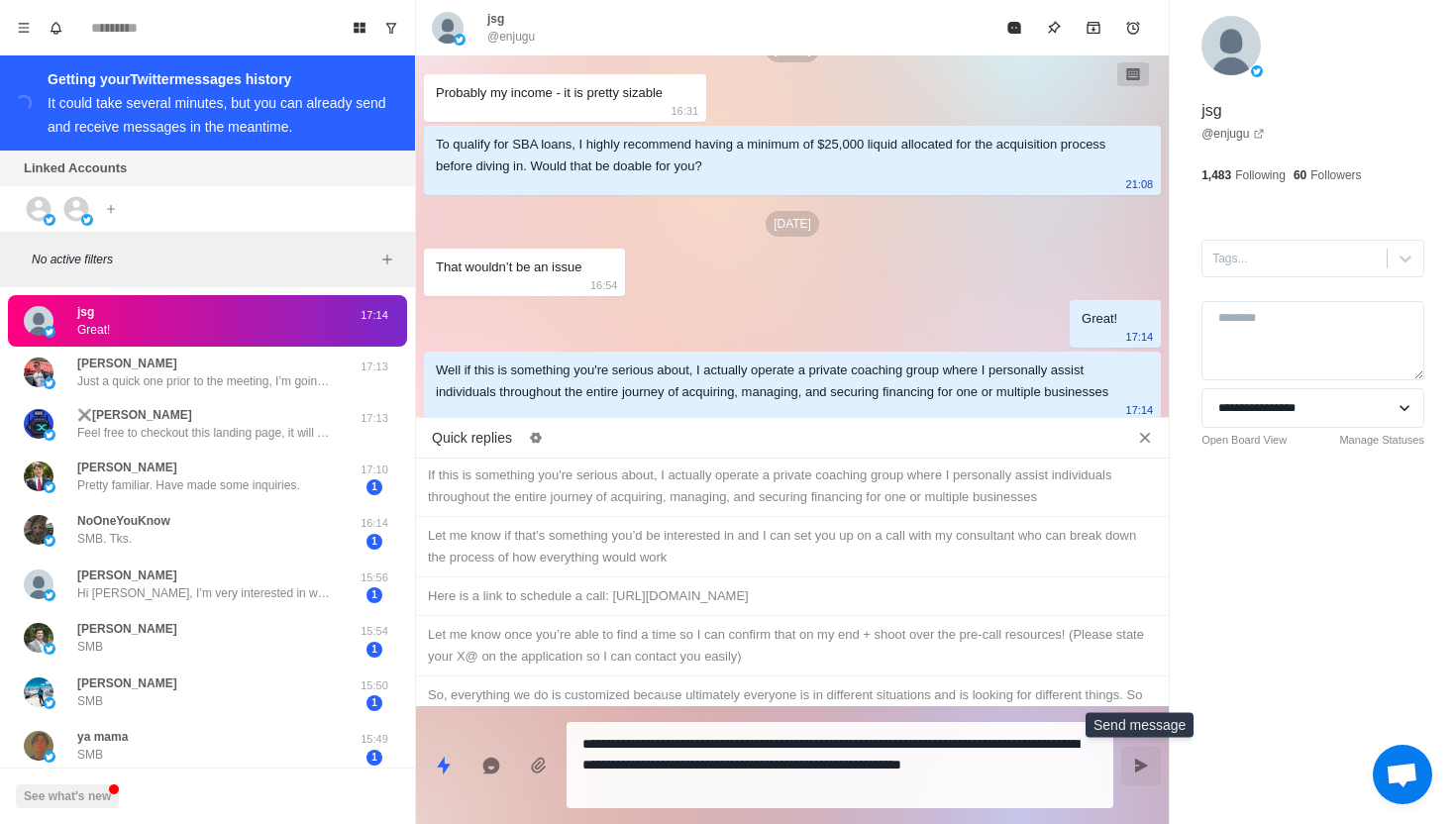click 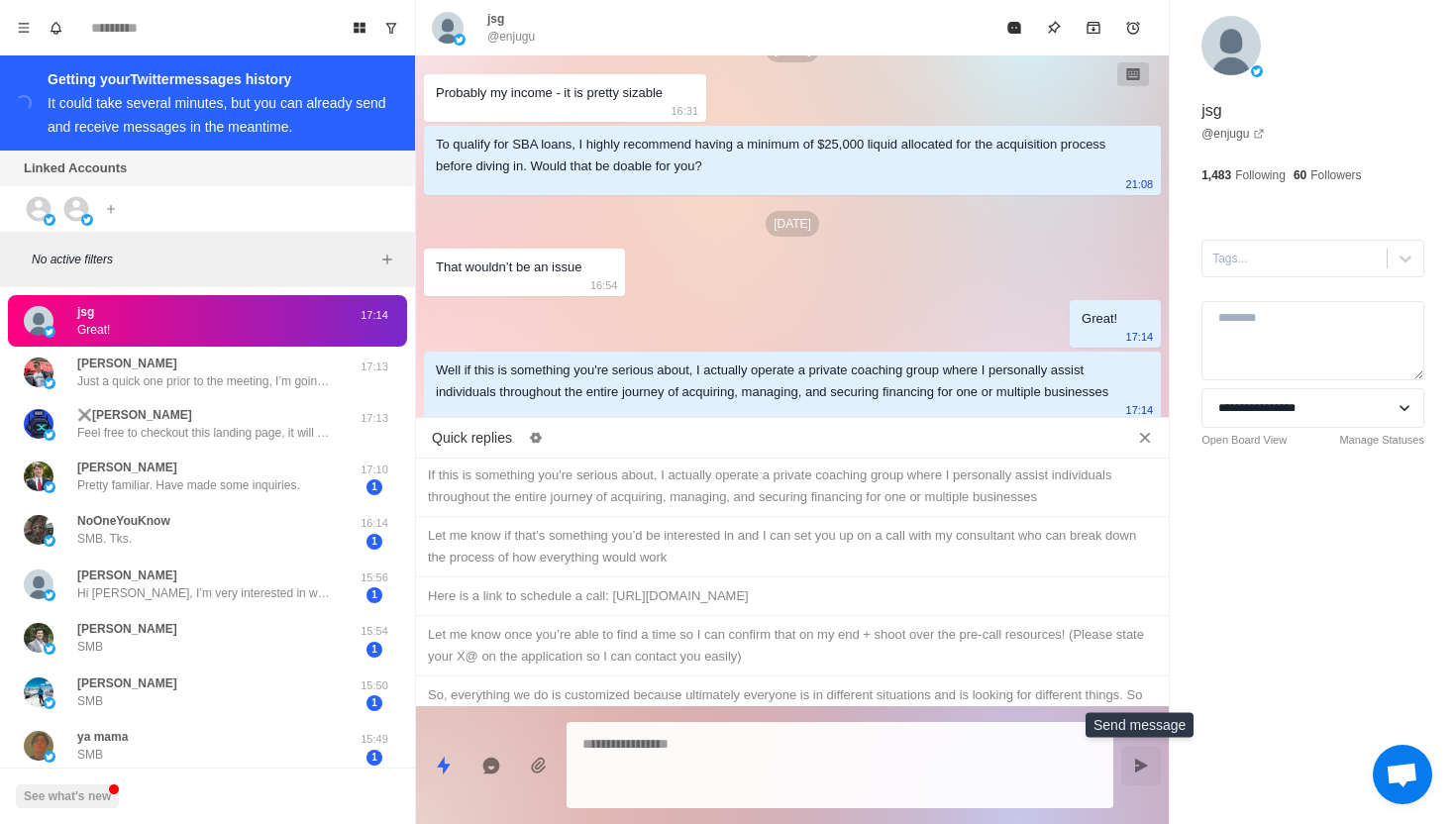 scroll, scrollTop: 1608, scrollLeft: 0, axis: vertical 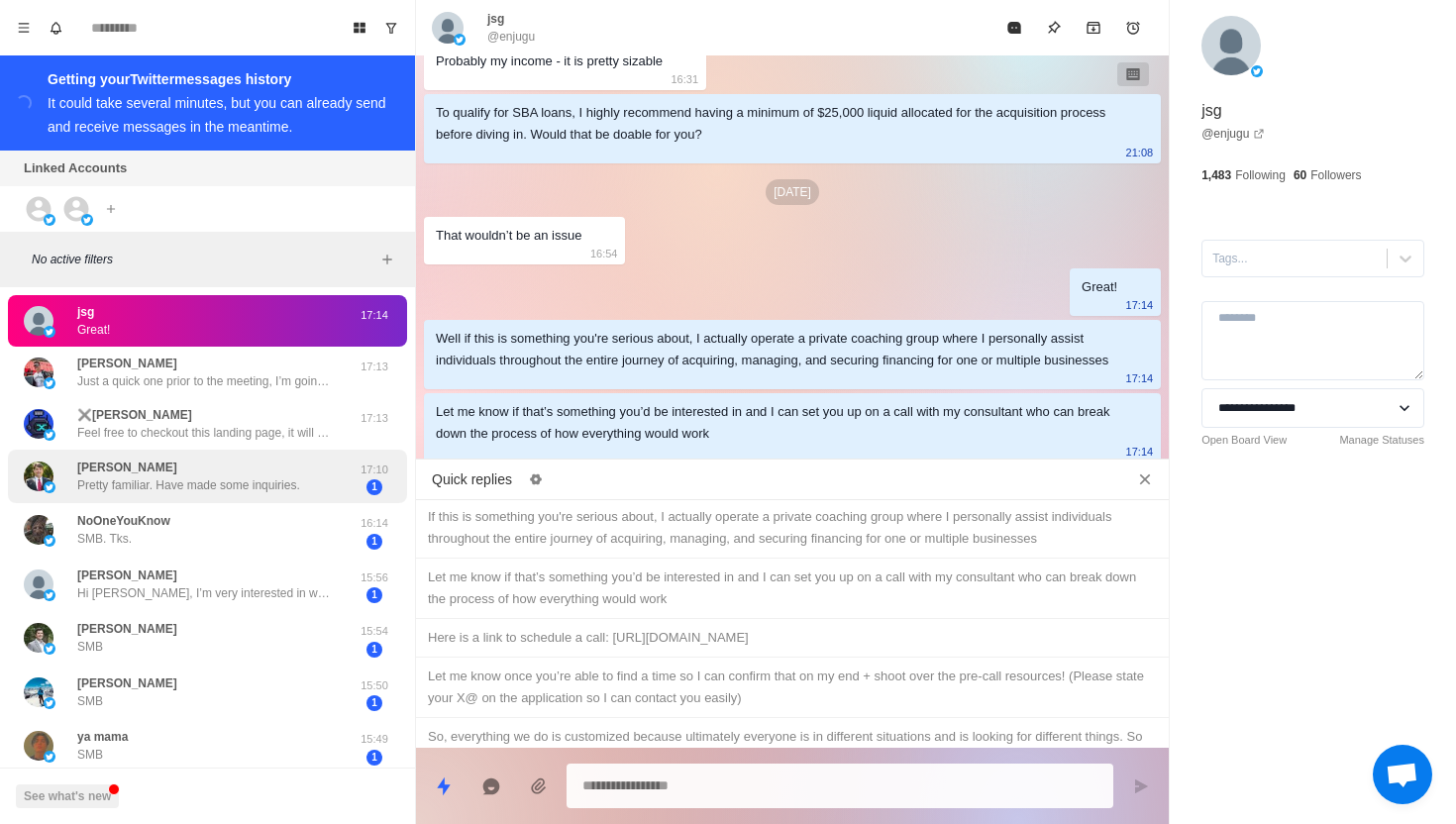 click on "Ken Colley Pretty familiar. Have made some inquiries. 17:10 1" at bounding box center [207, 476] 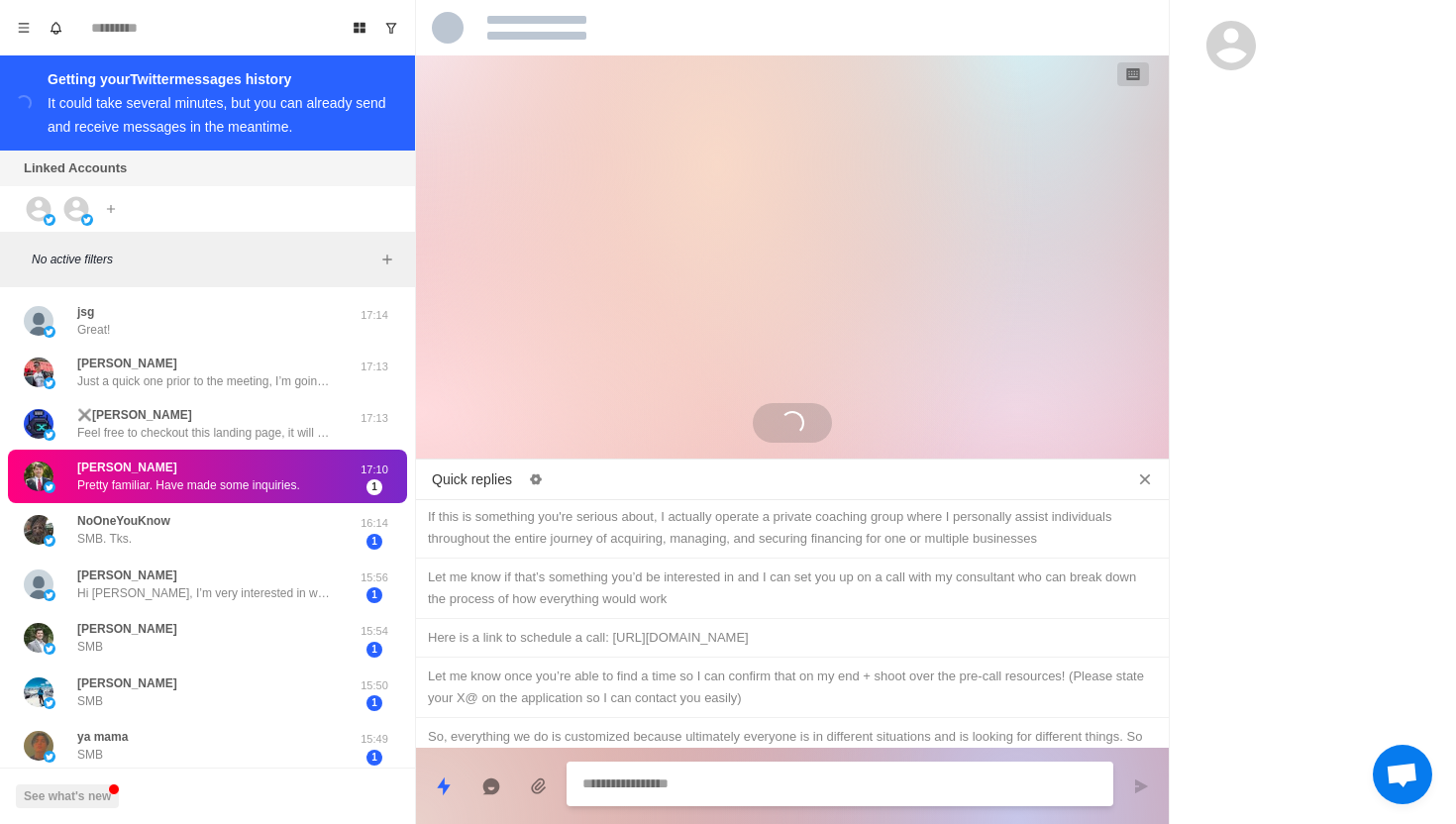 scroll, scrollTop: 77, scrollLeft: 0, axis: vertical 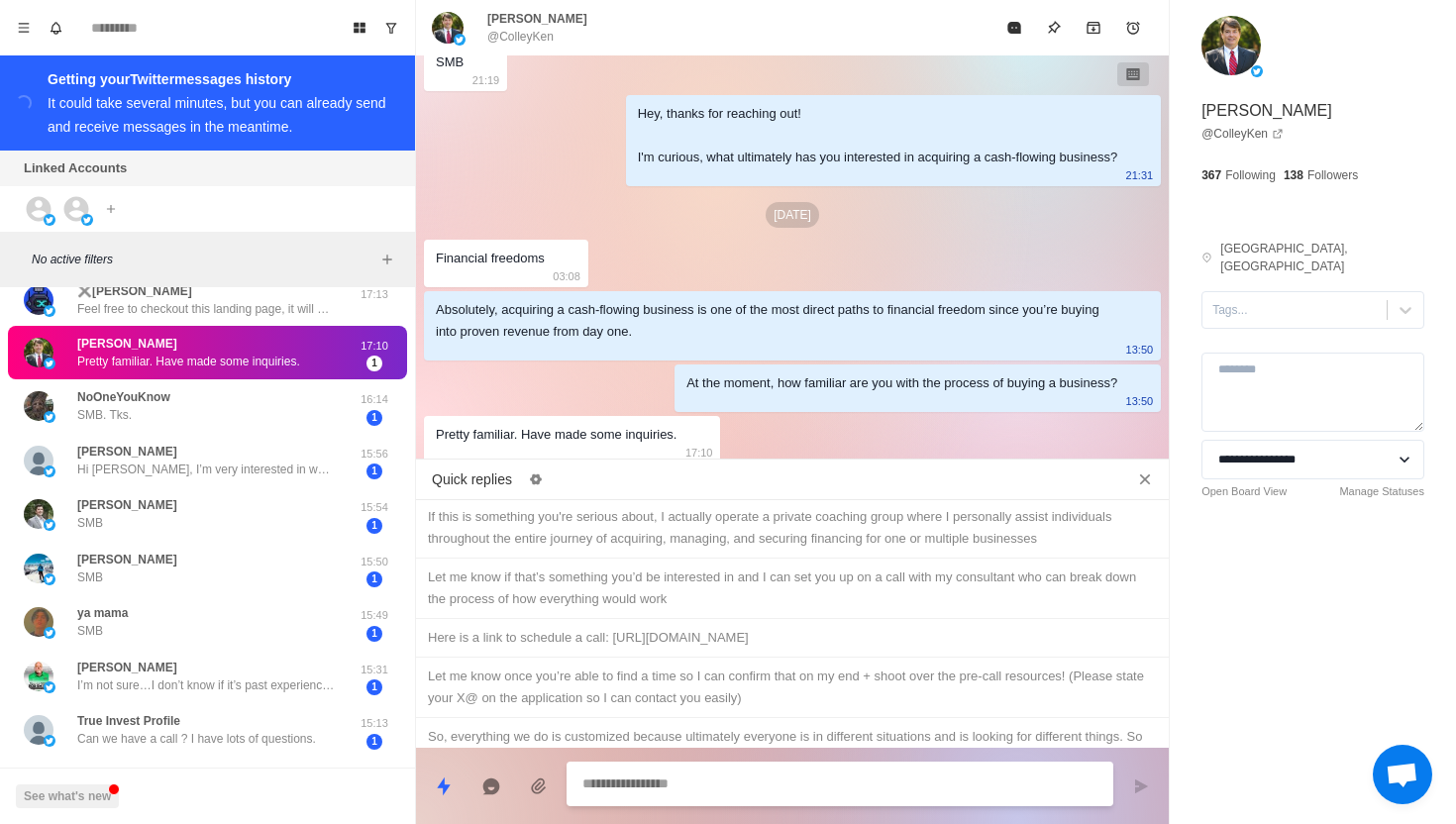 type on "*" 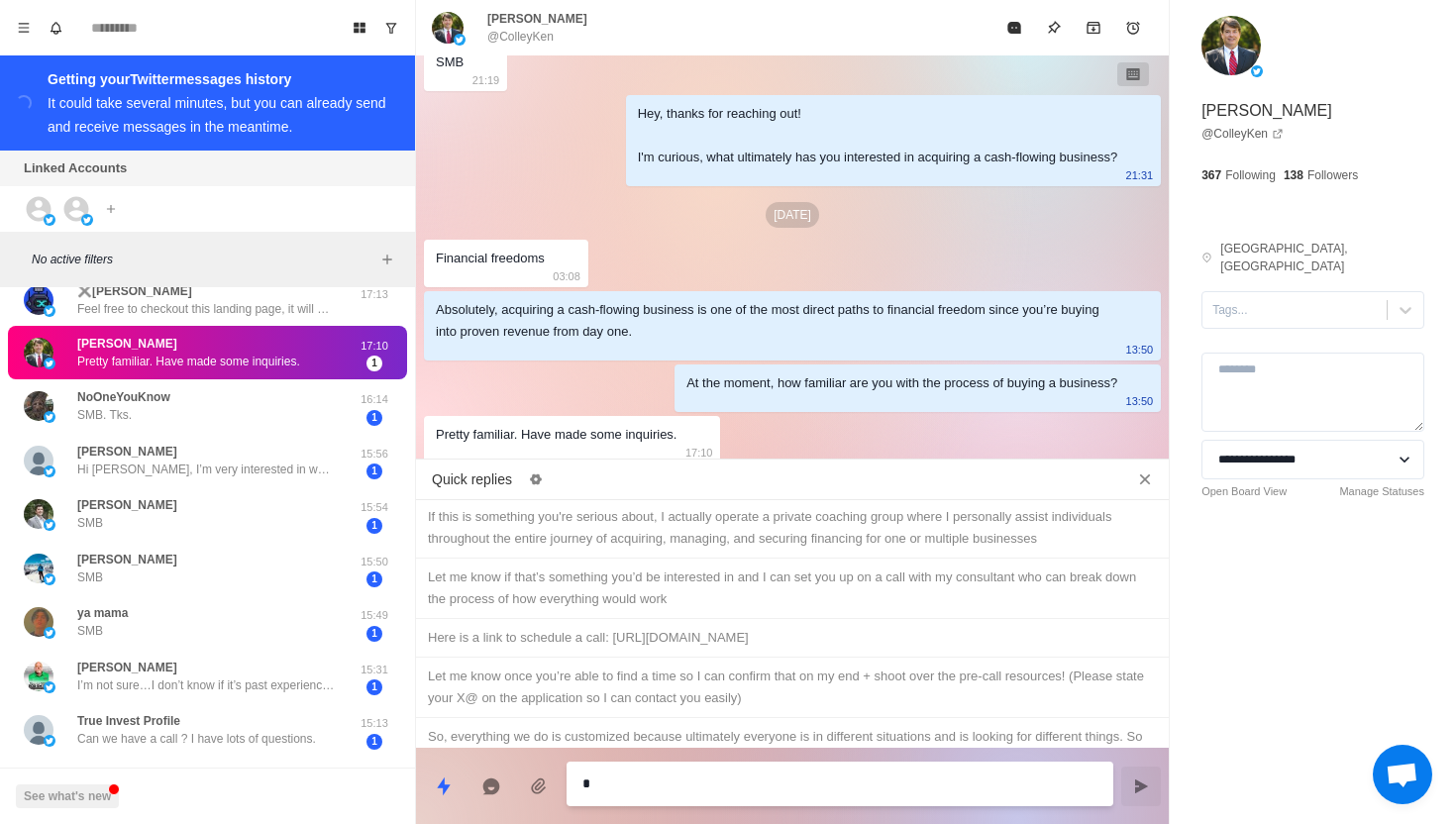 type on "*" 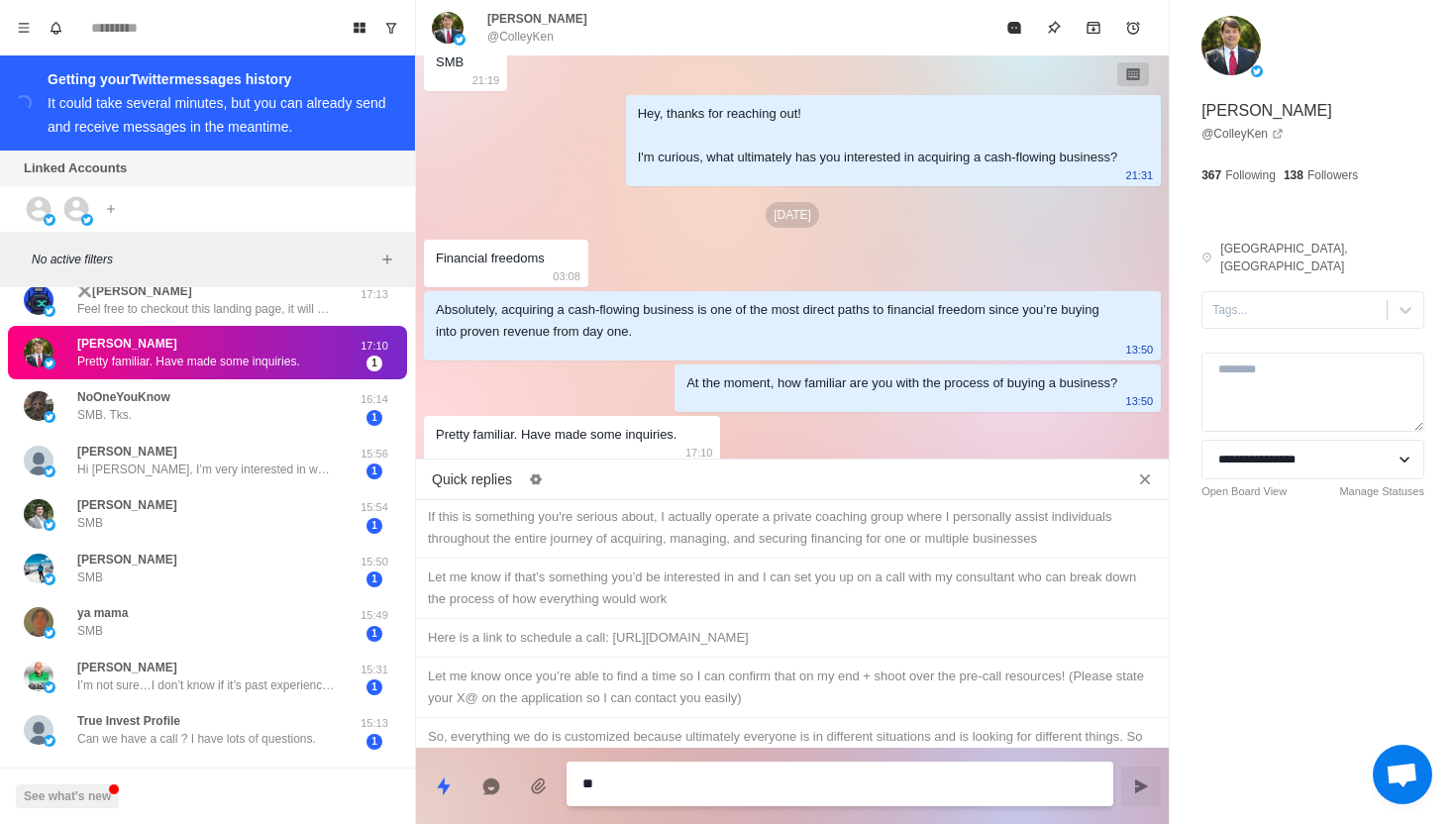 type on "*" 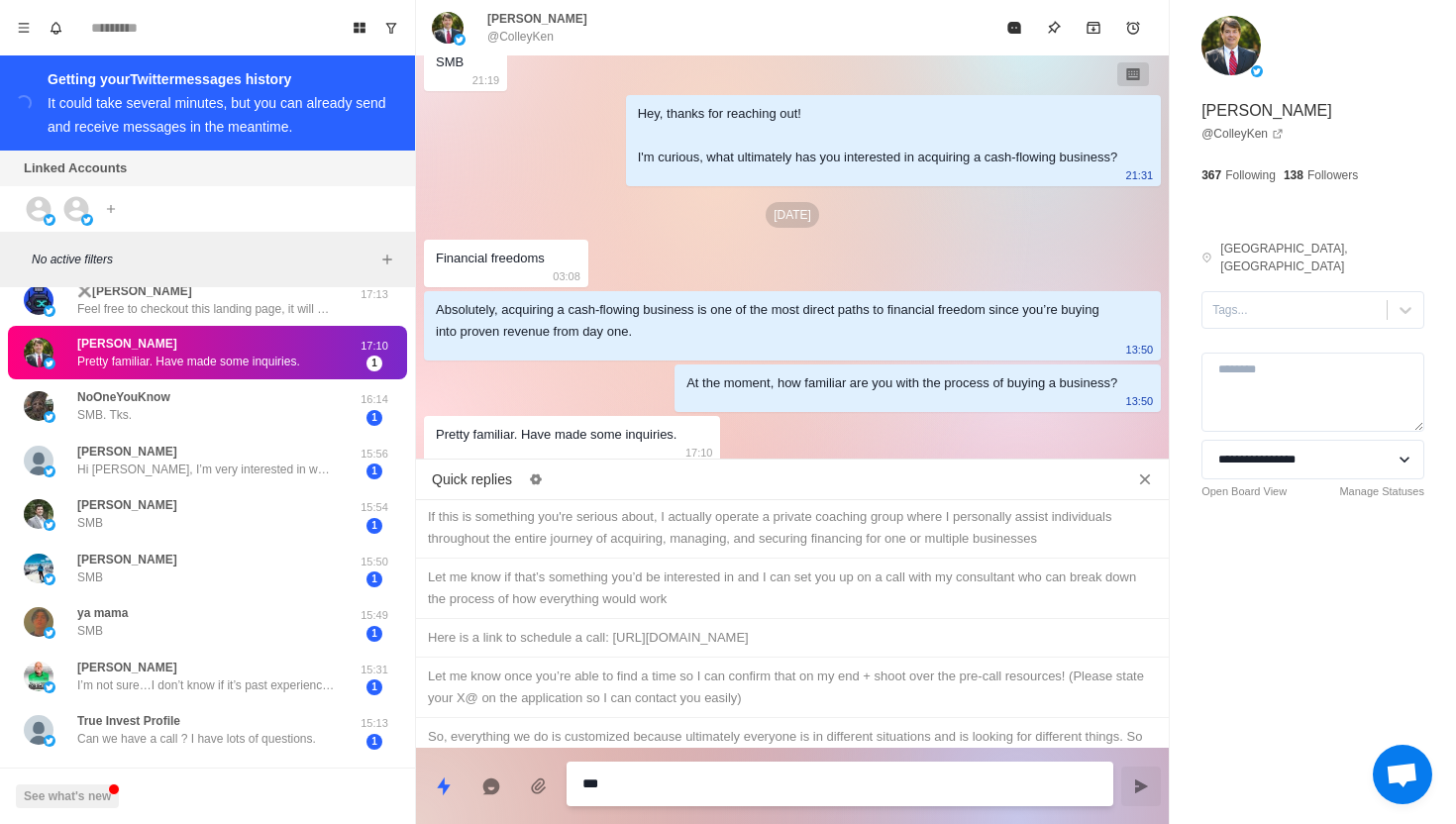 type on "*" 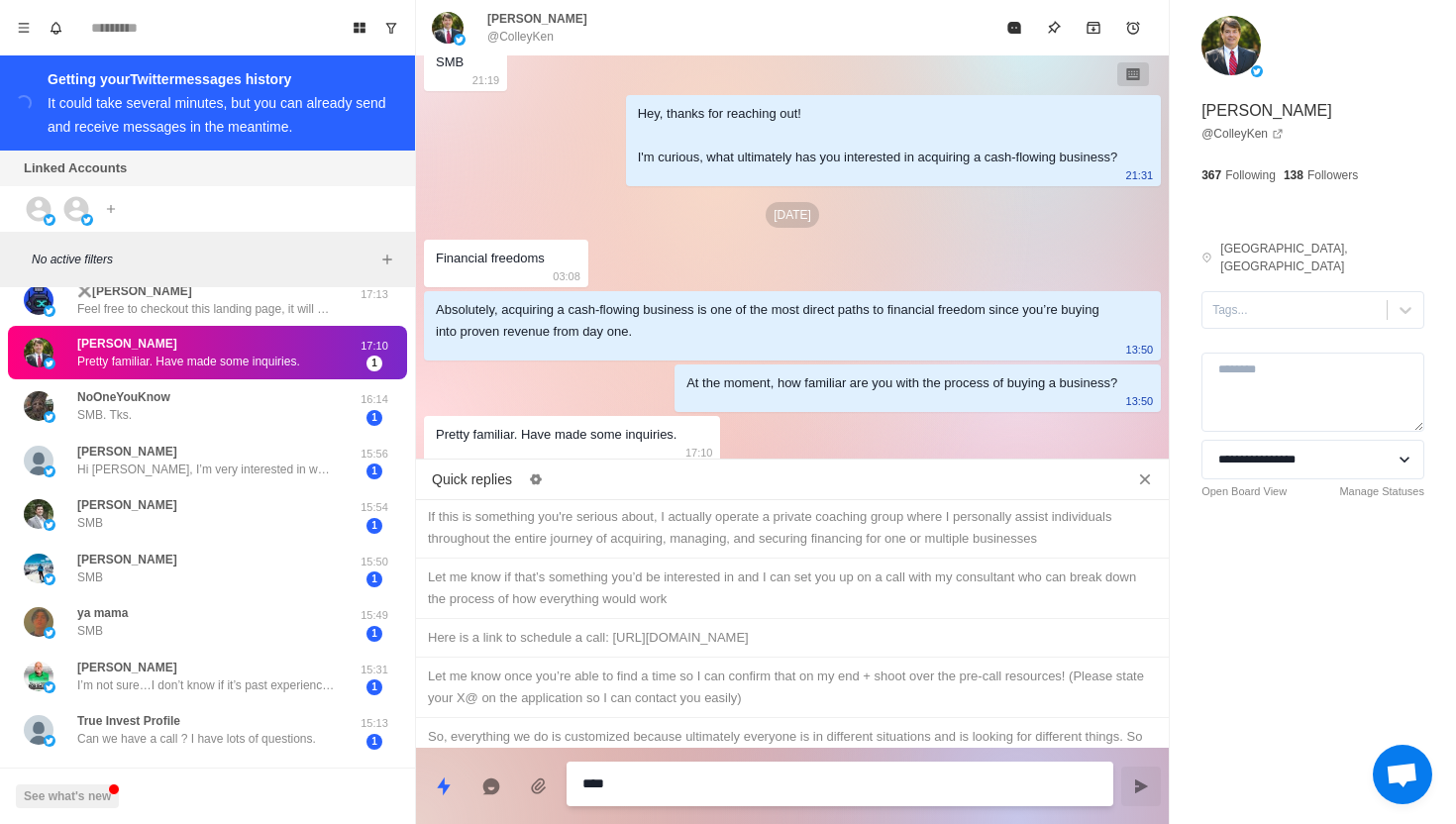 type on "*" 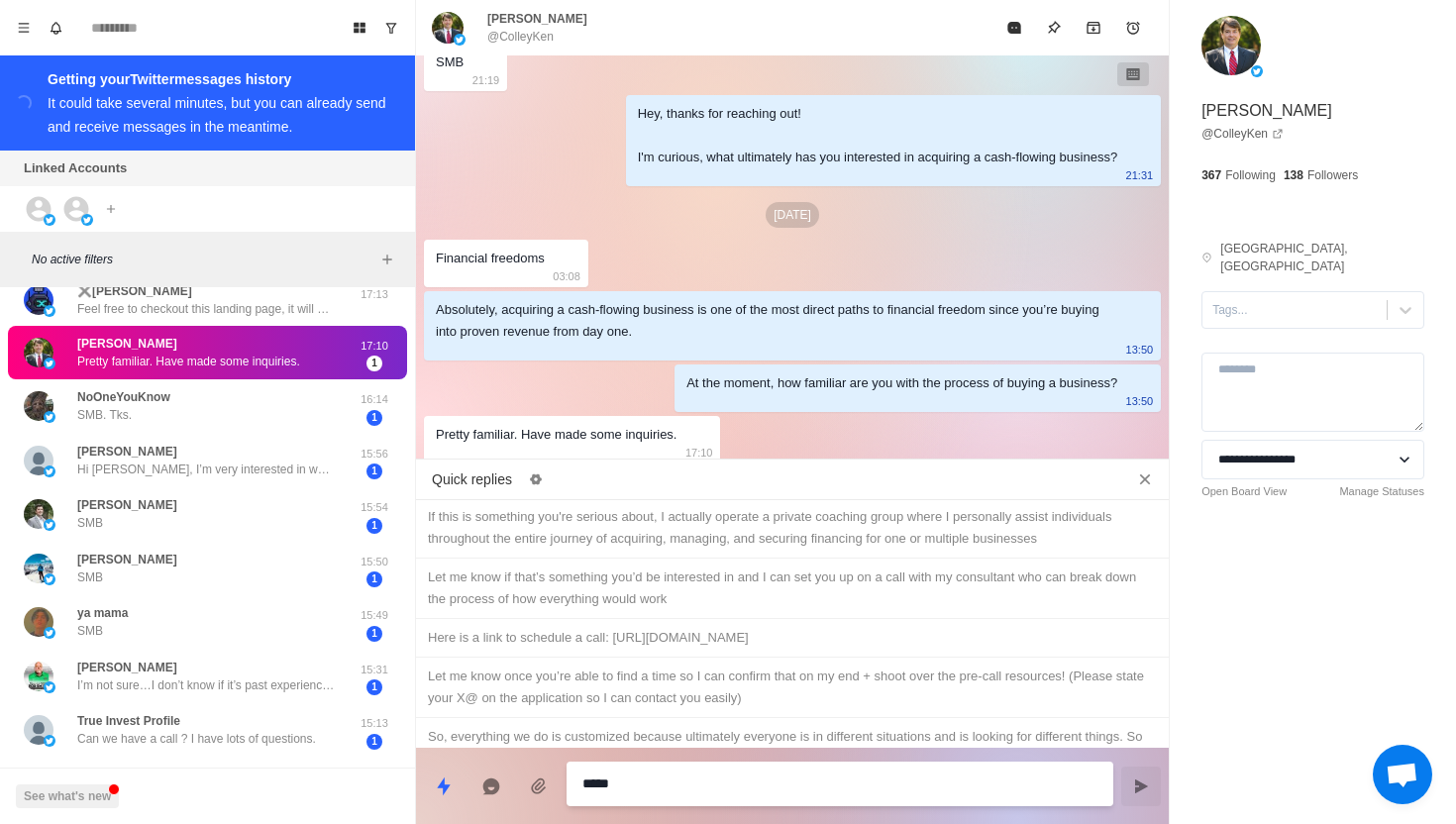 type on "*" 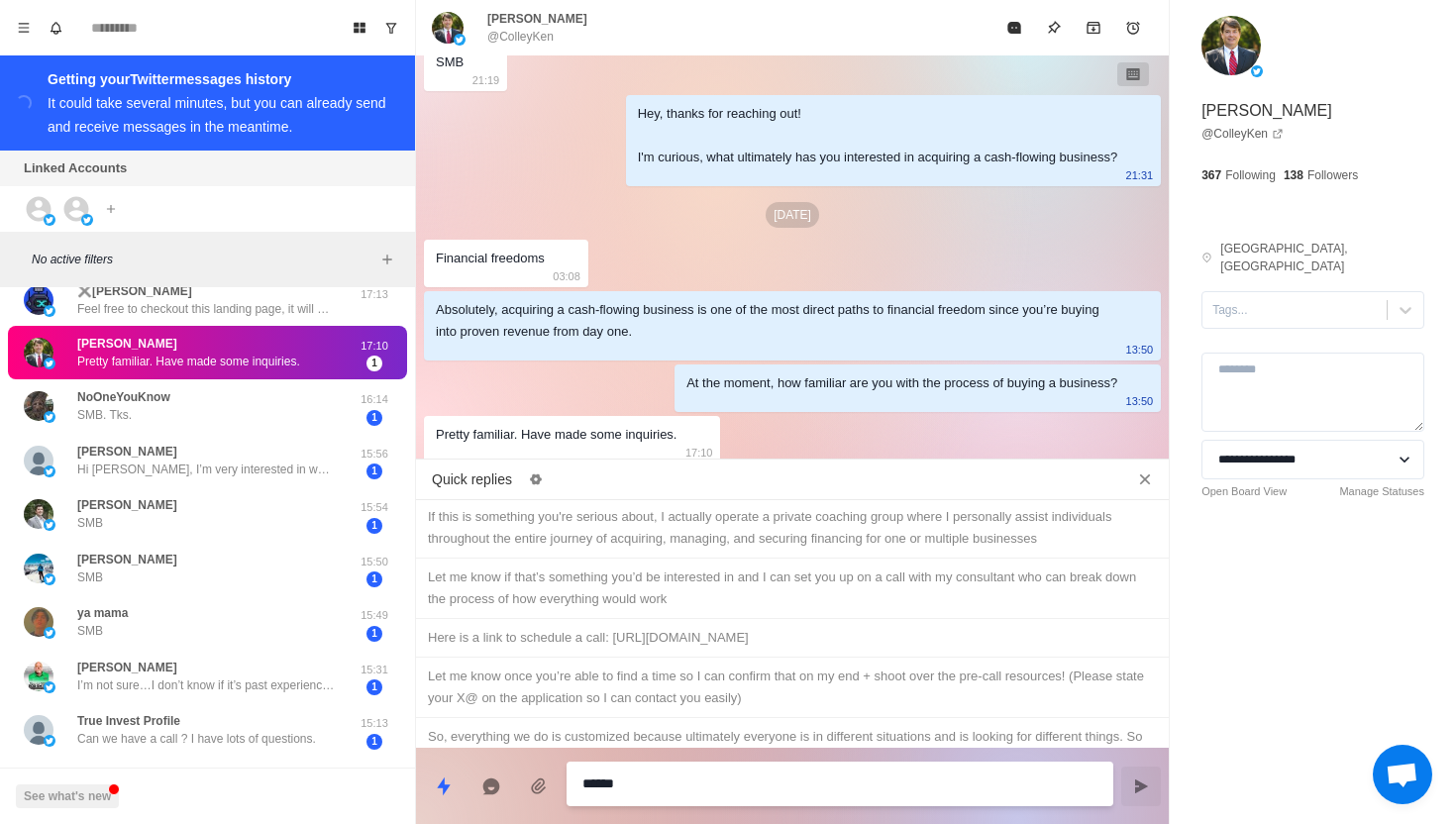 type on "*" 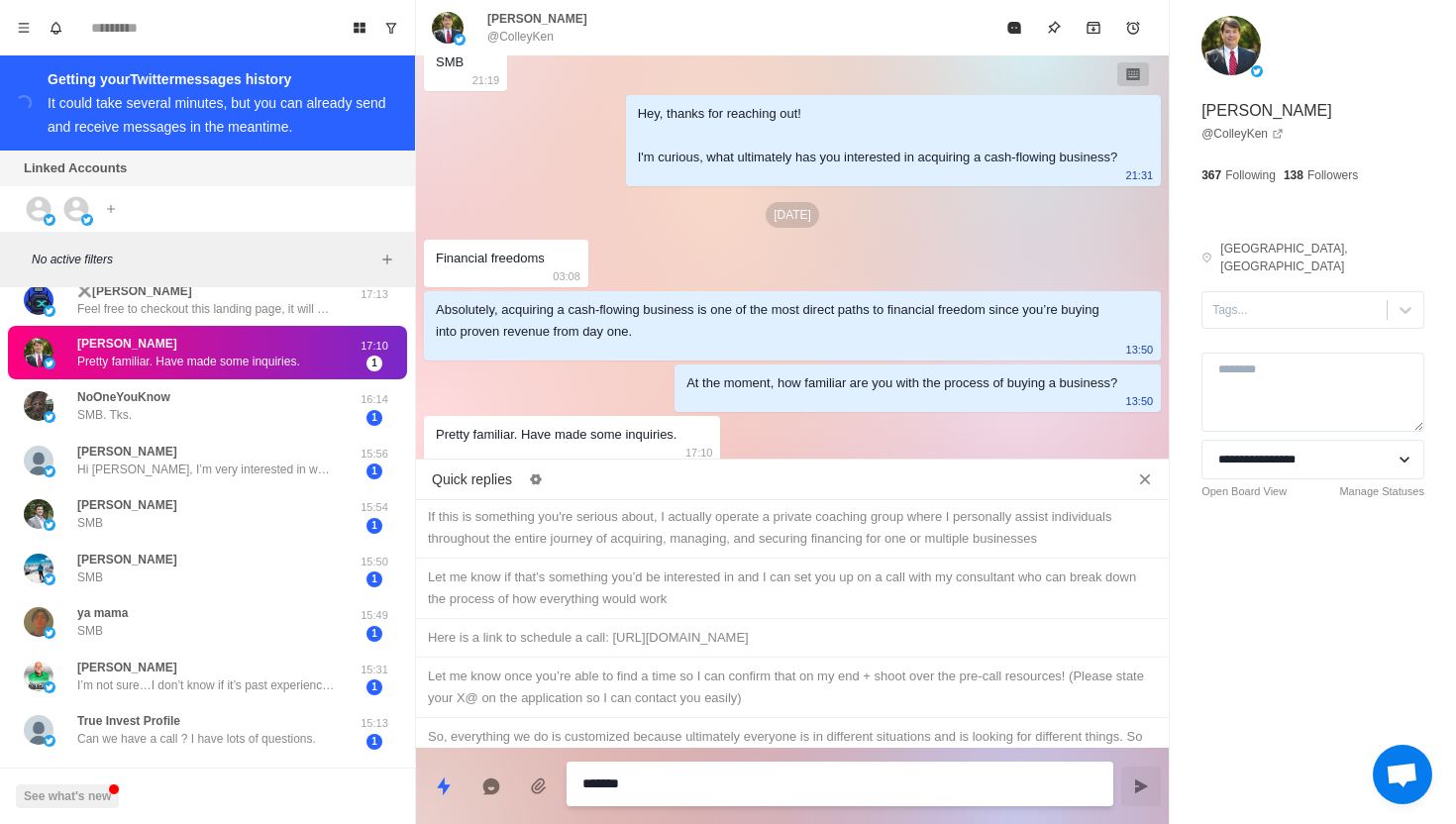 type on "*" 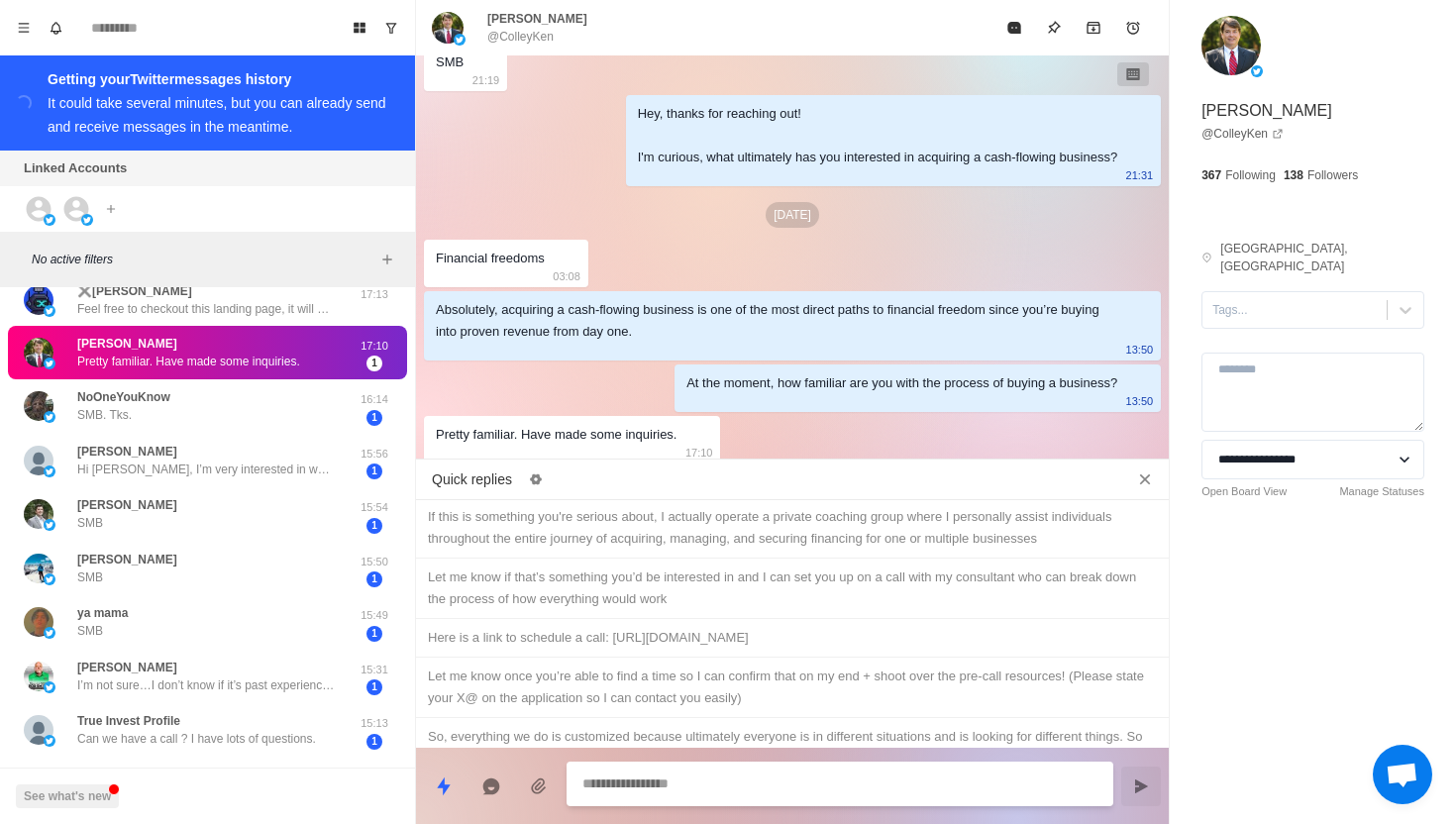 scroll, scrollTop: 129, scrollLeft: 0, axis: vertical 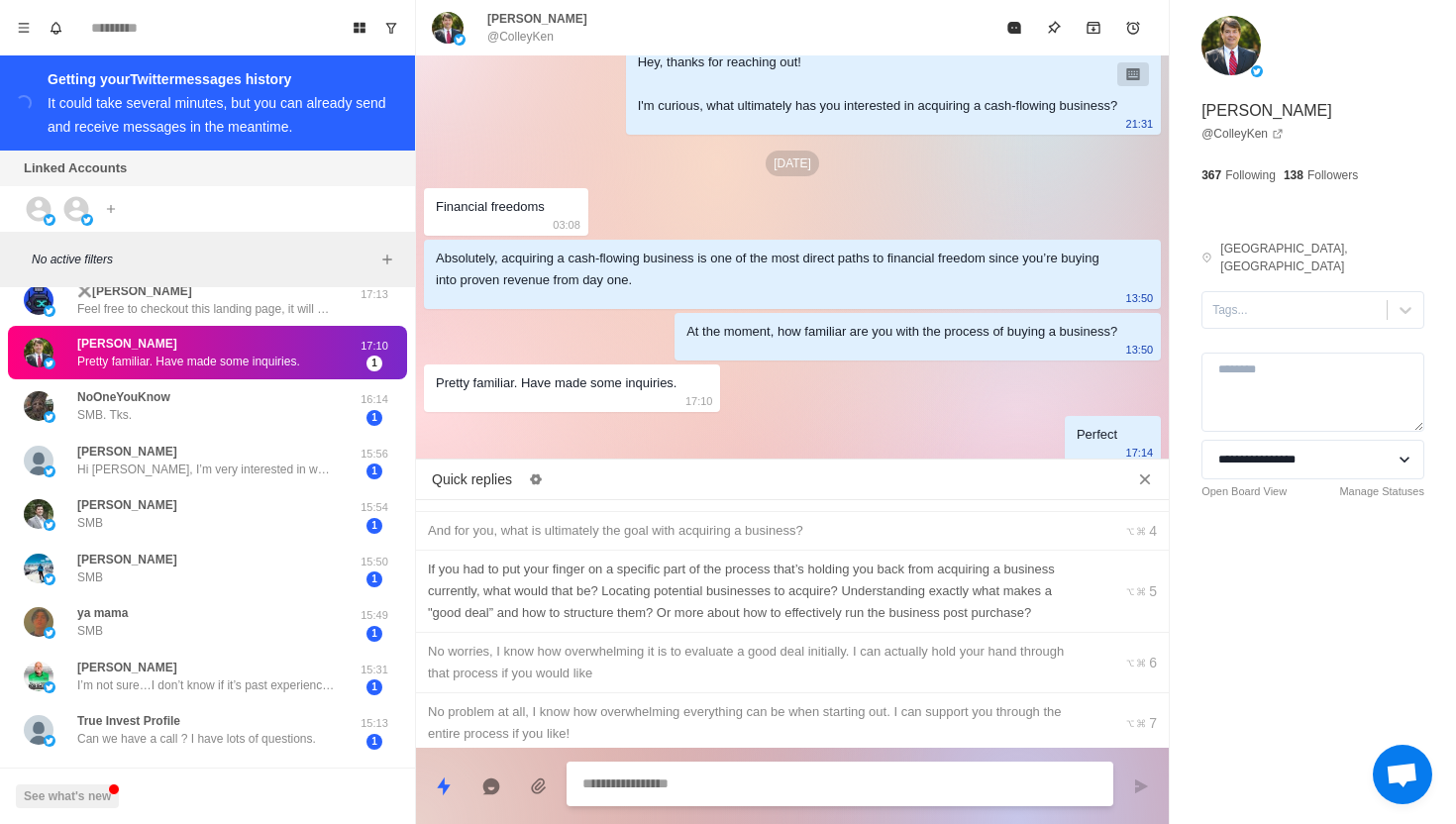 type on "*" 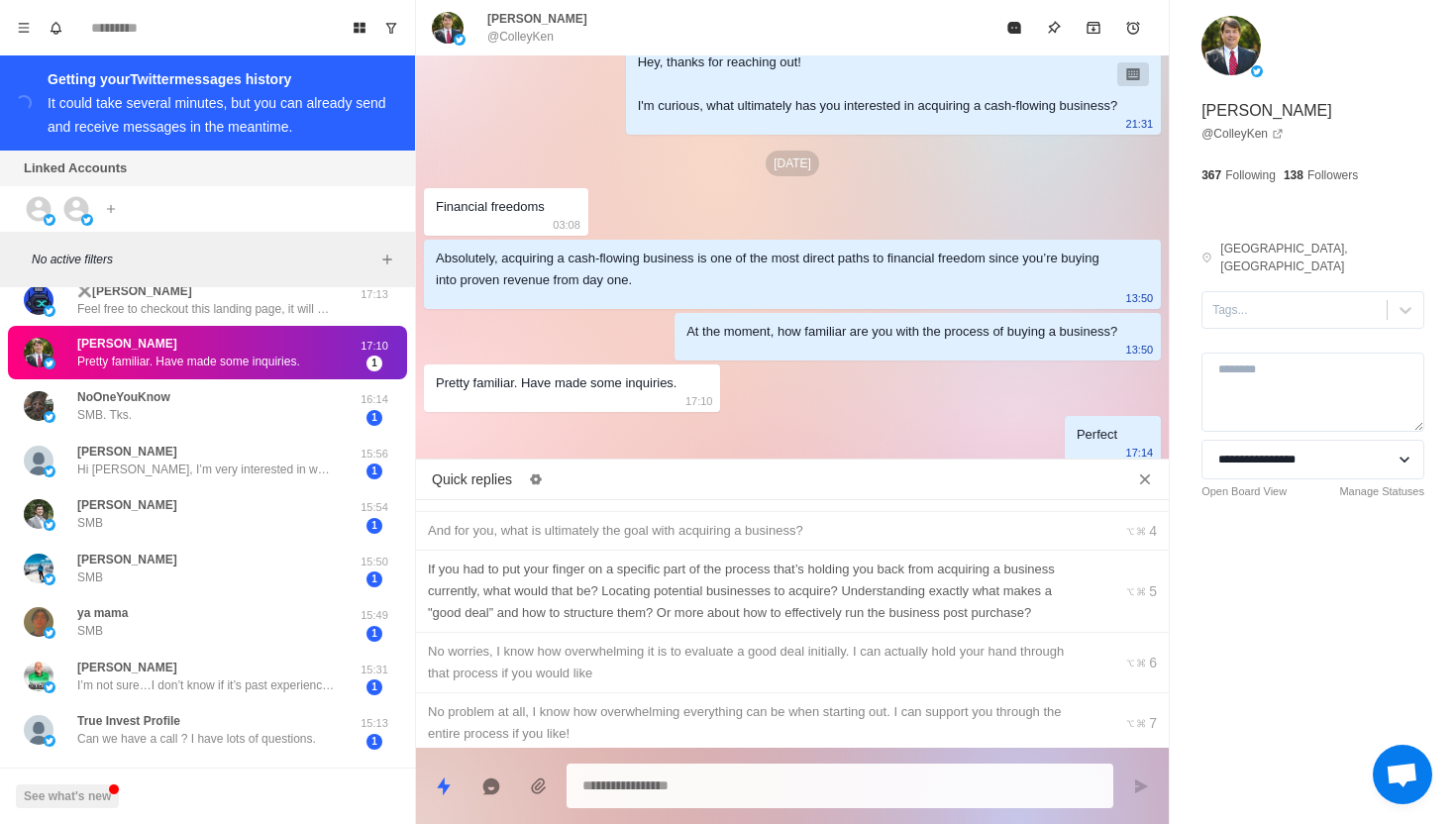 click on "If you had to put your finger on a specific part of the process that’s holding you back from acquiring a business currently, what would that be? Locating potential businesses to acquire? Understanding exactly what makes a "good deal” and how to structure them? Or more about how to effectively run the business post purchase?" at bounding box center [758, 591] 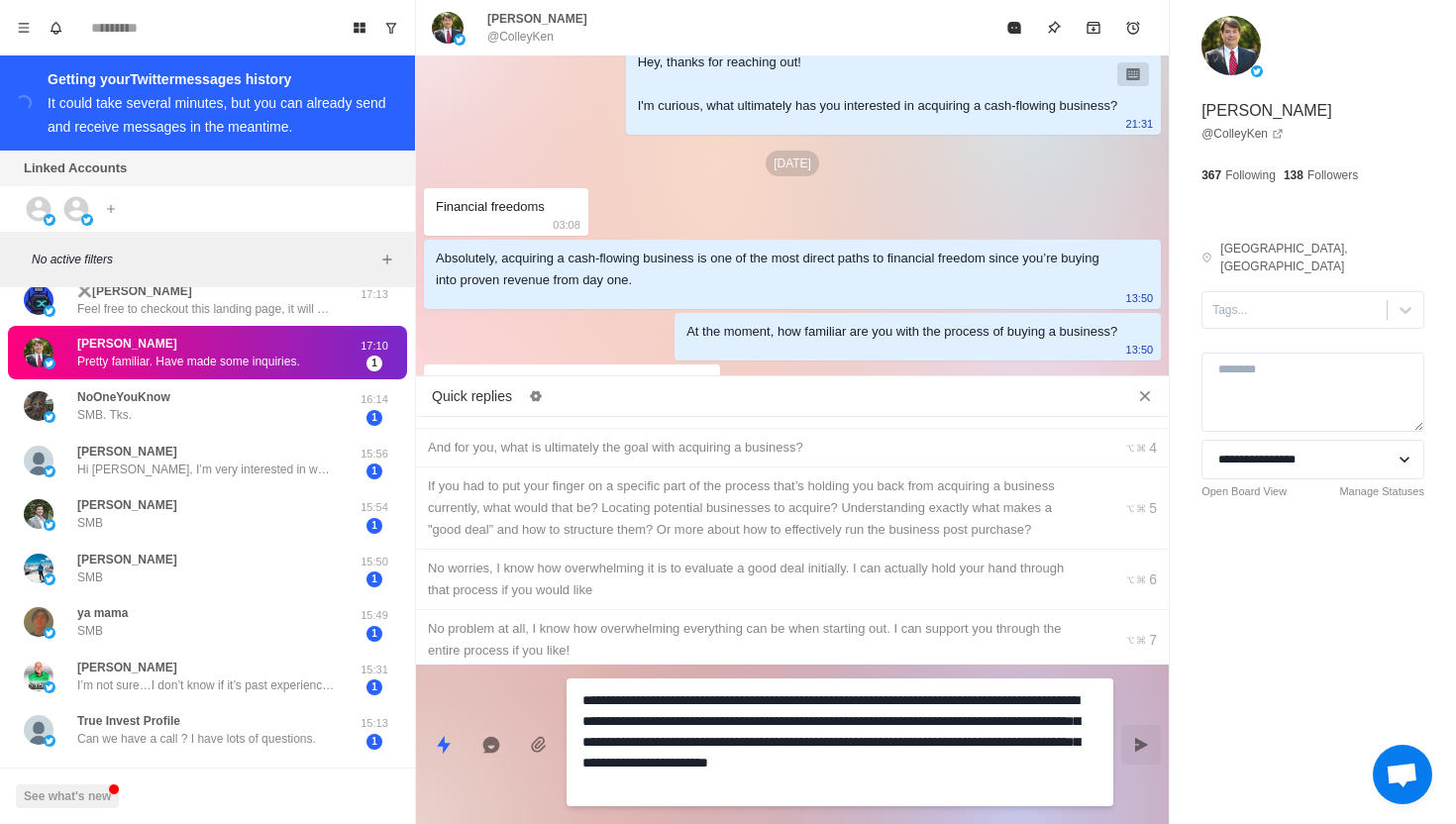 click on "**********" at bounding box center [840, 742] 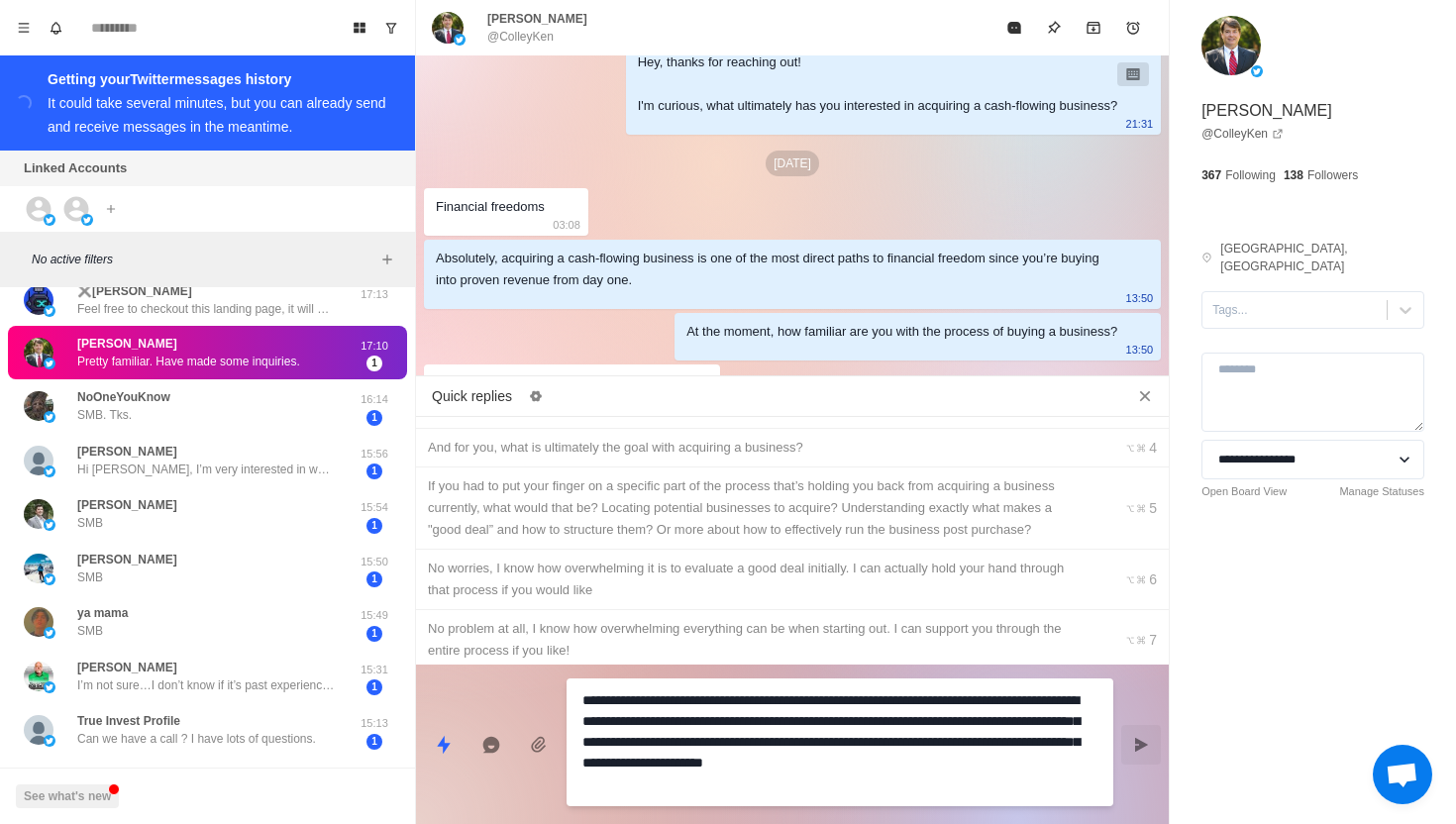 type on "*" 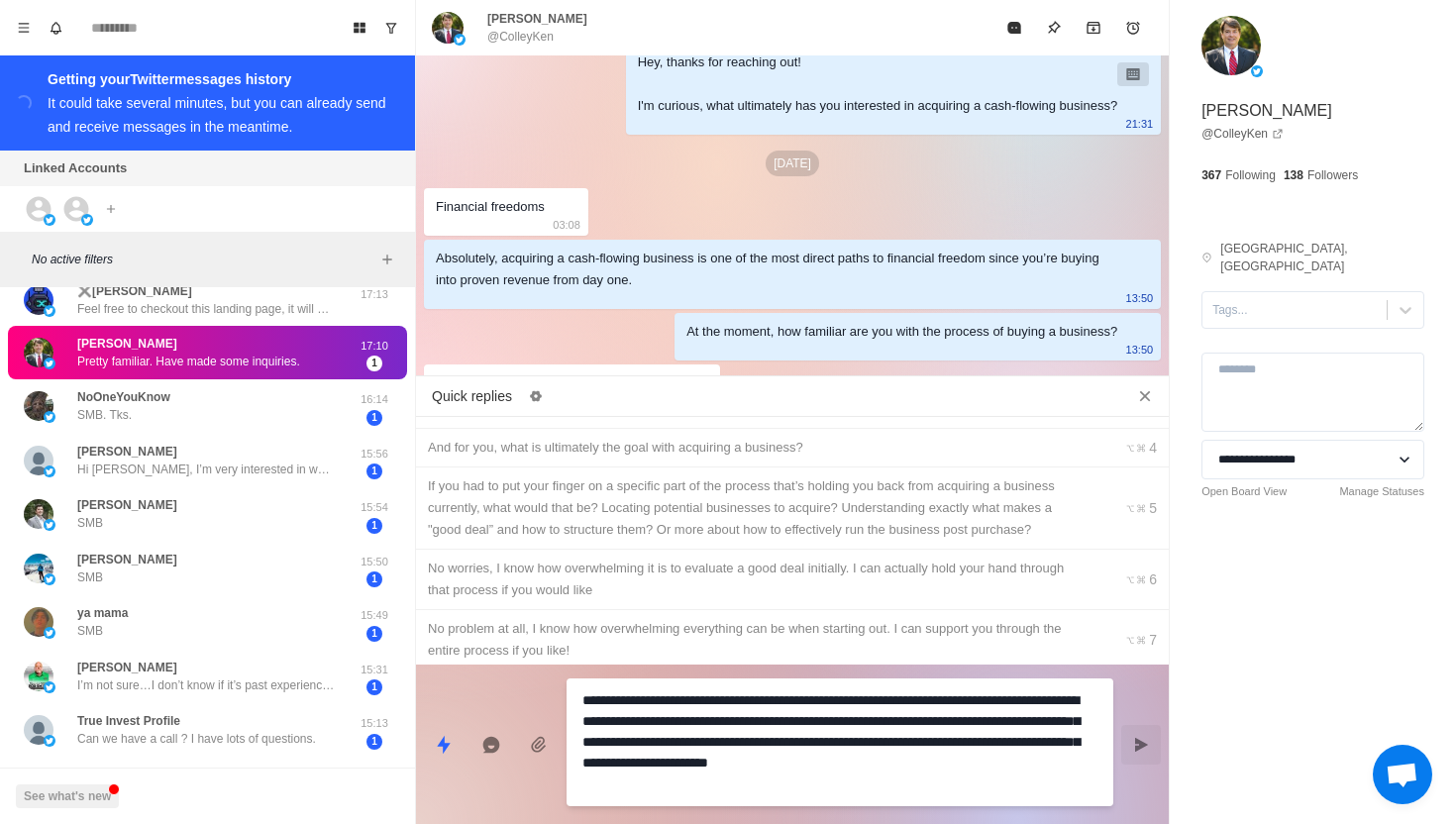 type on "*" 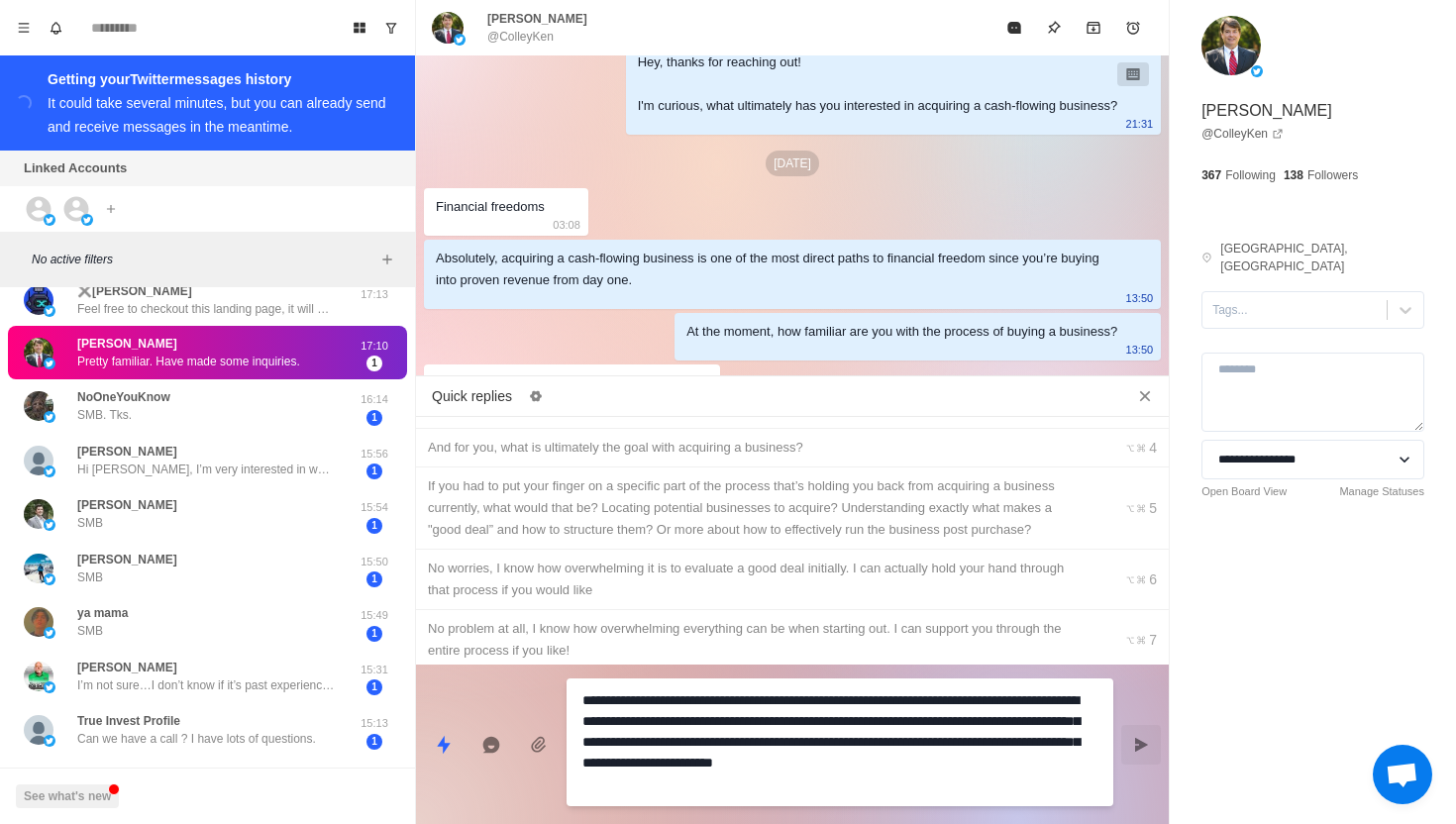type on "*" 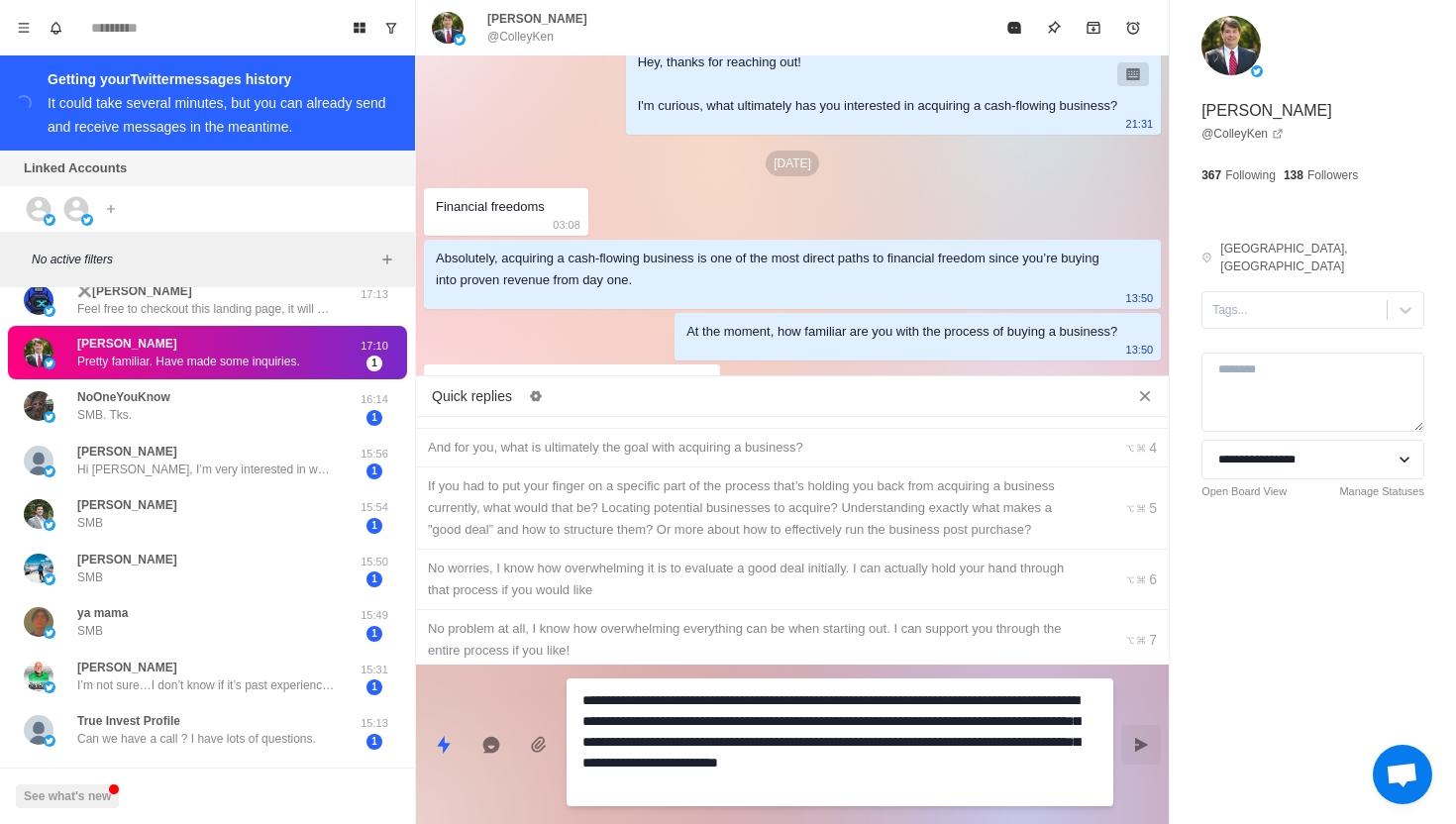 type on "**********" 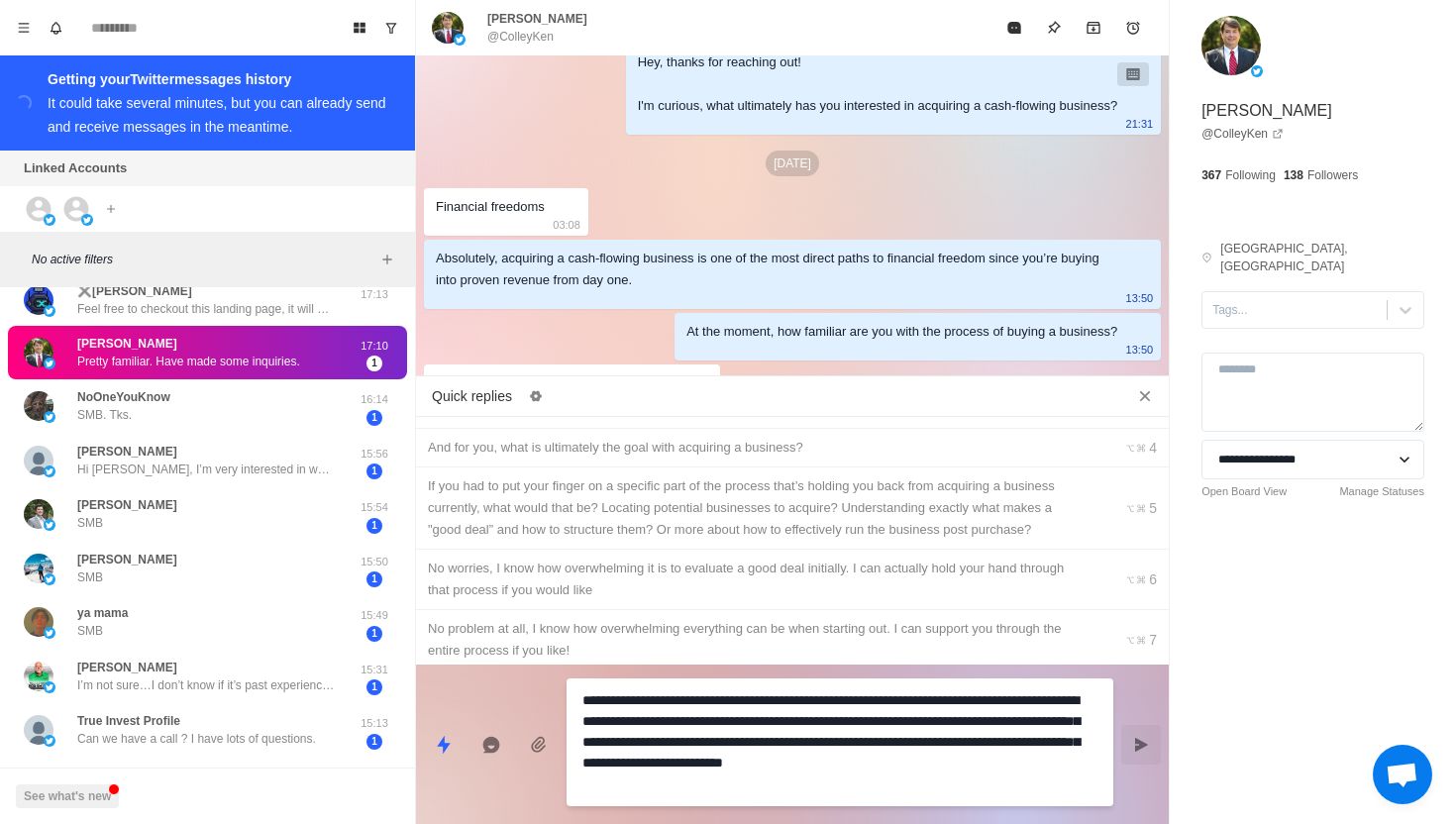 type on "*" 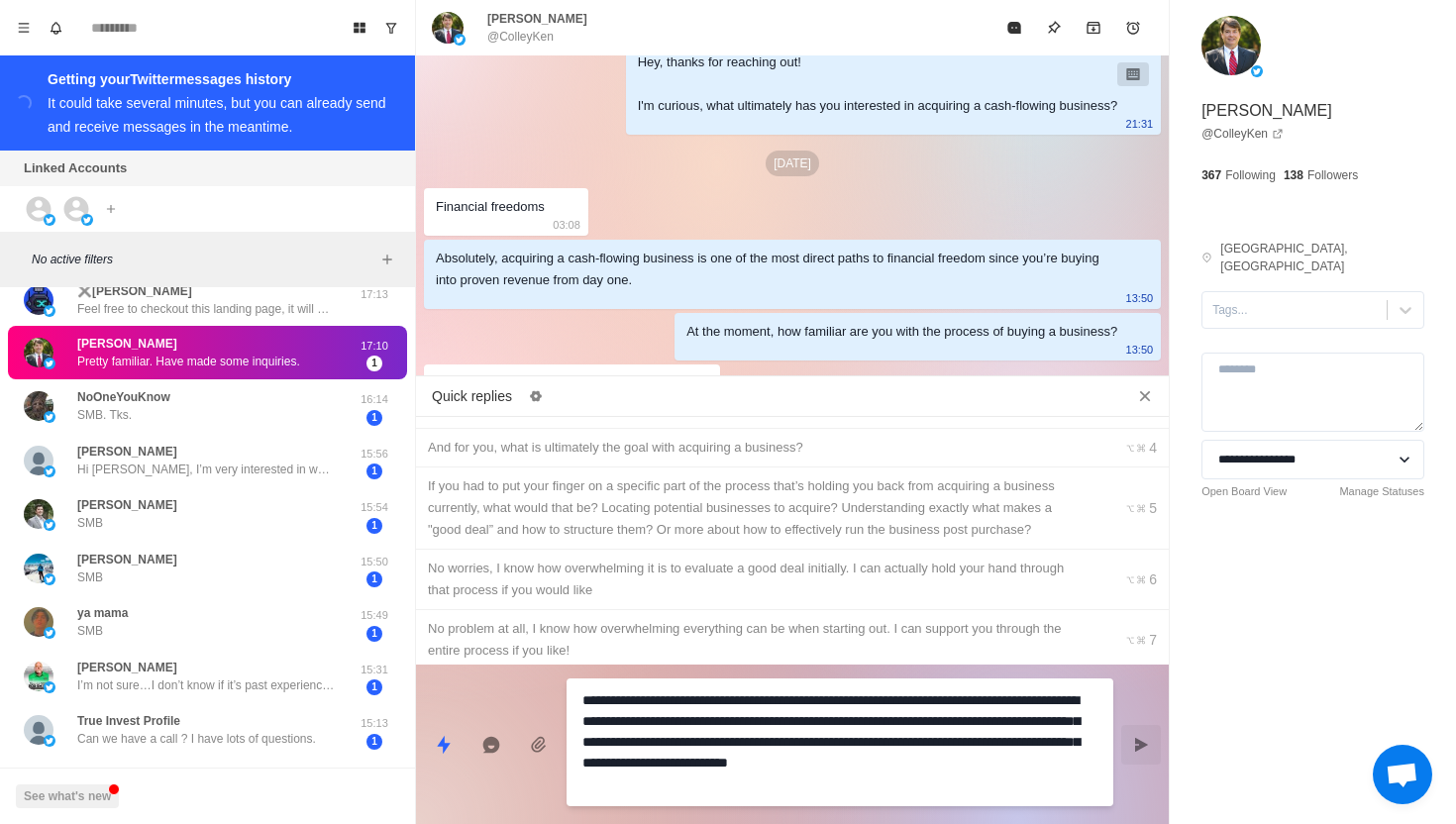 type on "*" 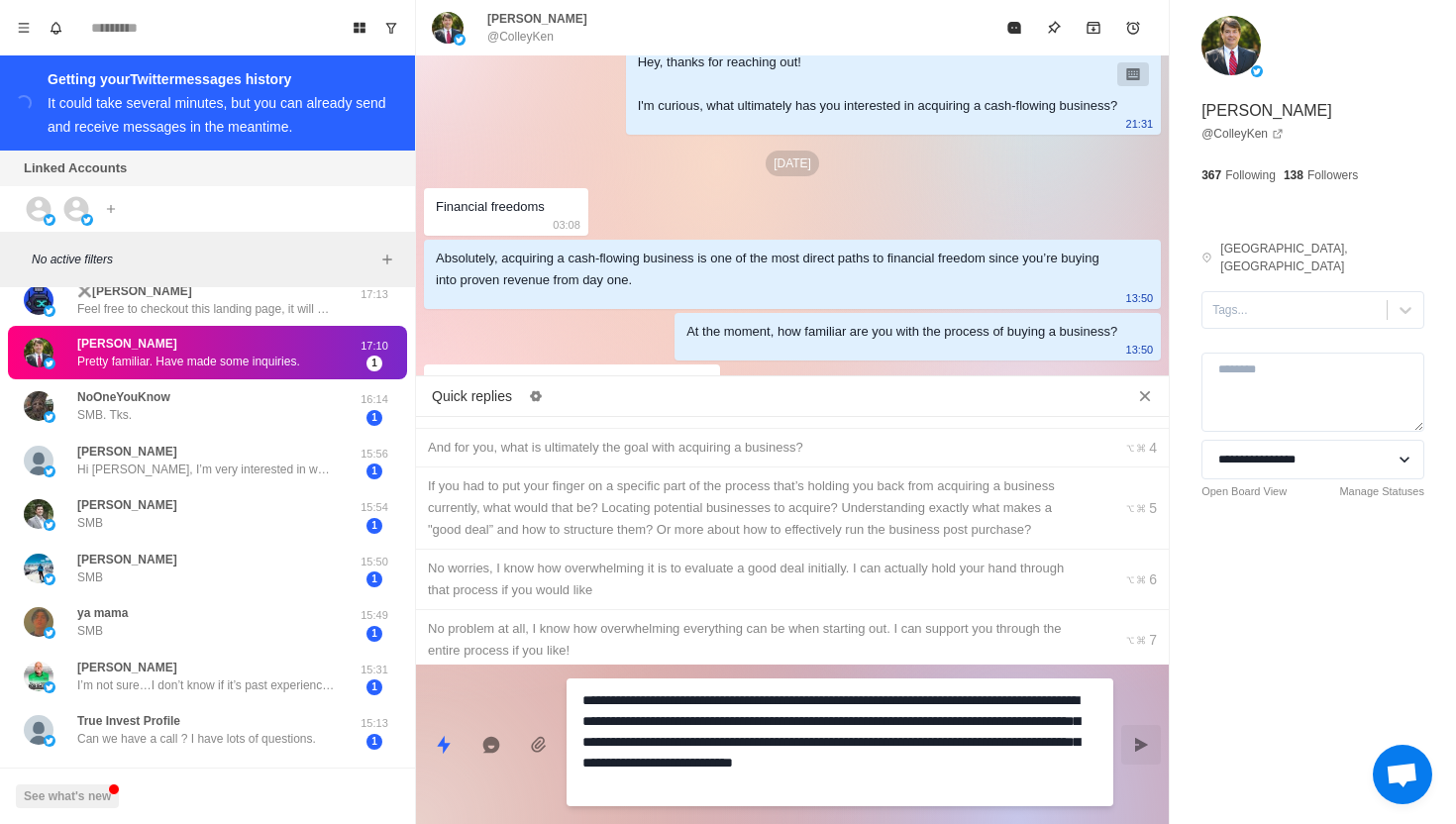type on "*" 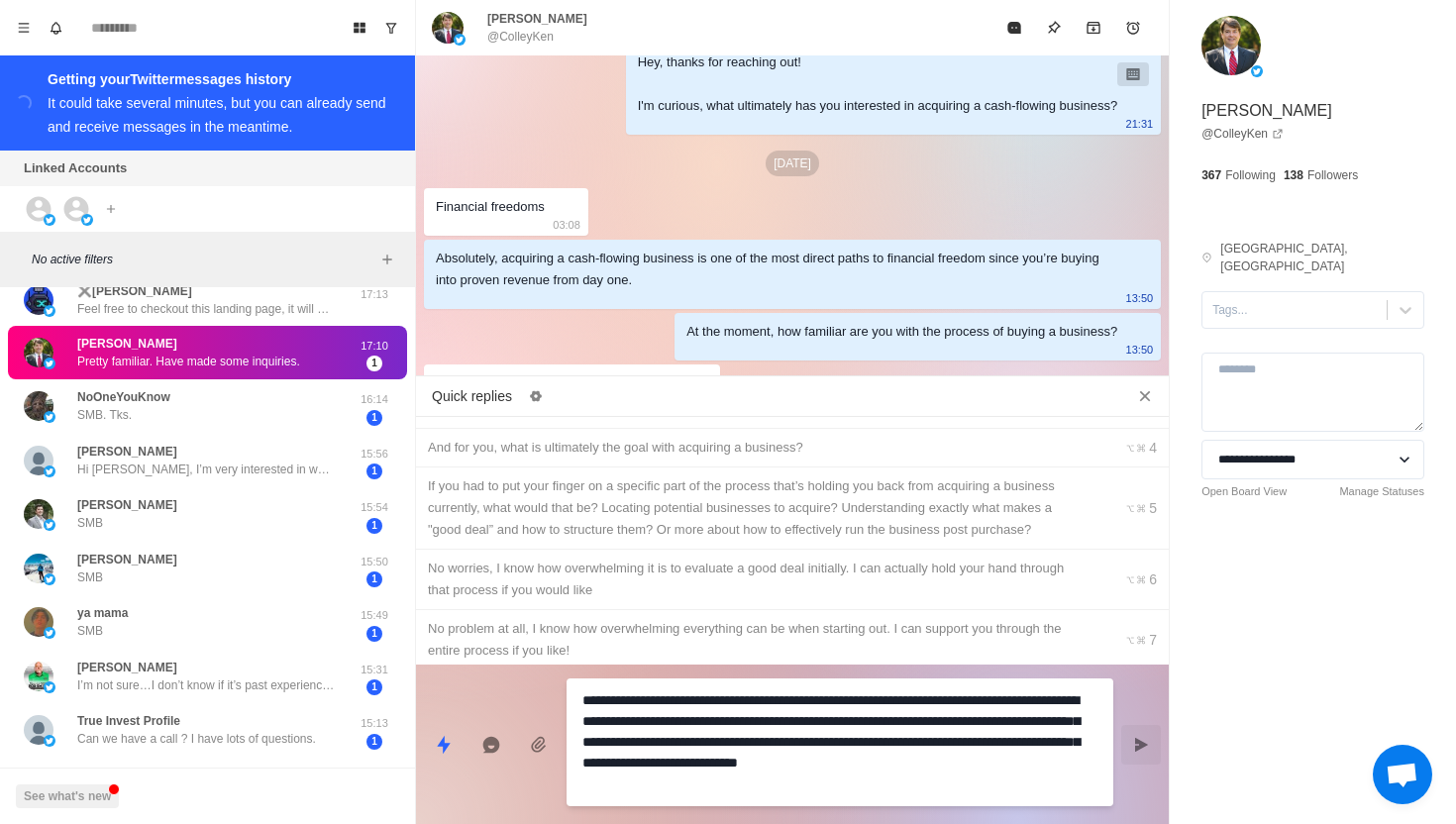 type on "*" 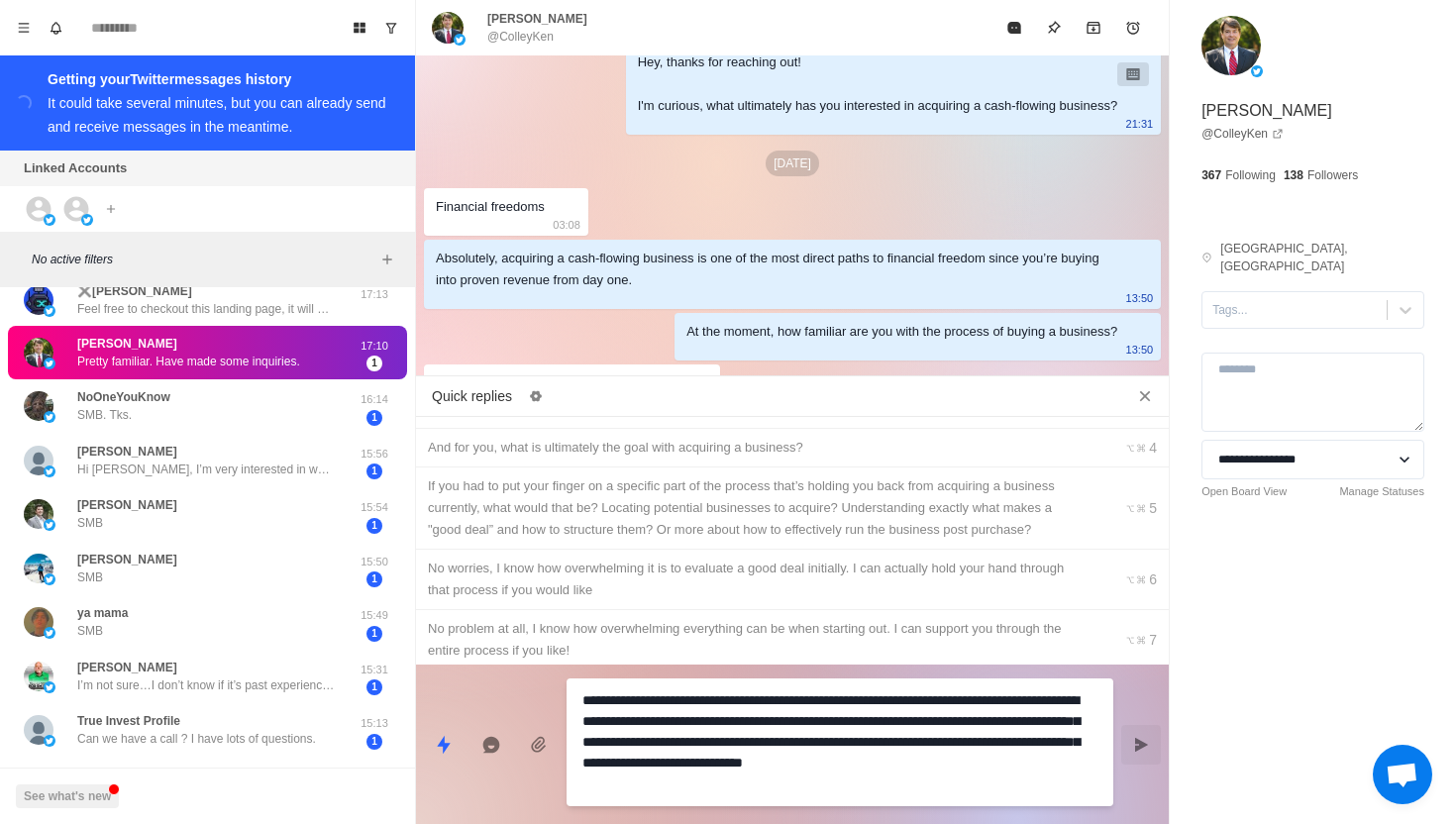 type on "*" 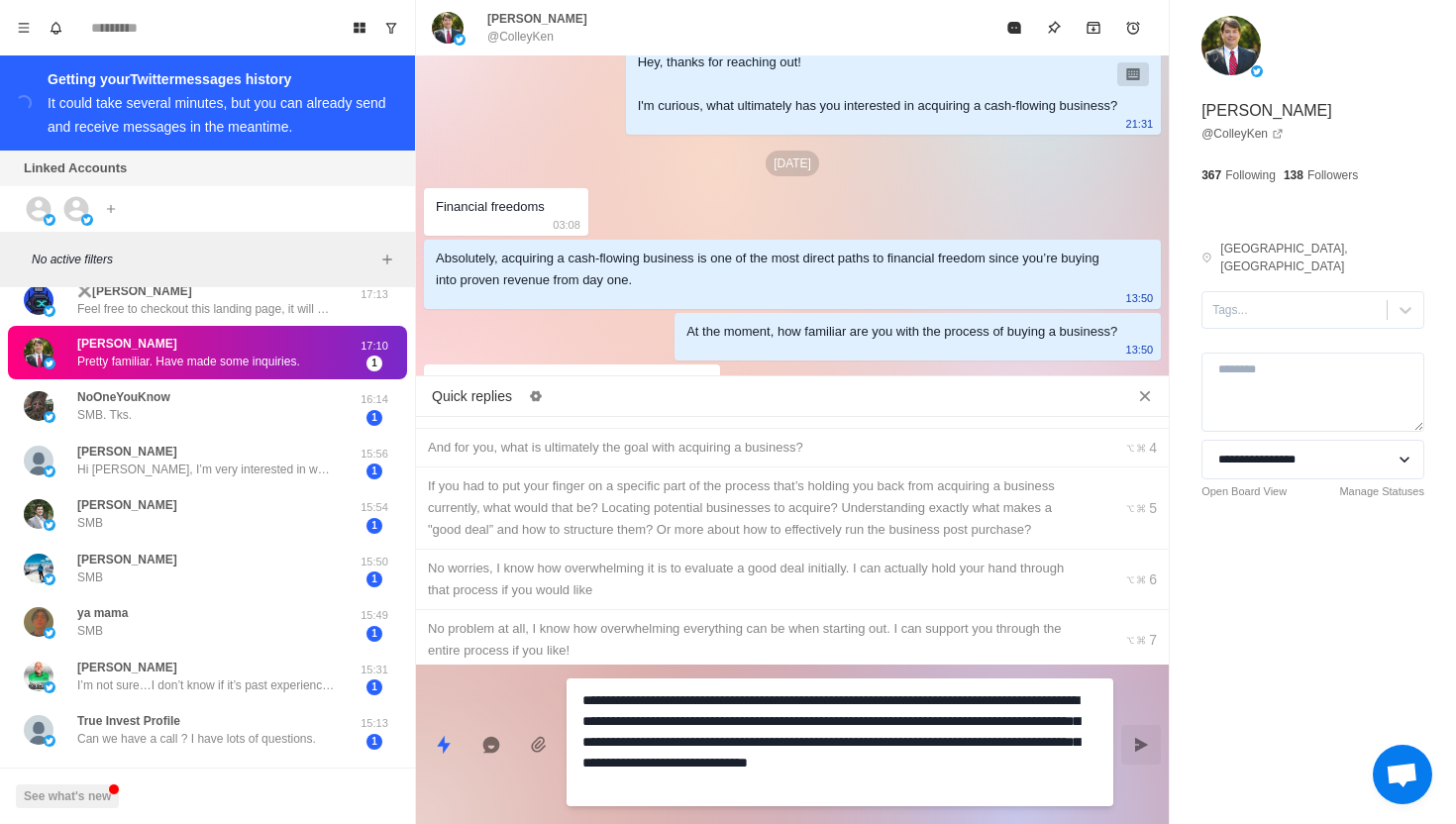 type on "*" 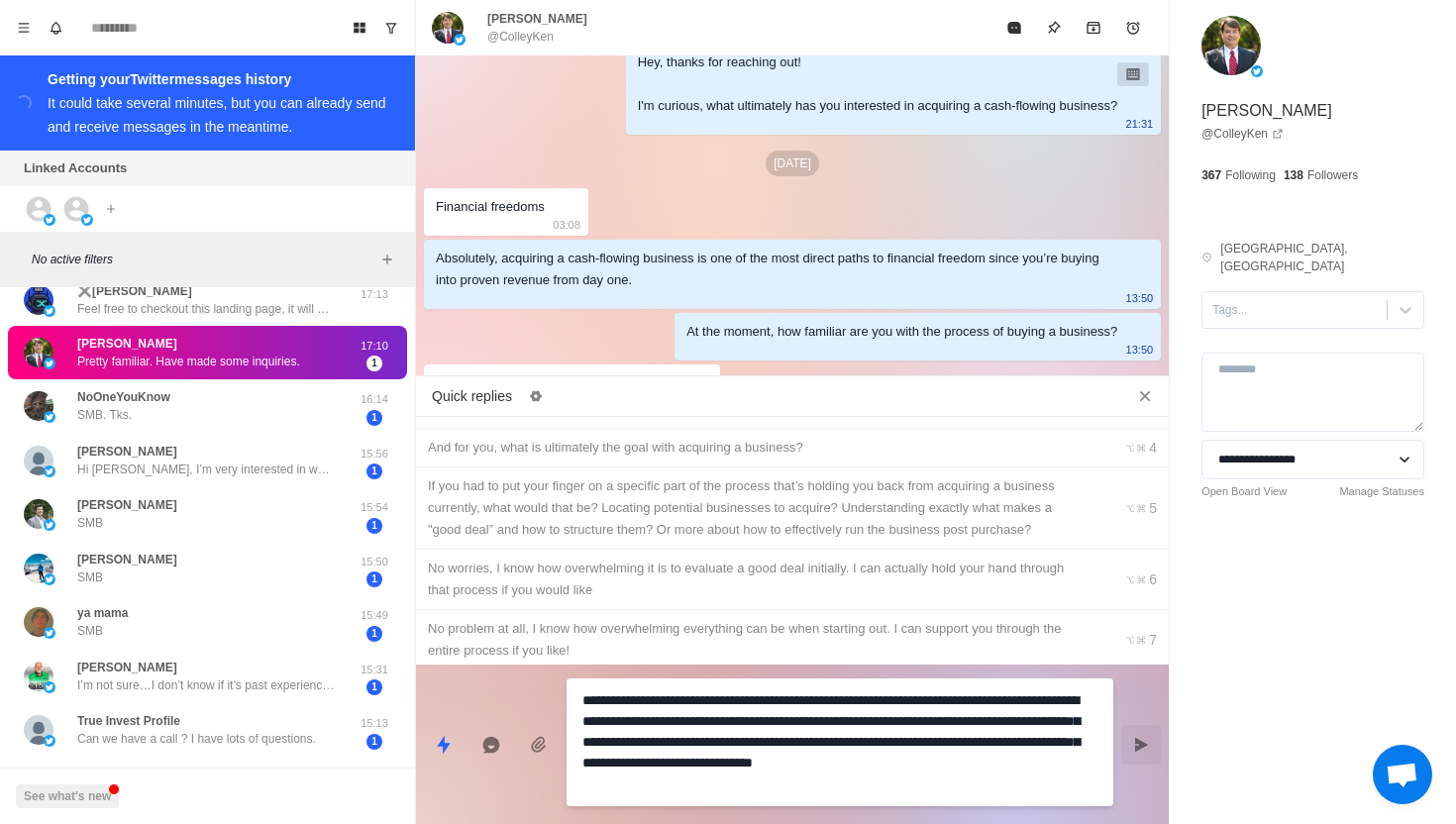 type on "*" 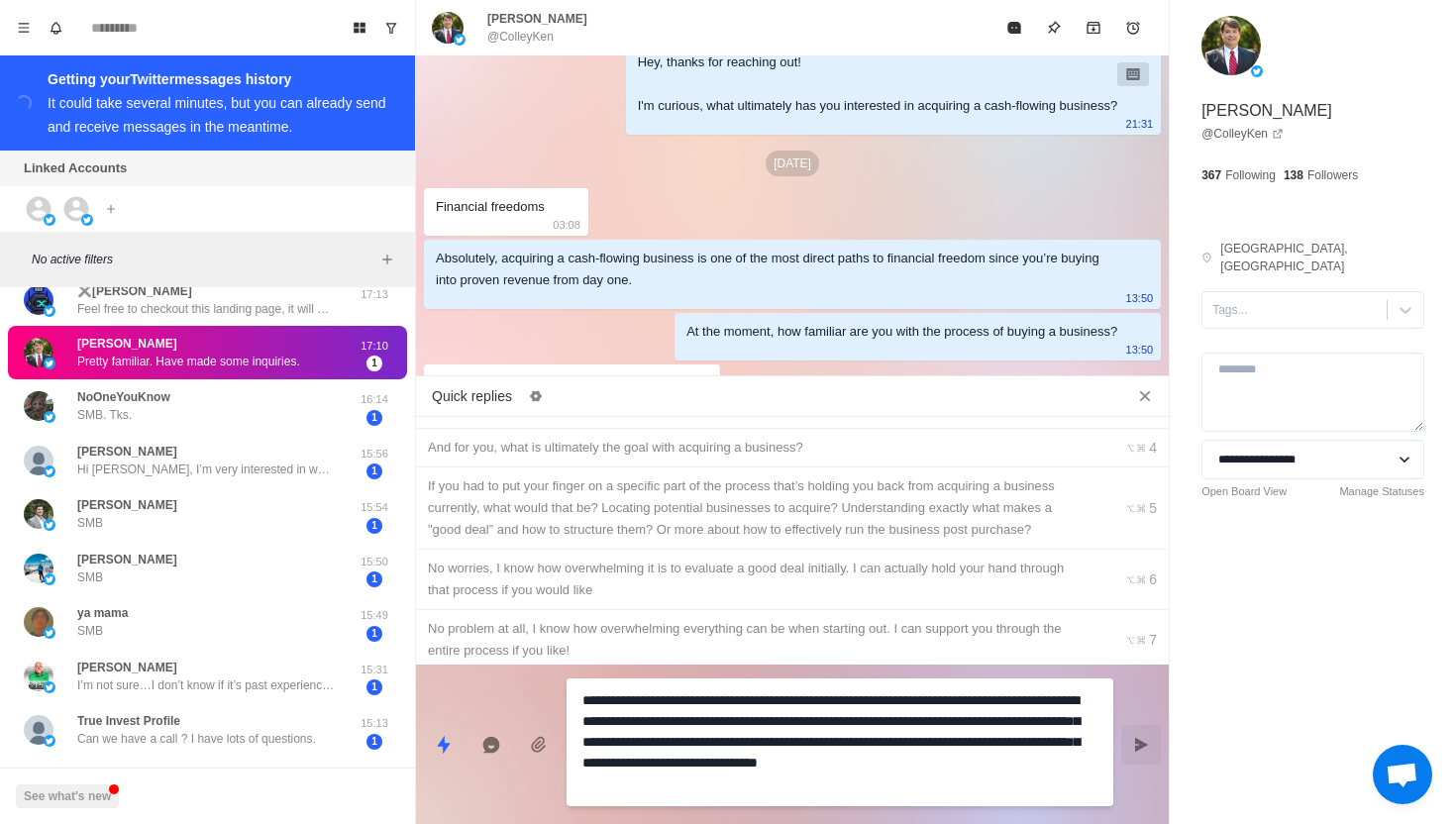 type on "*" 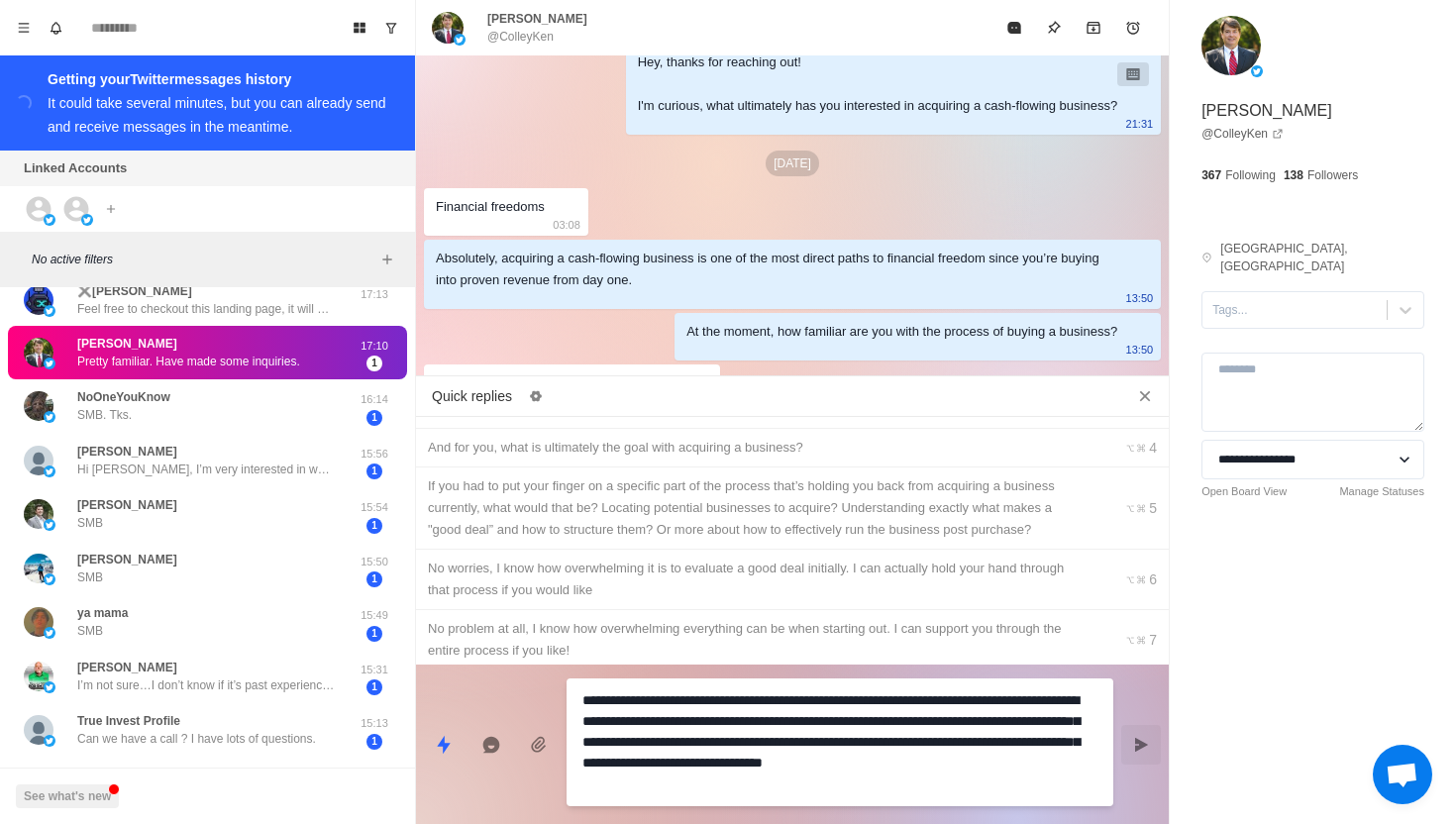 type on "*" 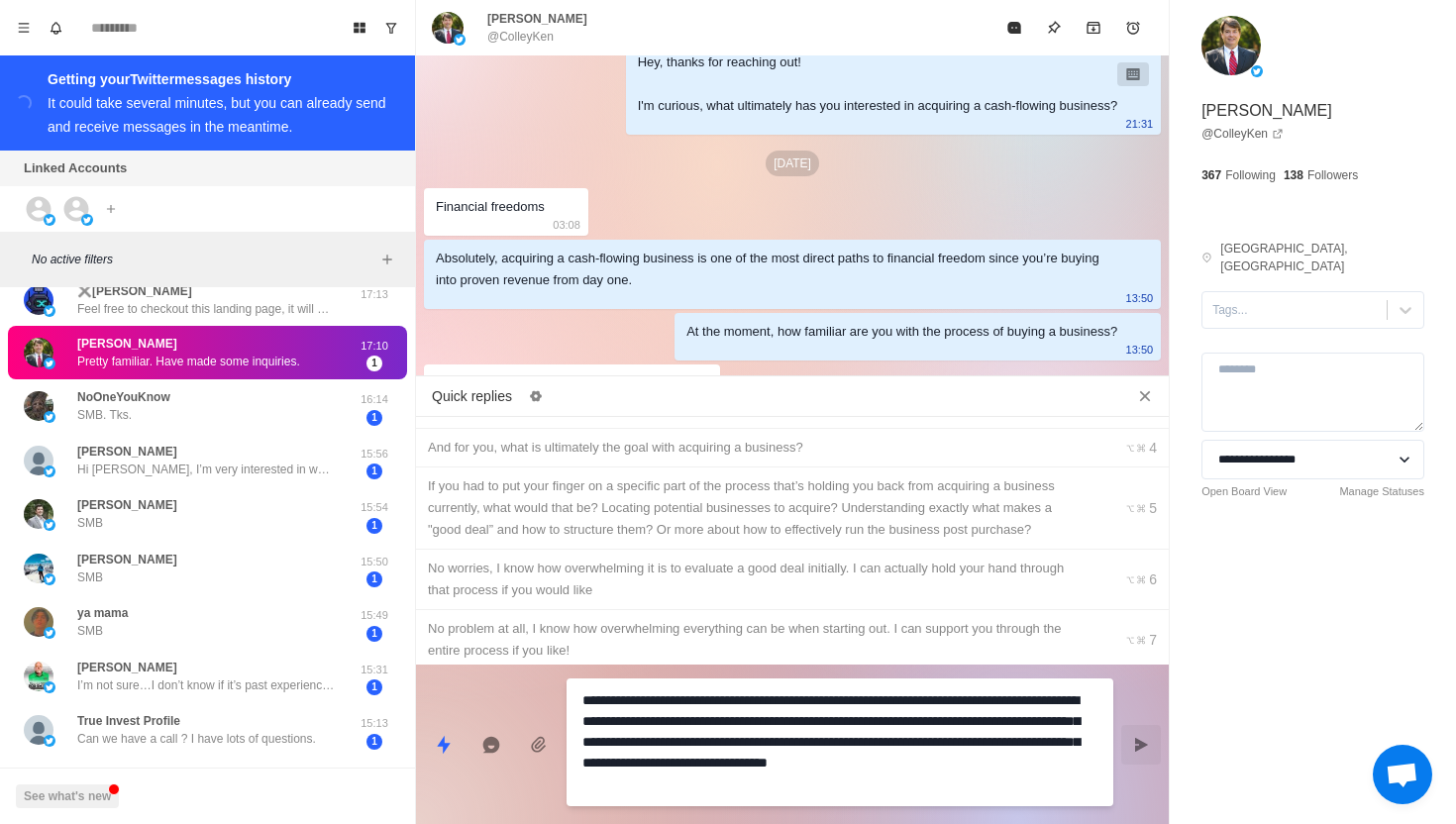 type on "*" 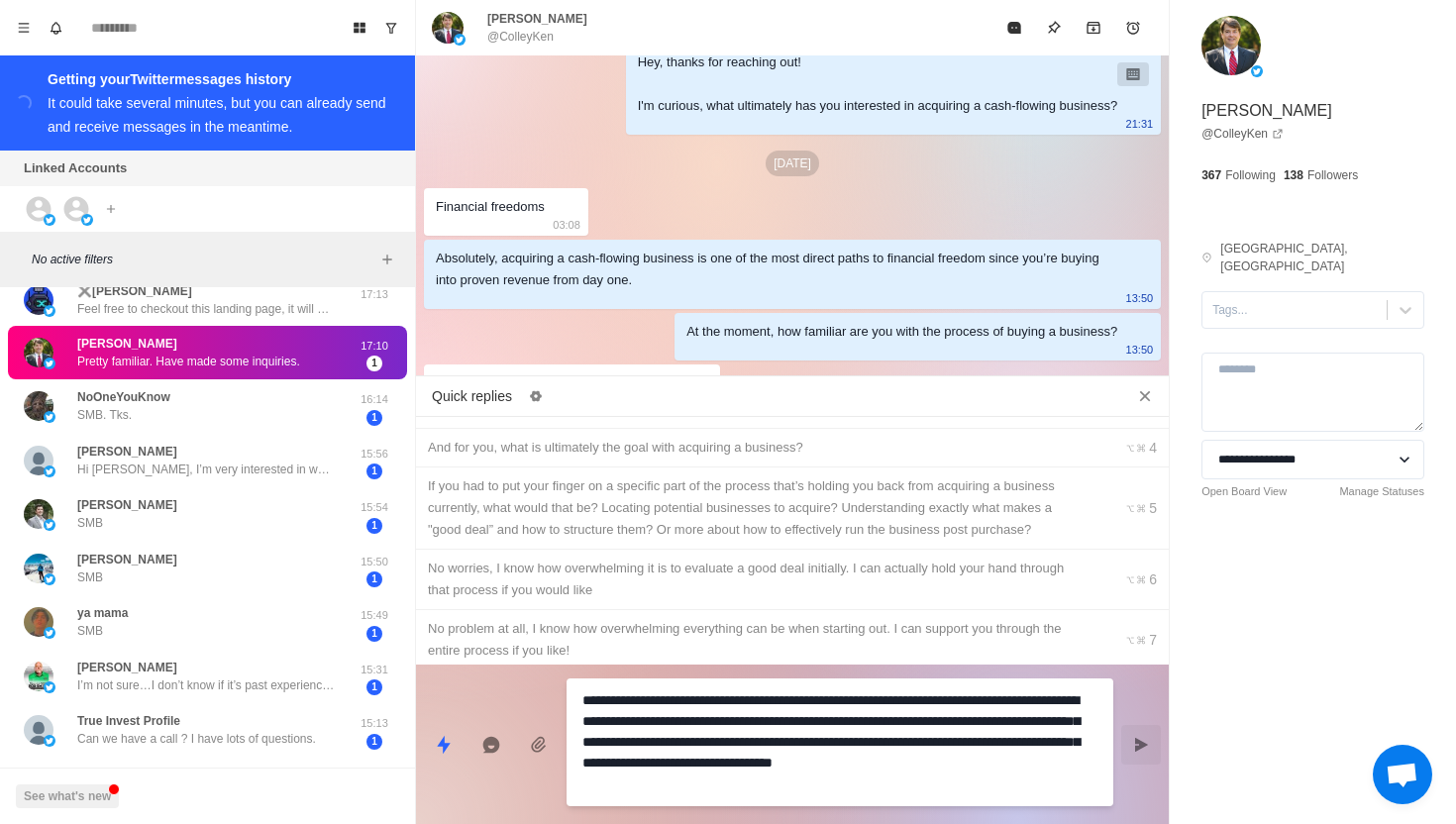 type on "*" 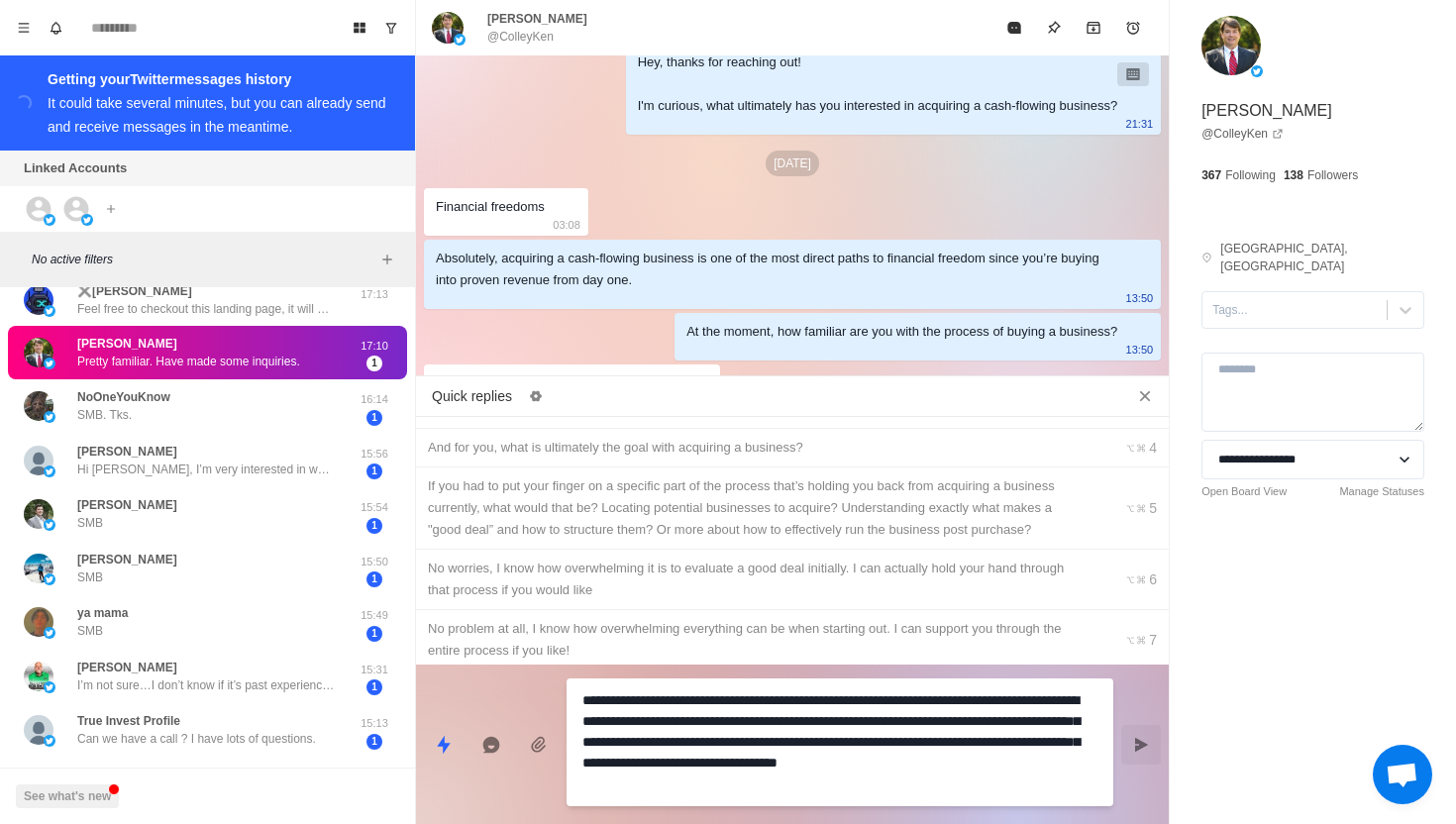 type on "**********" 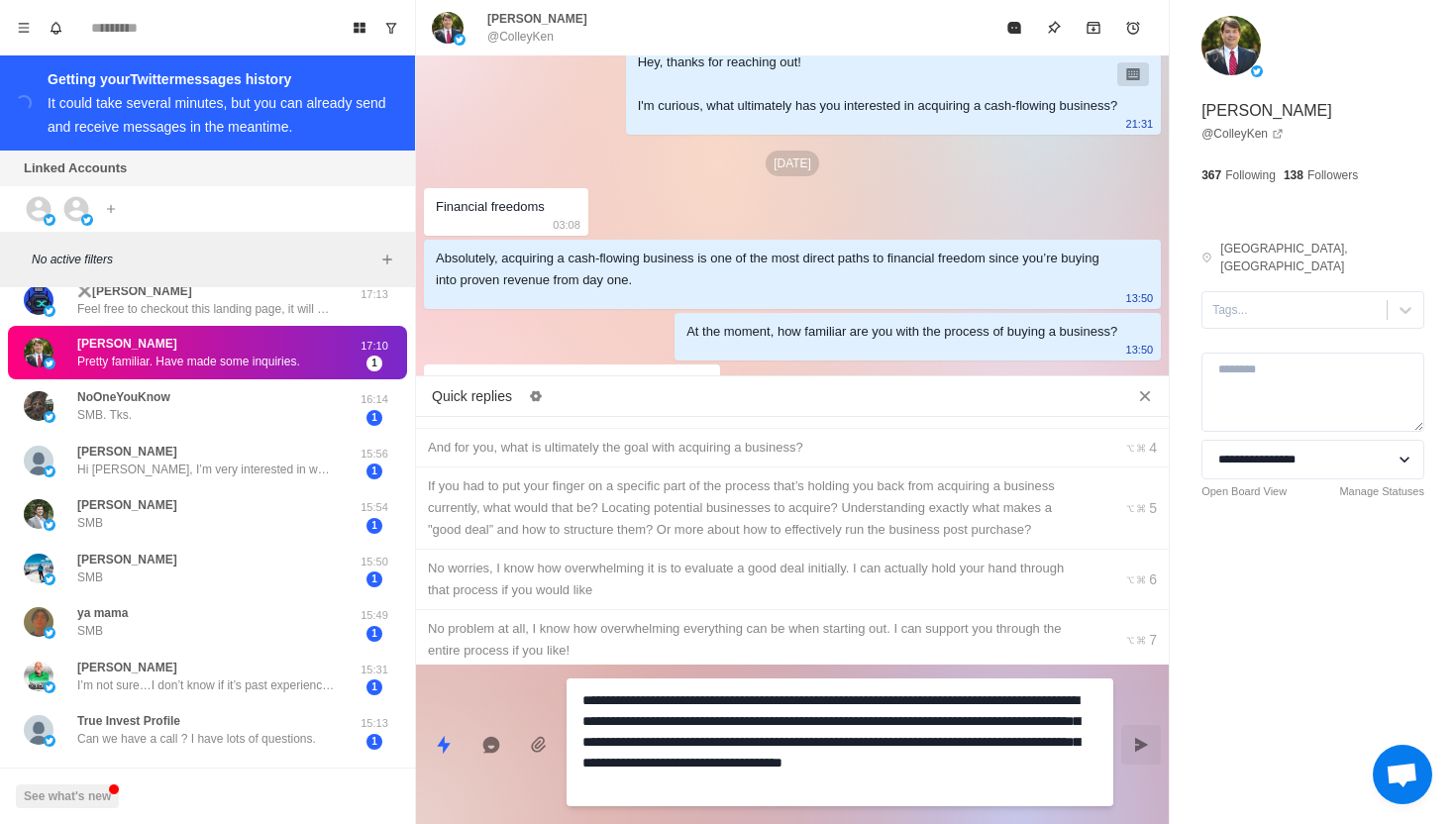 type on "*" 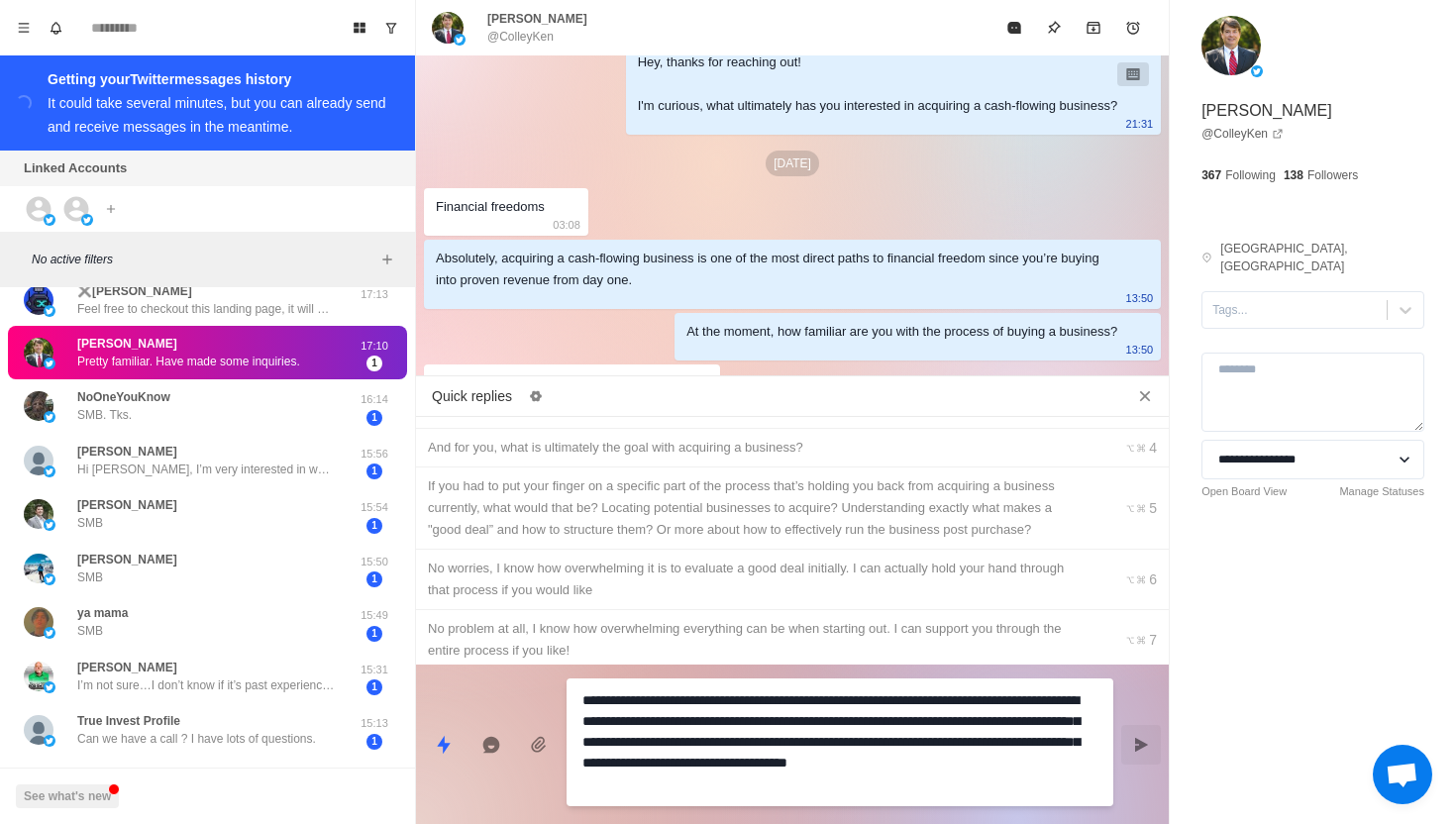 scroll, scrollTop: 0, scrollLeft: 0, axis: both 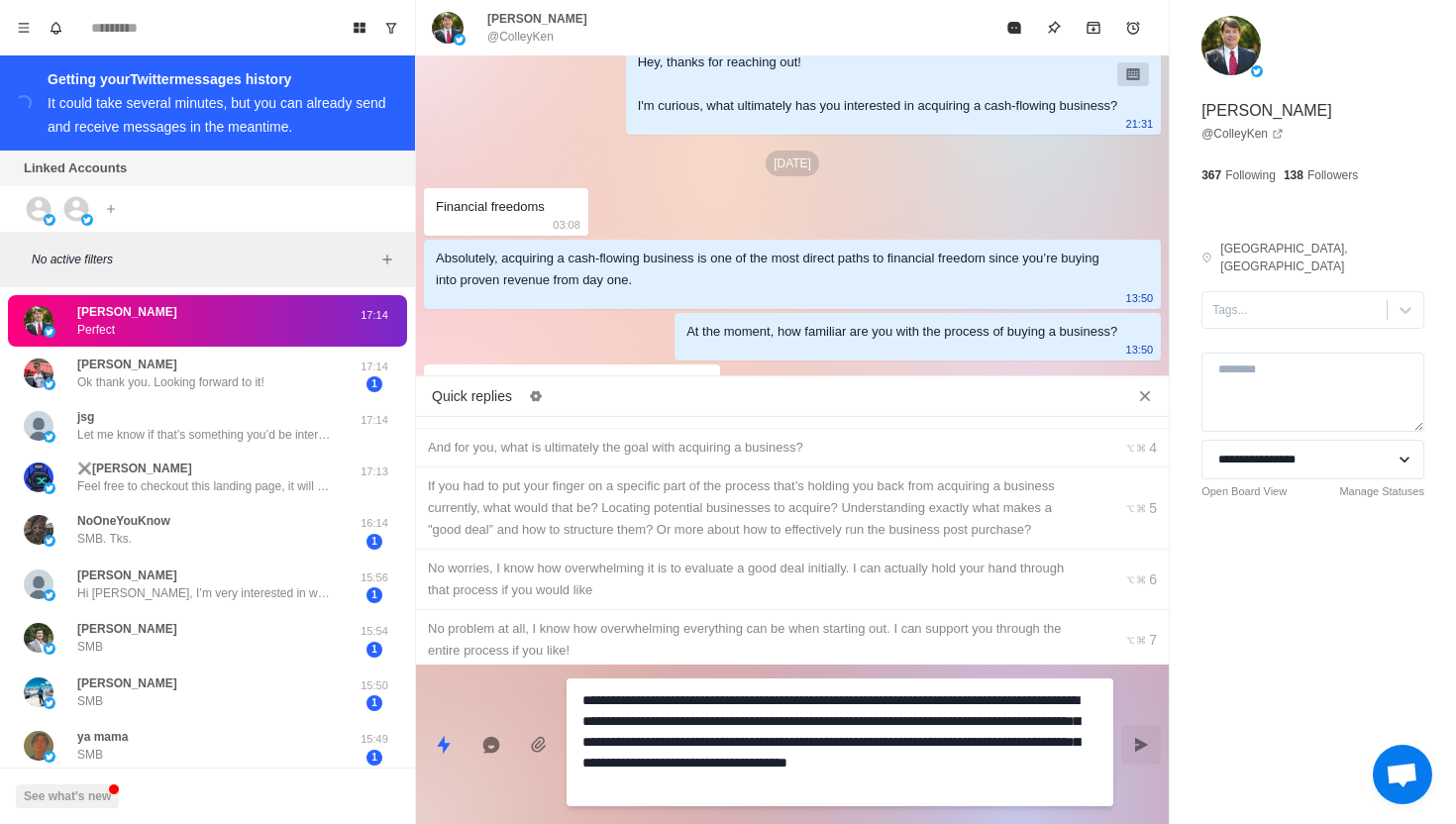 type on "*" 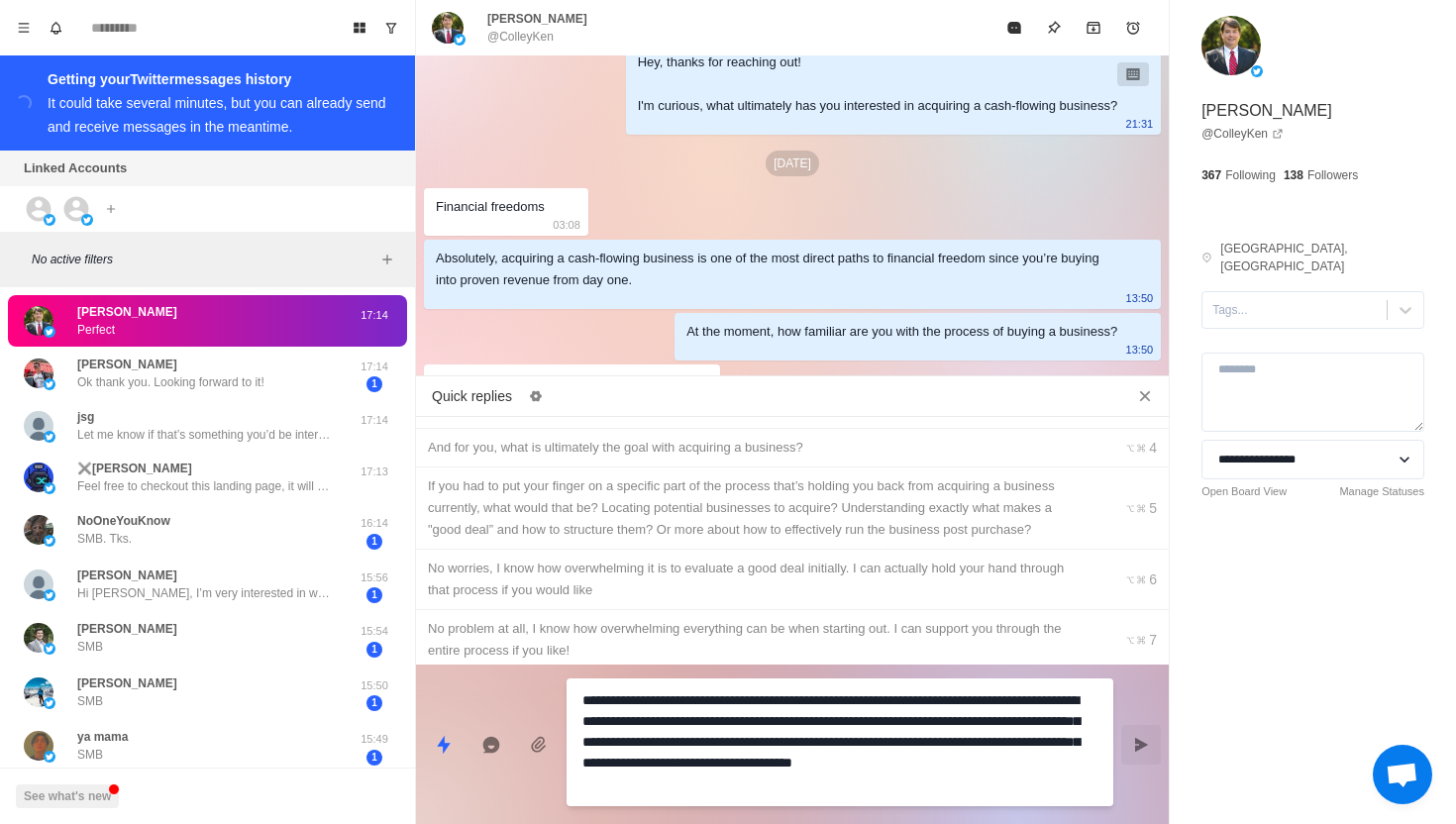 type on "*" 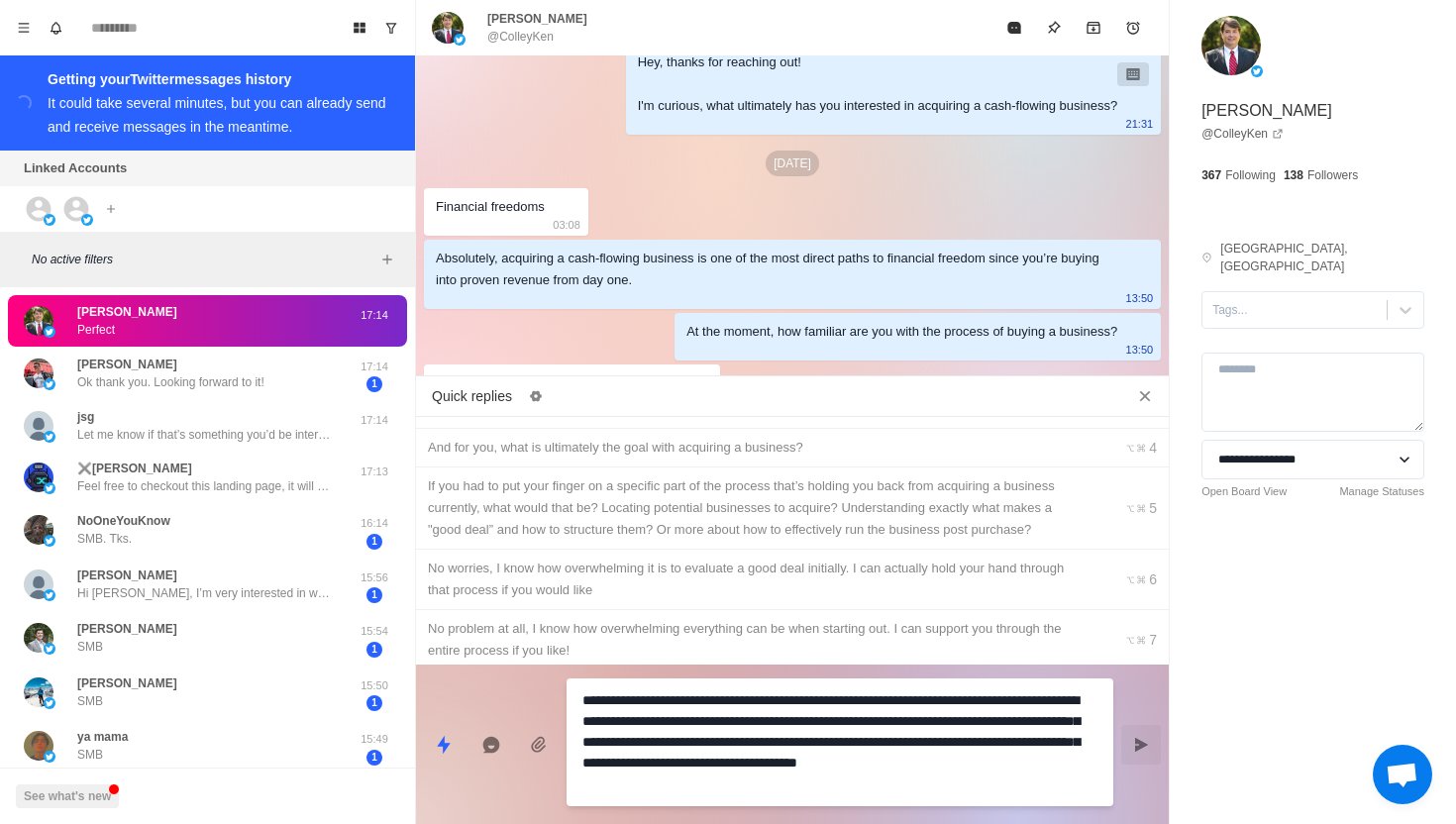 type on "*" 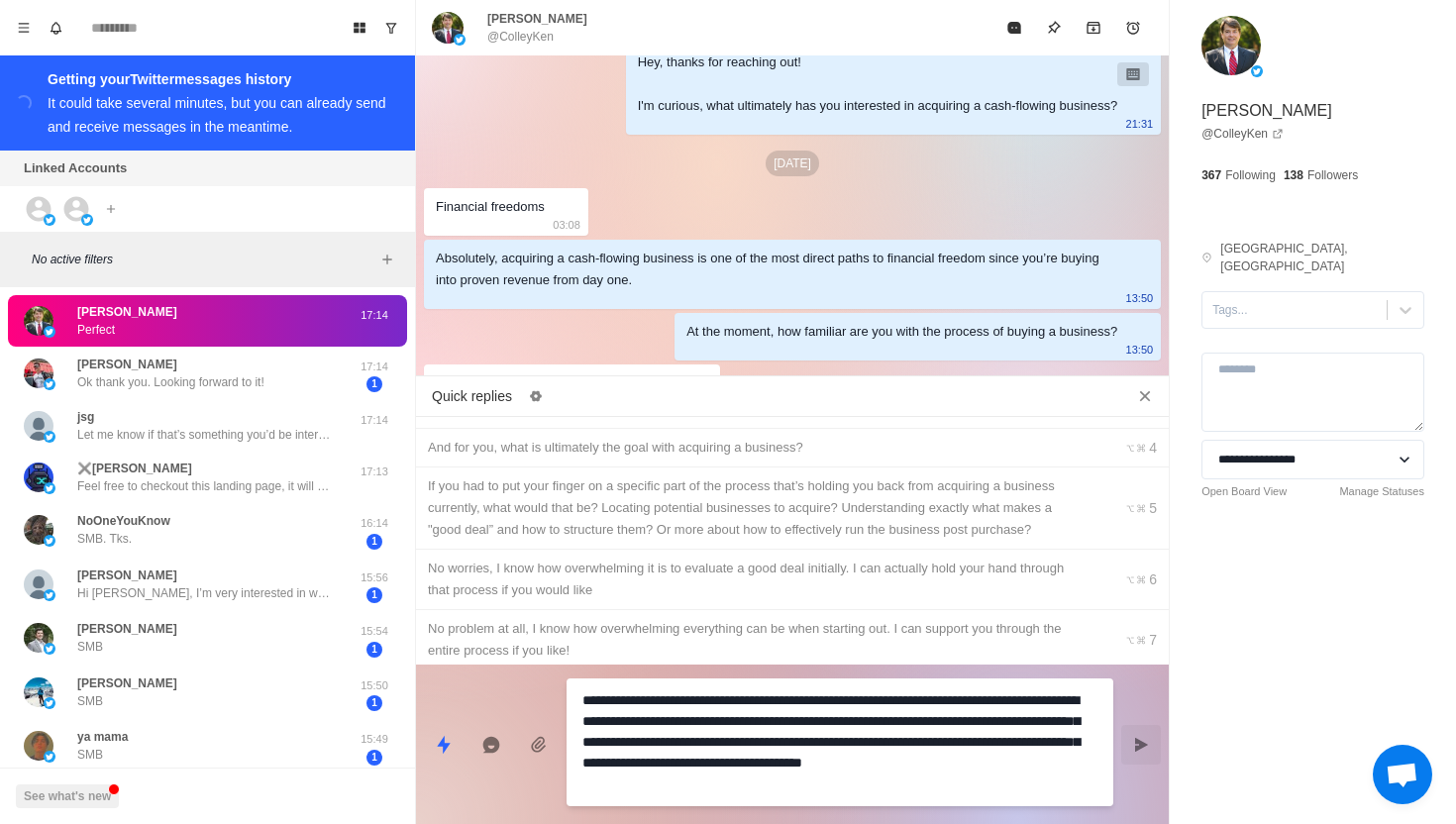 type on "*" 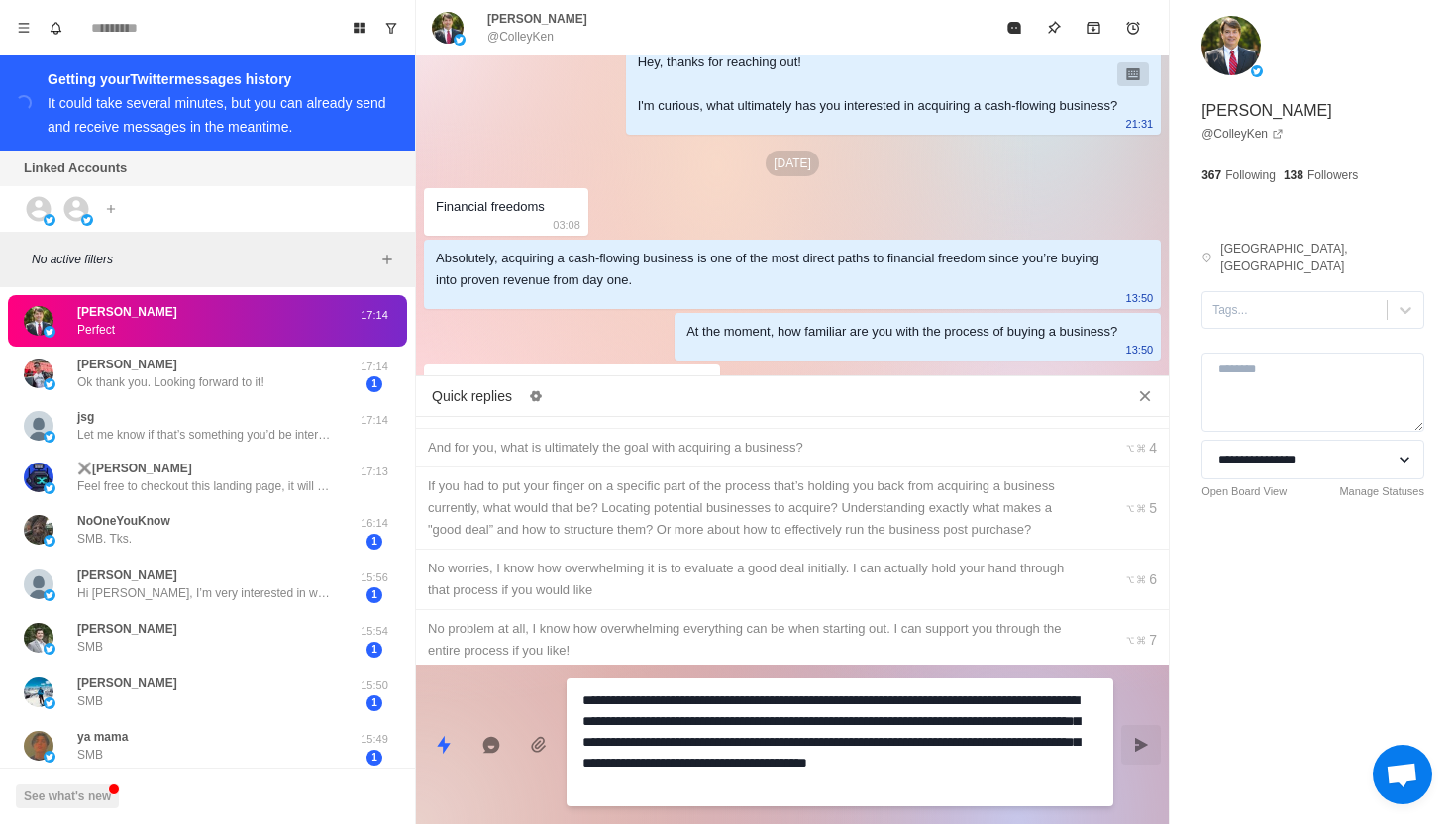 type on "*" 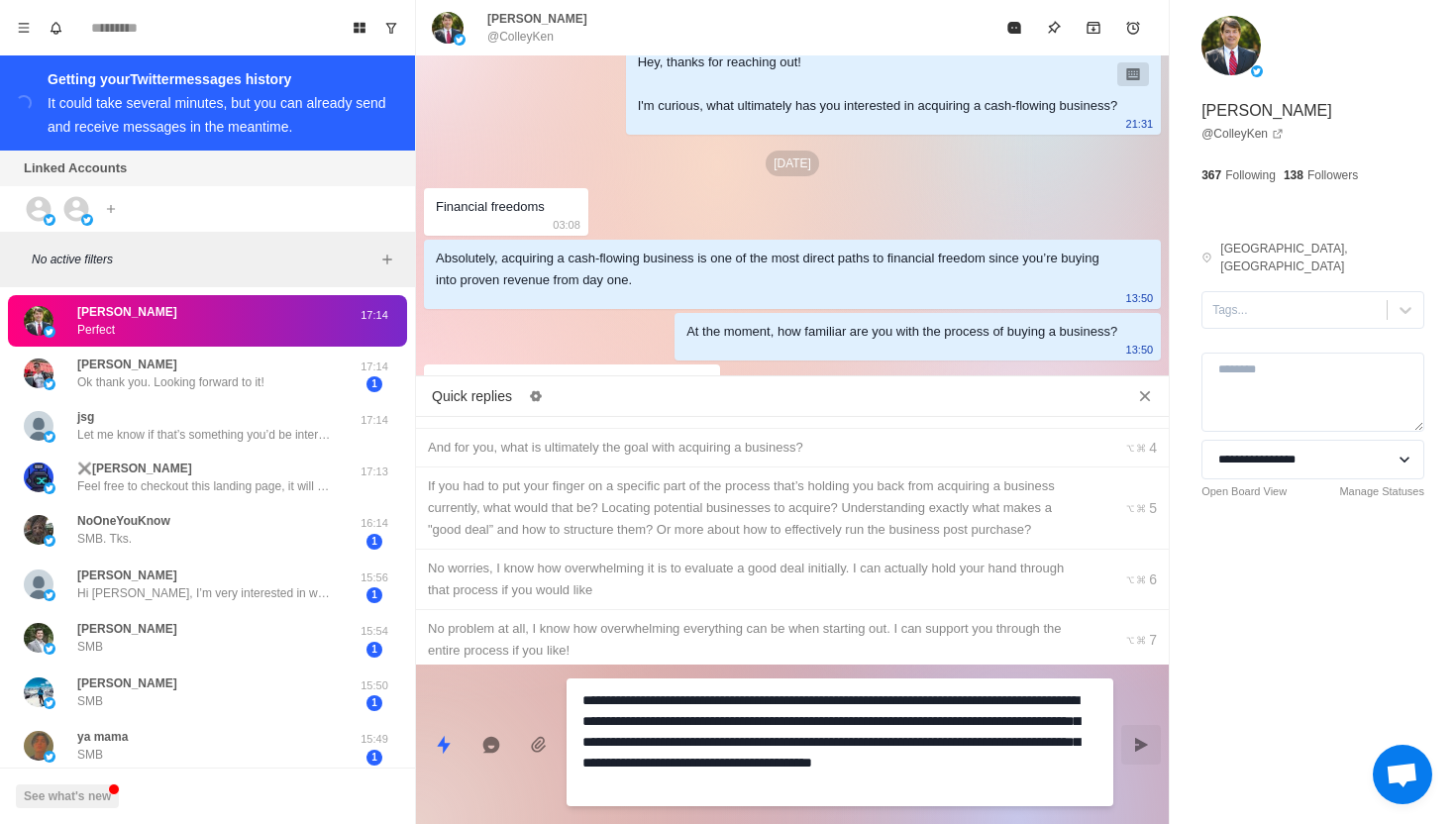 type on "*" 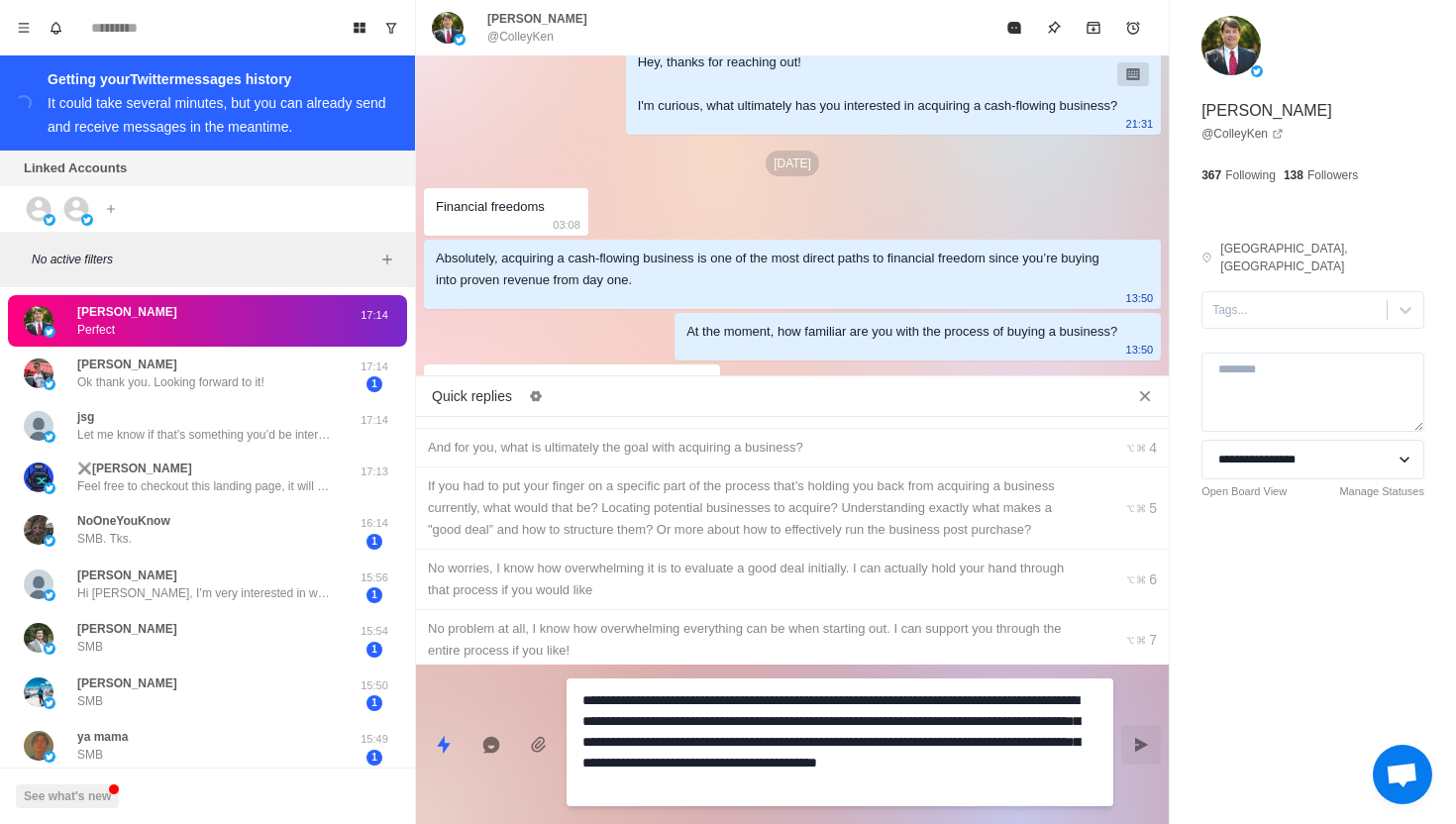 type on "*" 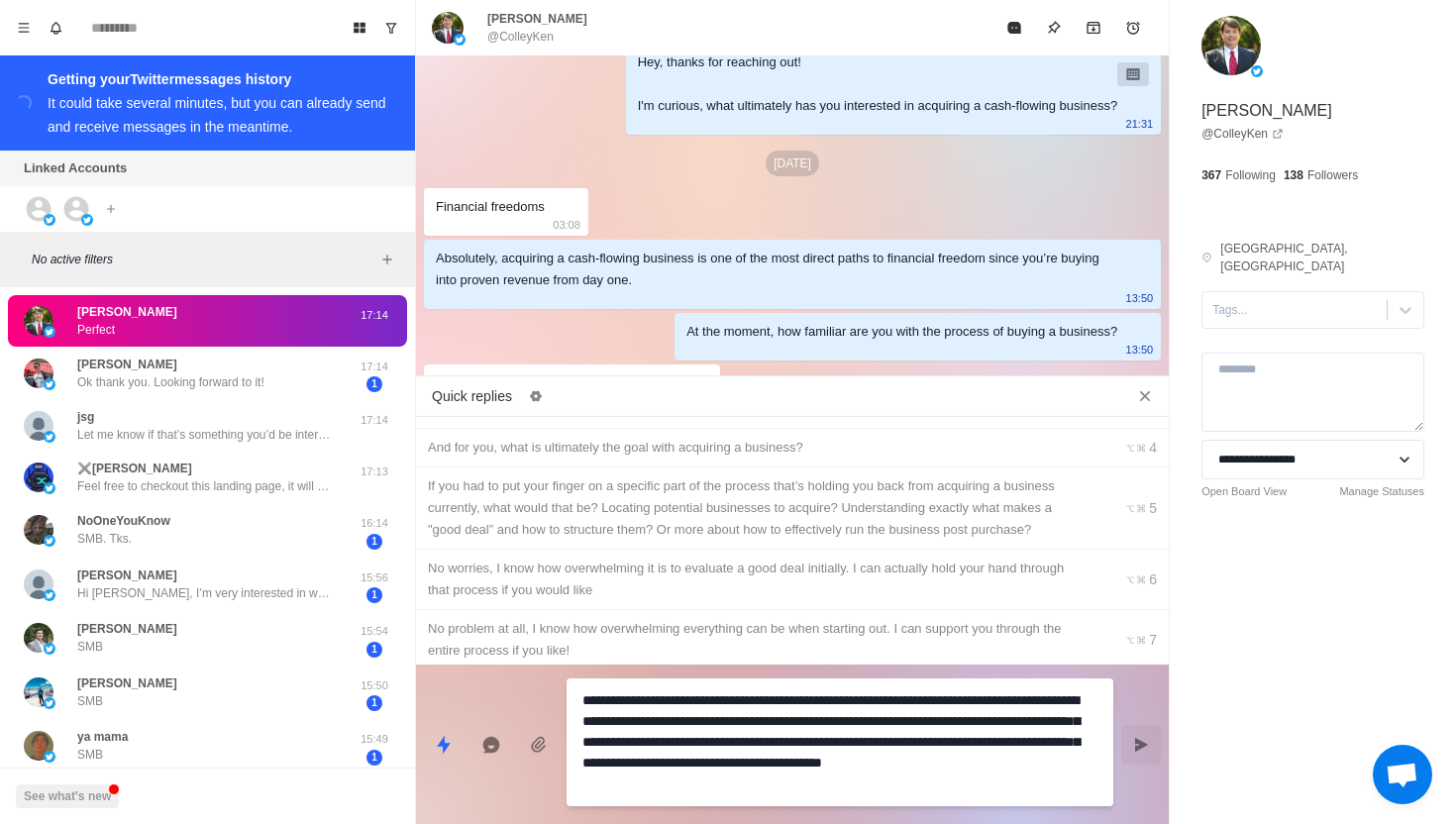 type on "*" 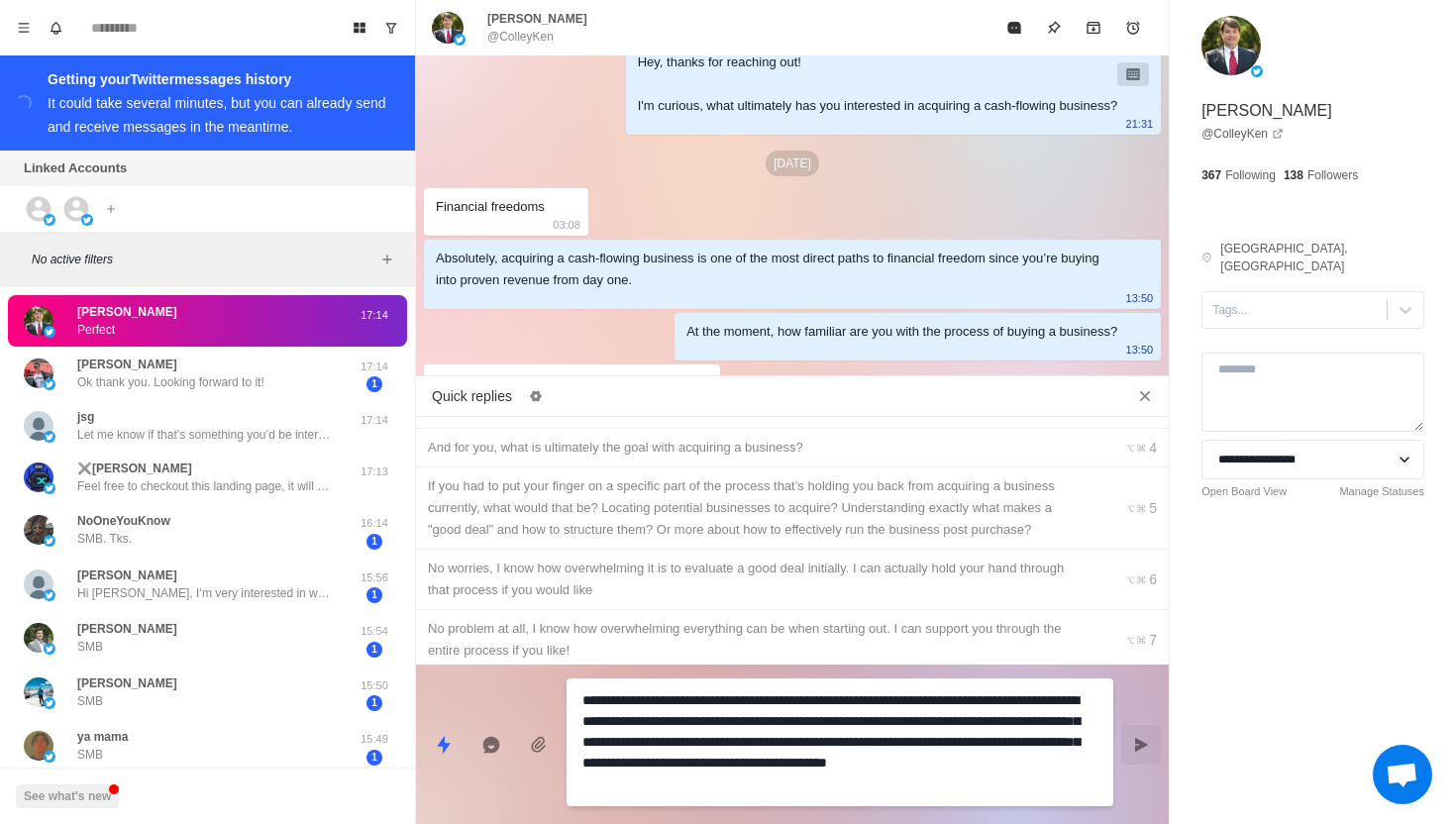 type on "*" 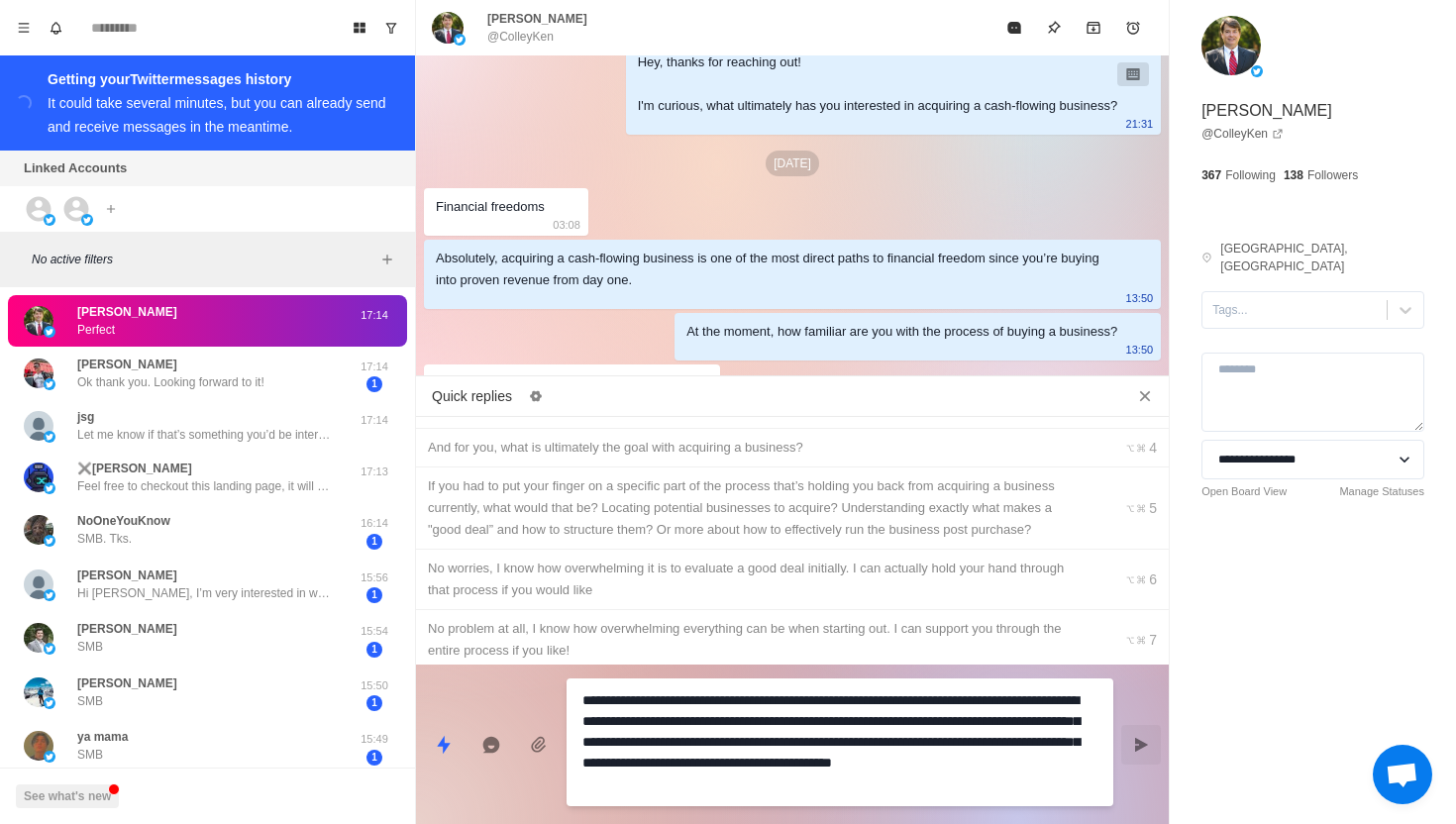 type on "*" 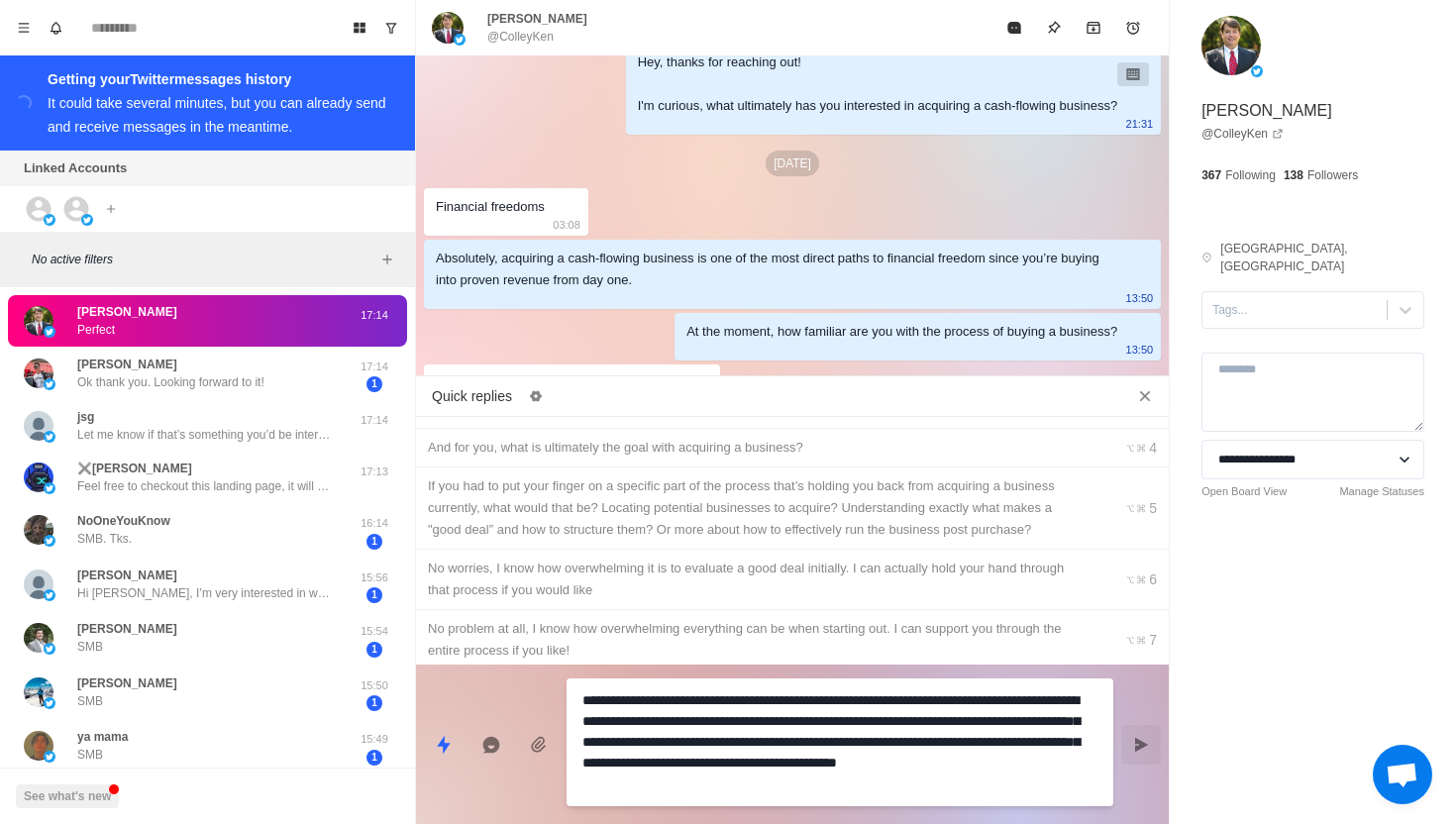 type on "*" 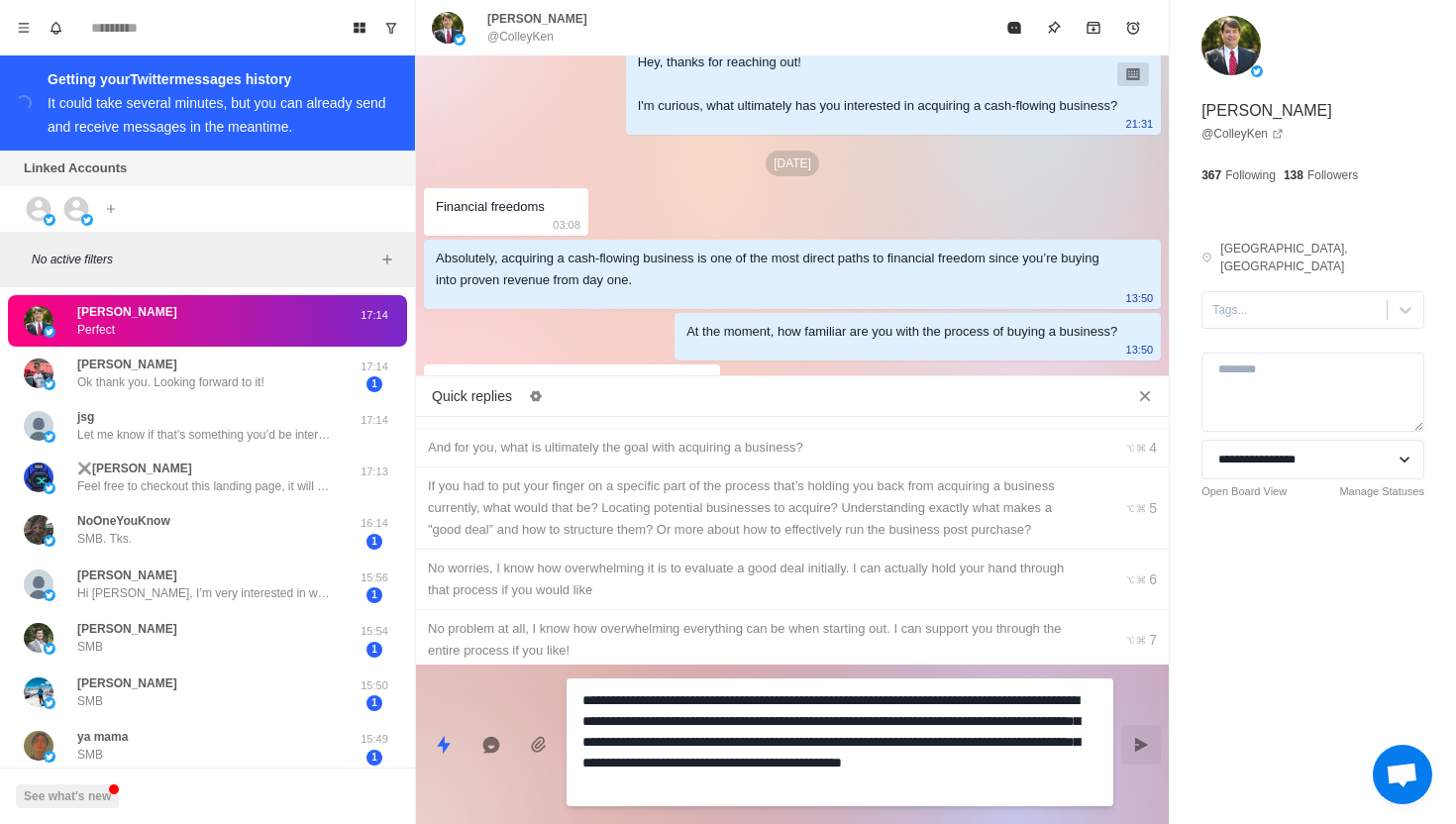 type on "*" 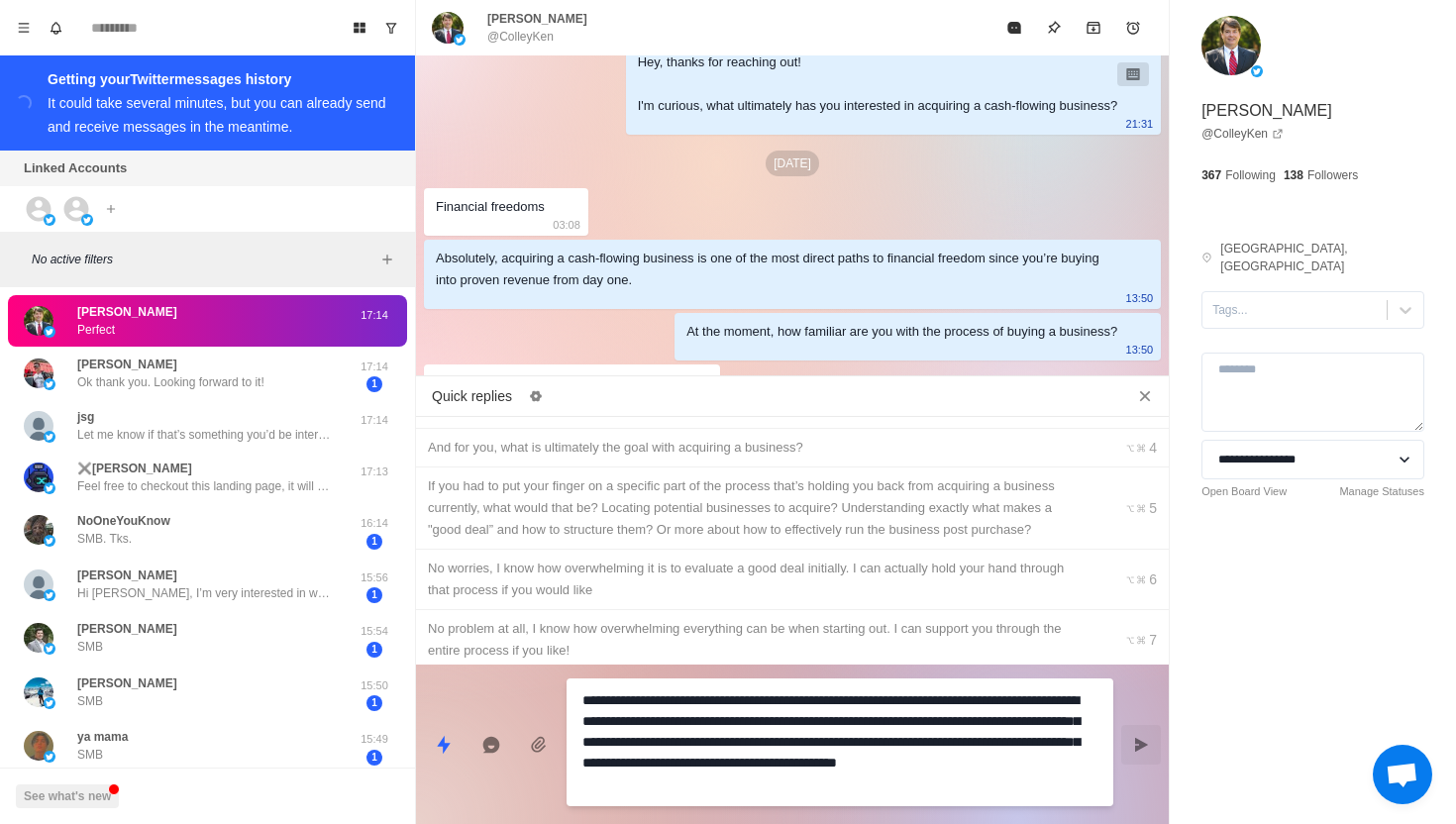 type on "*" 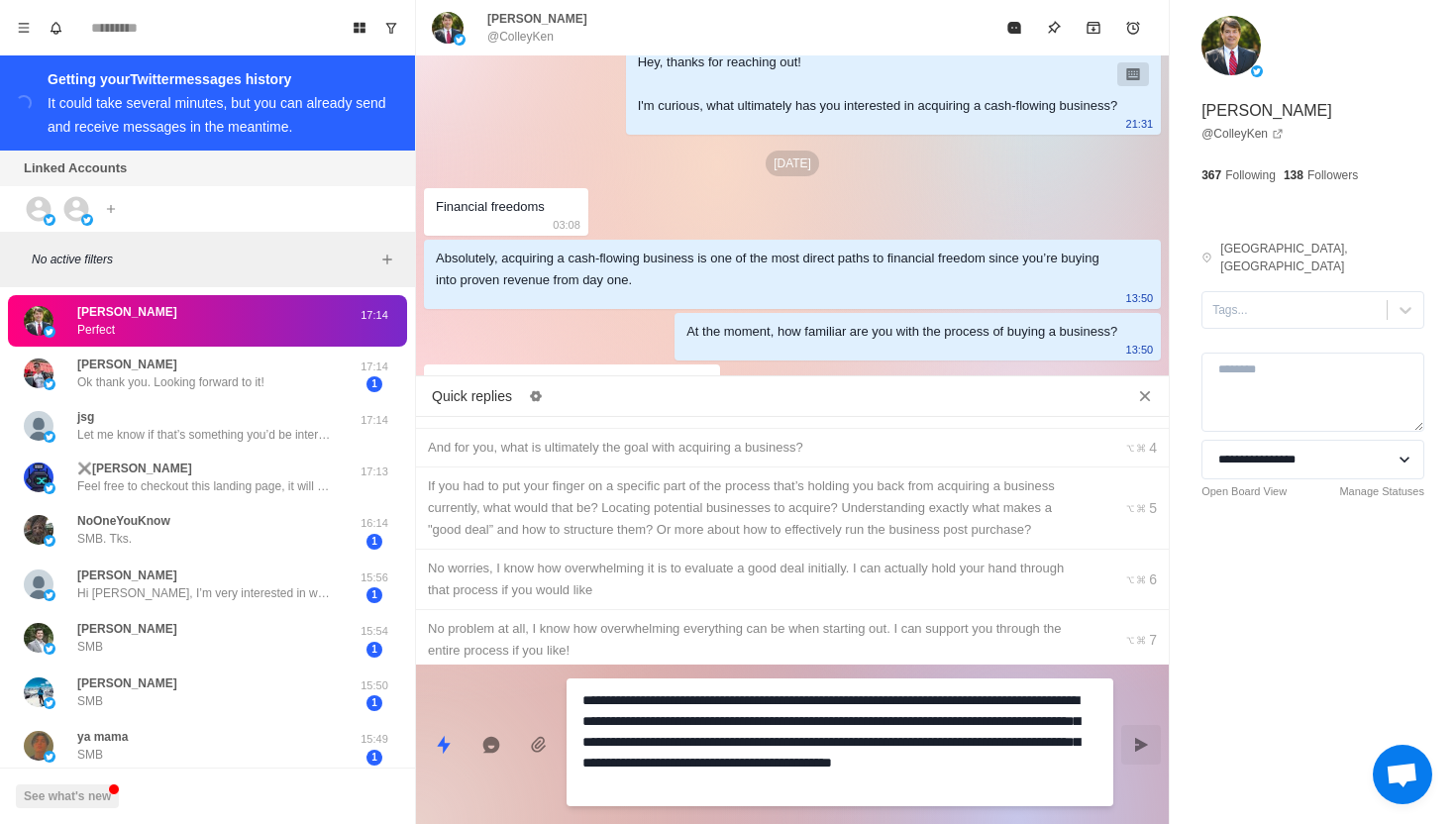 type on "*" 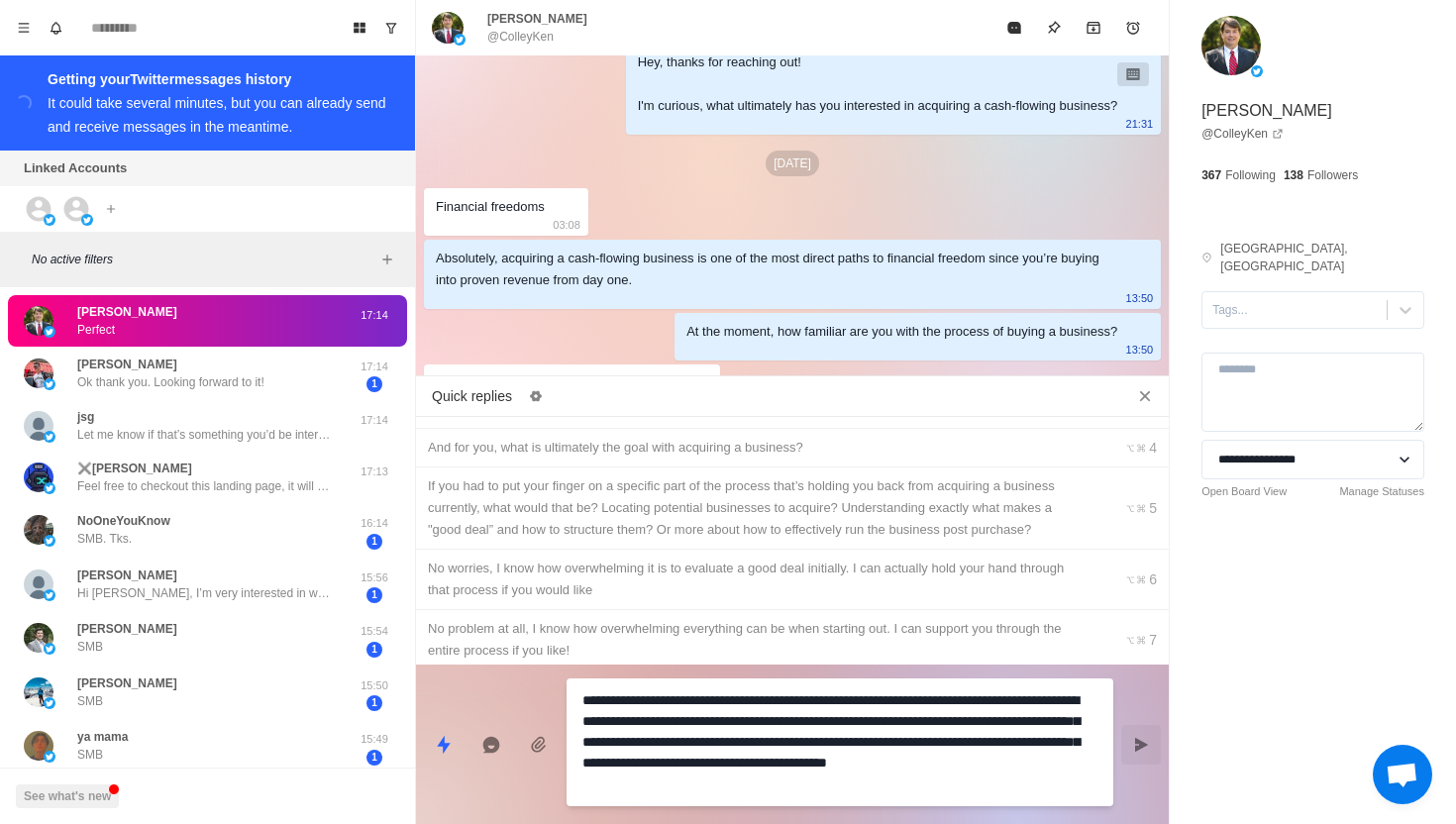 type on "*" 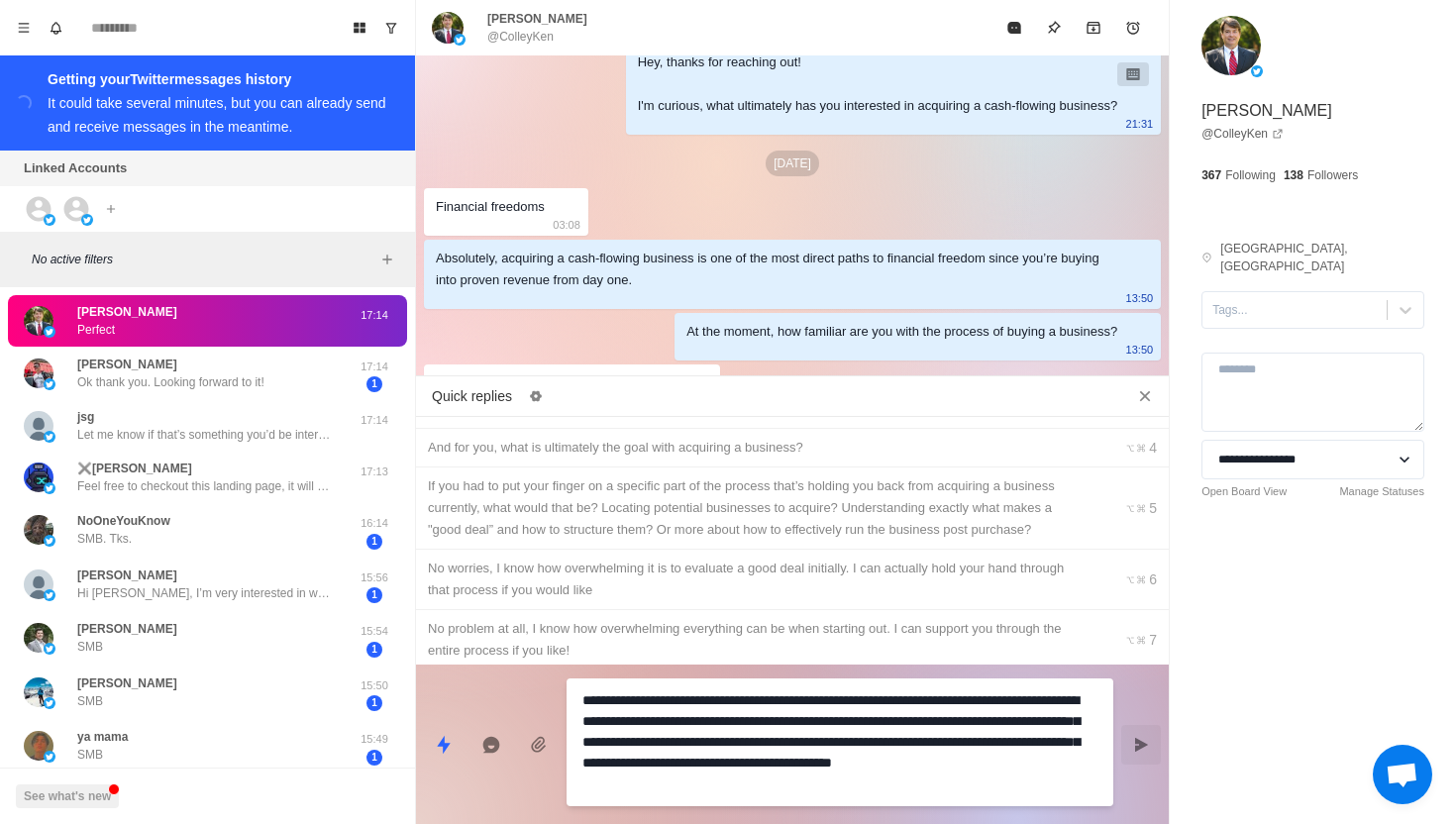type on "*" 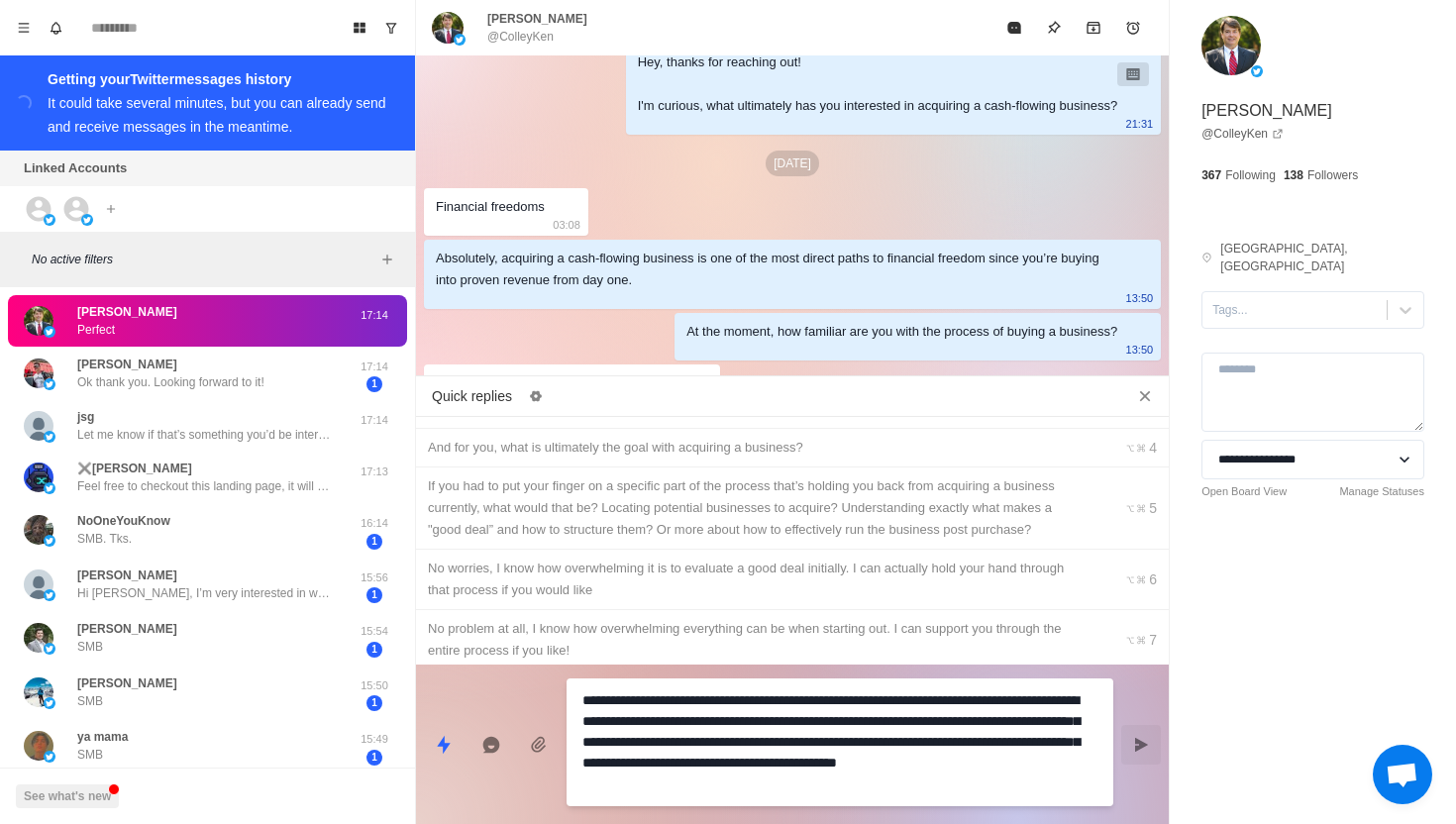 type on "*" 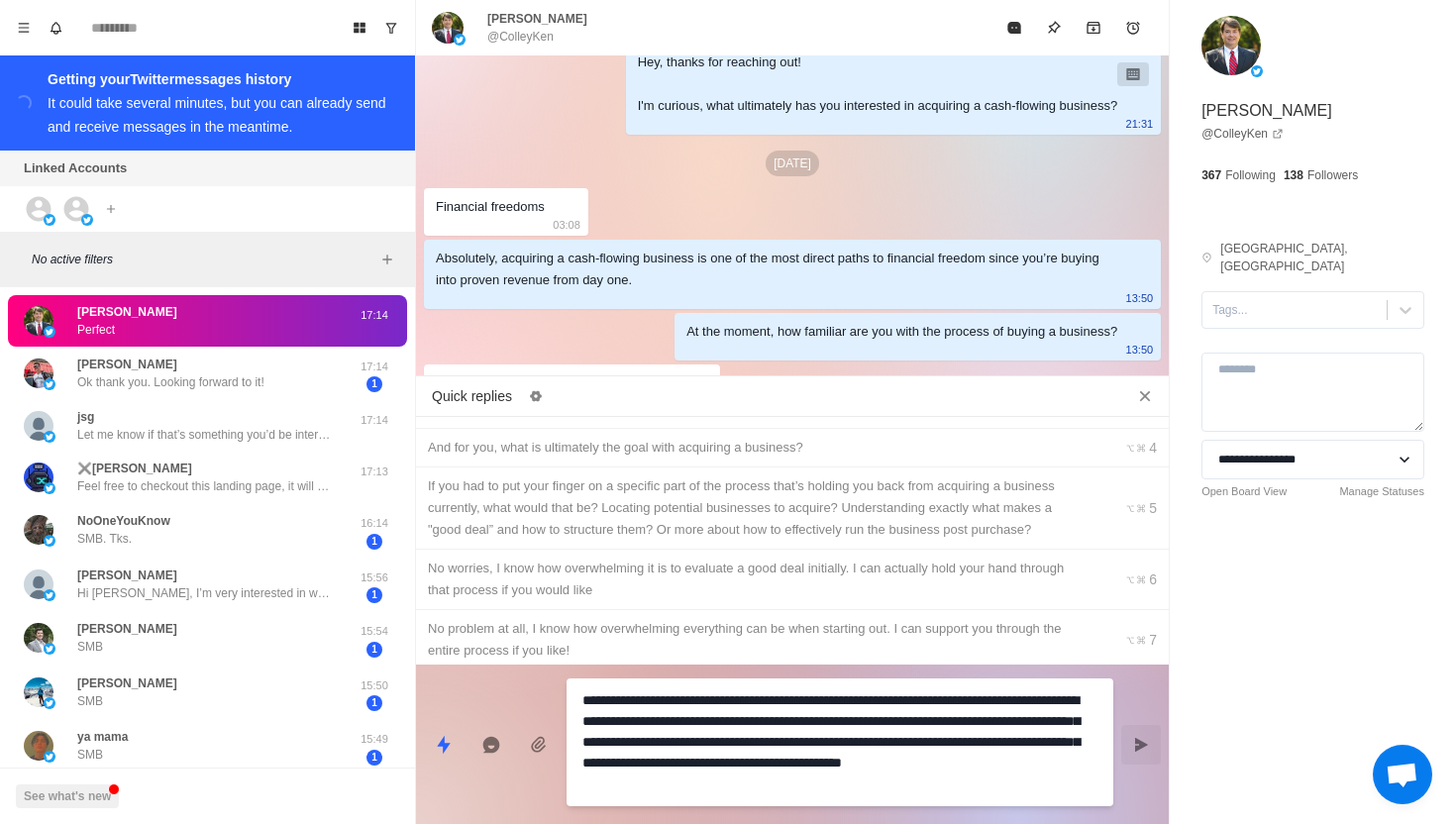 type on "*" 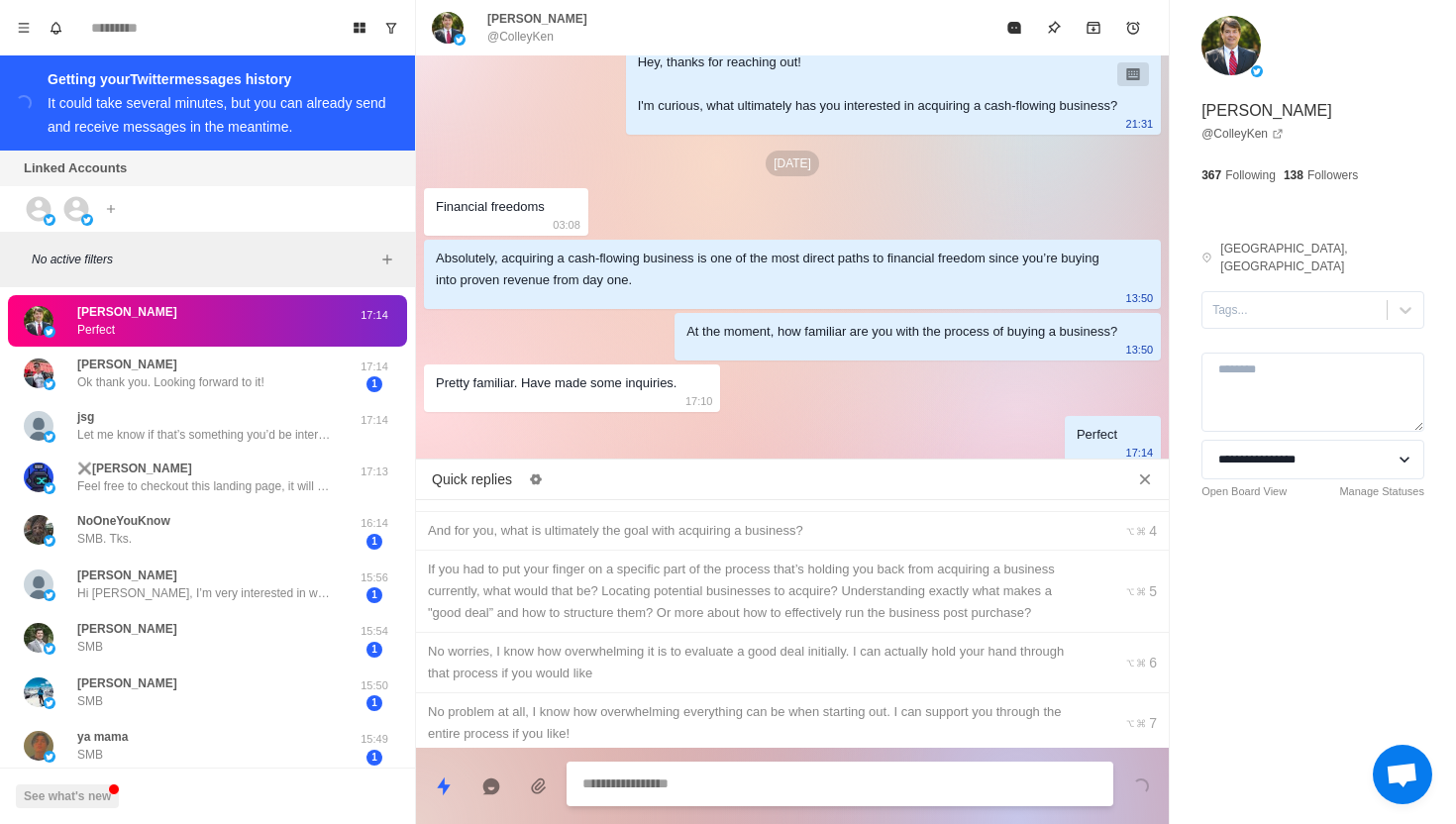 scroll, scrollTop: 246, scrollLeft: 0, axis: vertical 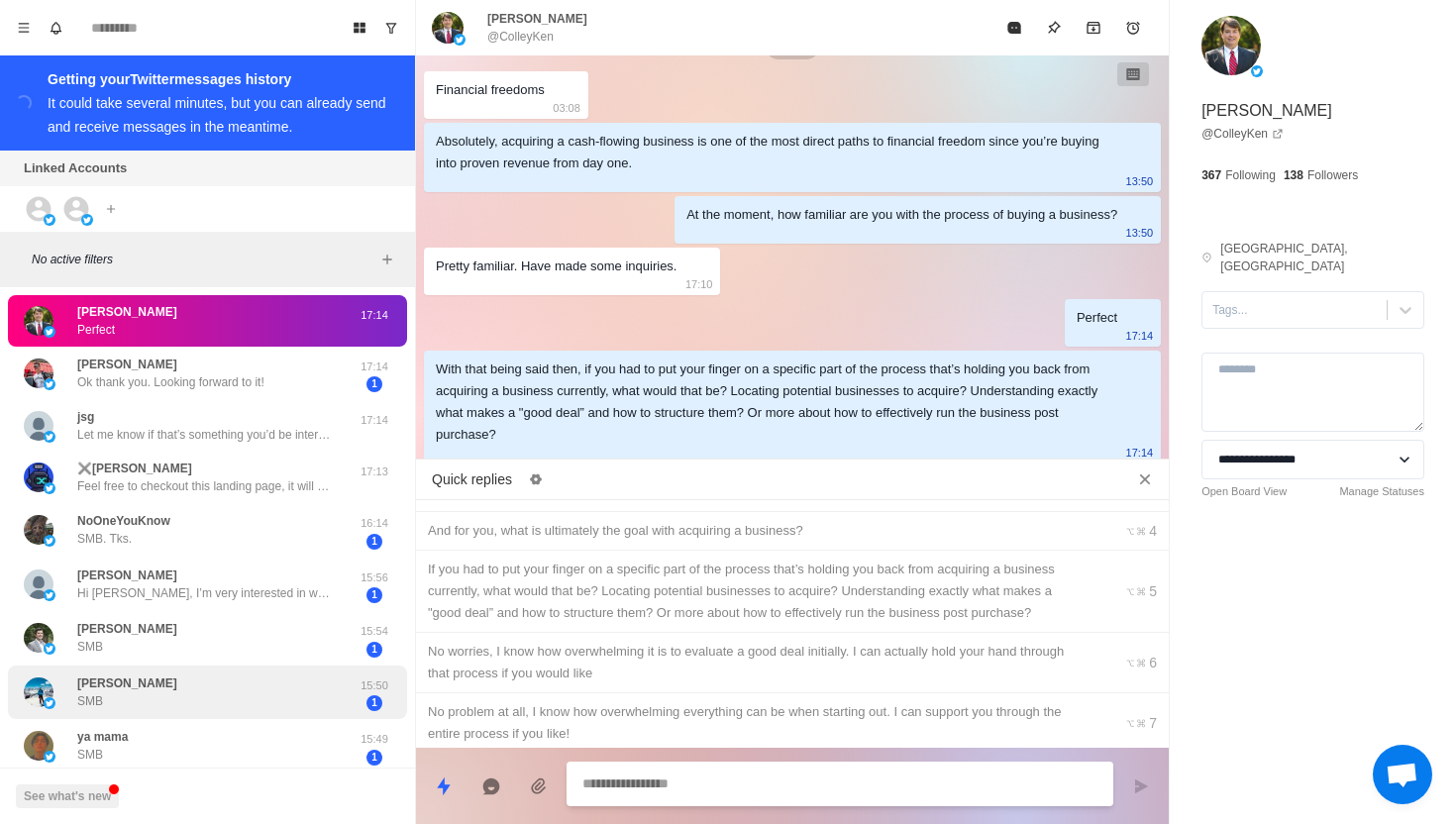 type on "*" 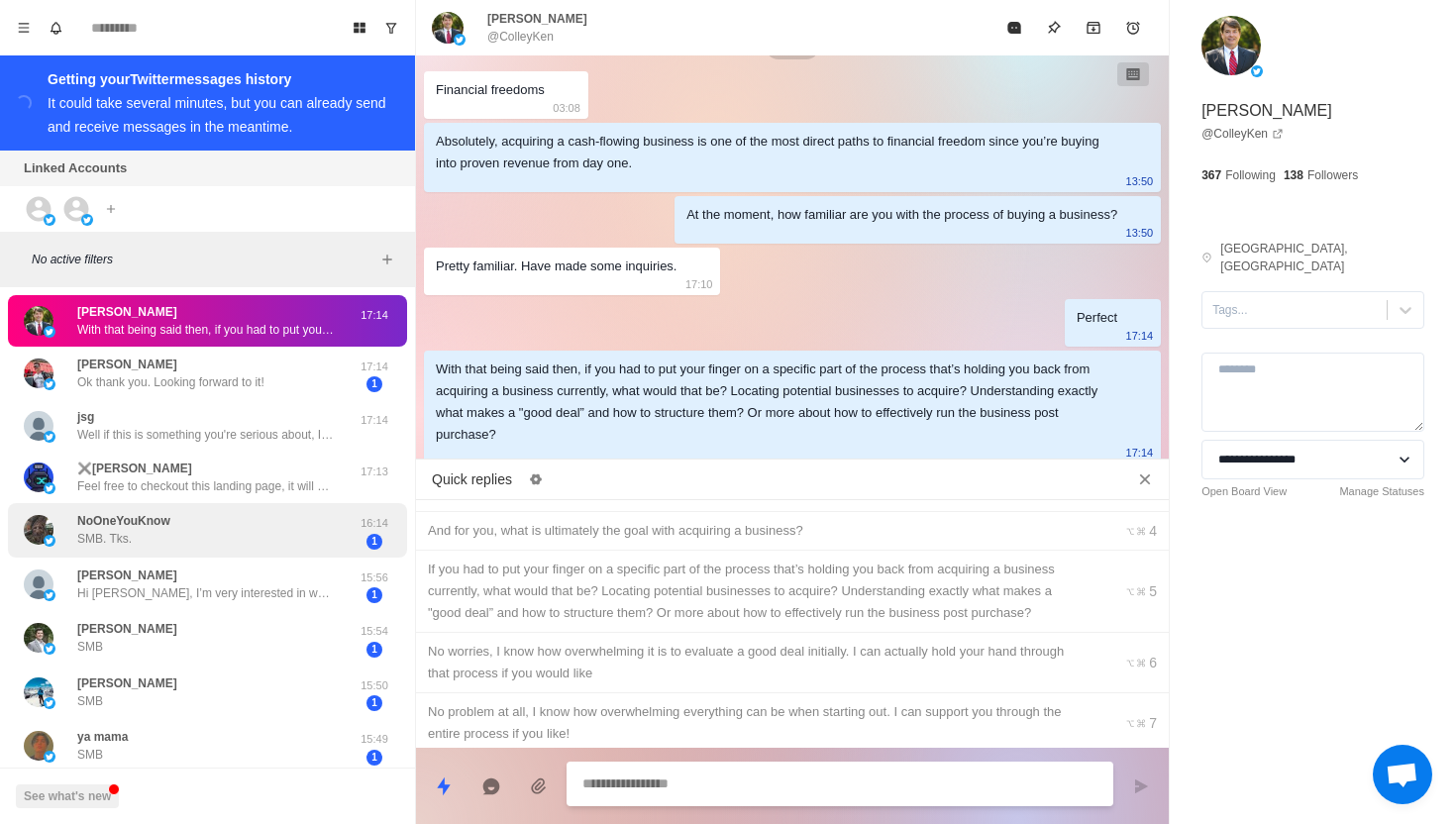 type 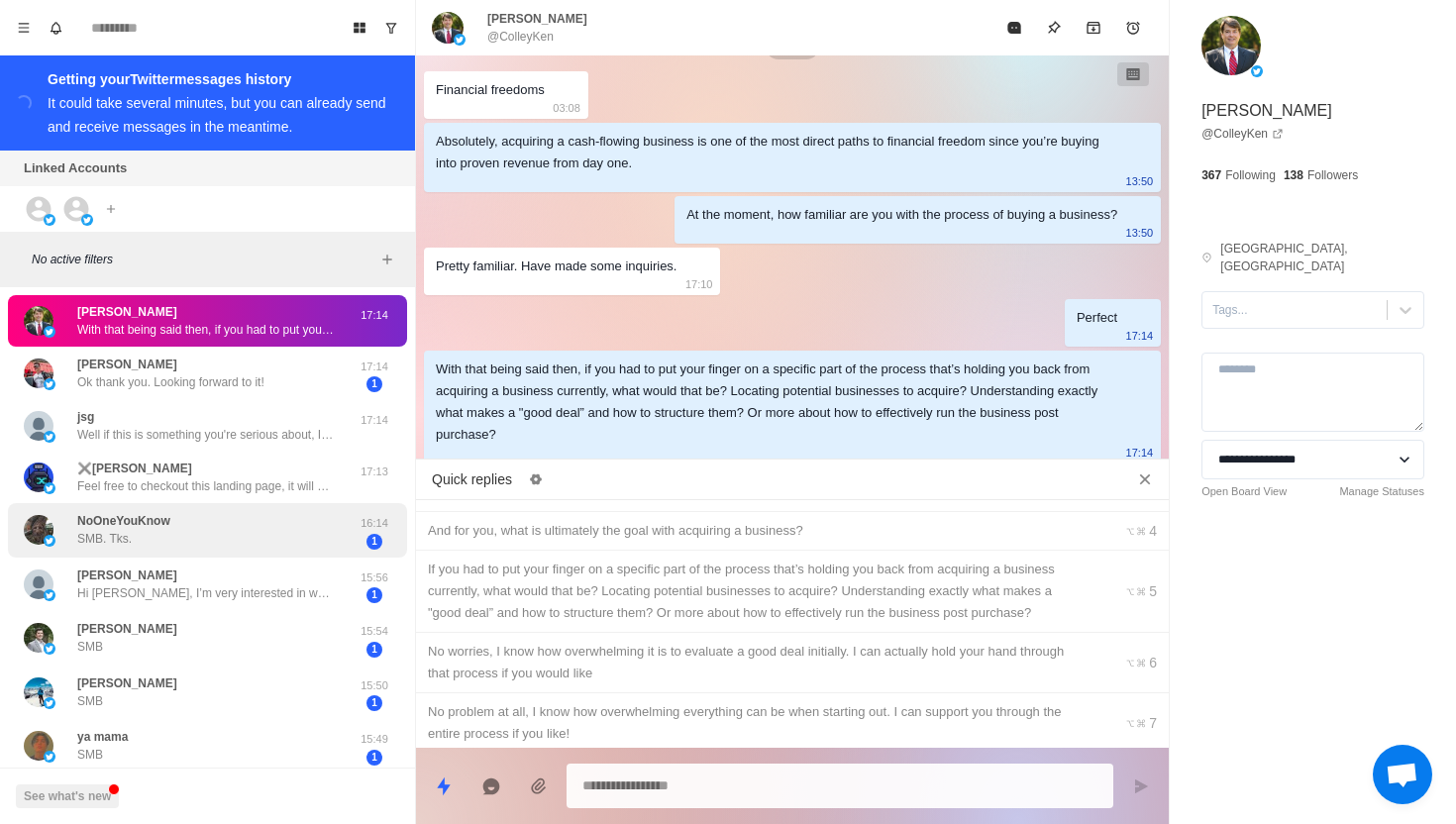 click on "NoOneYouKnow SMB. Tks." at bounding box center [124, 530] 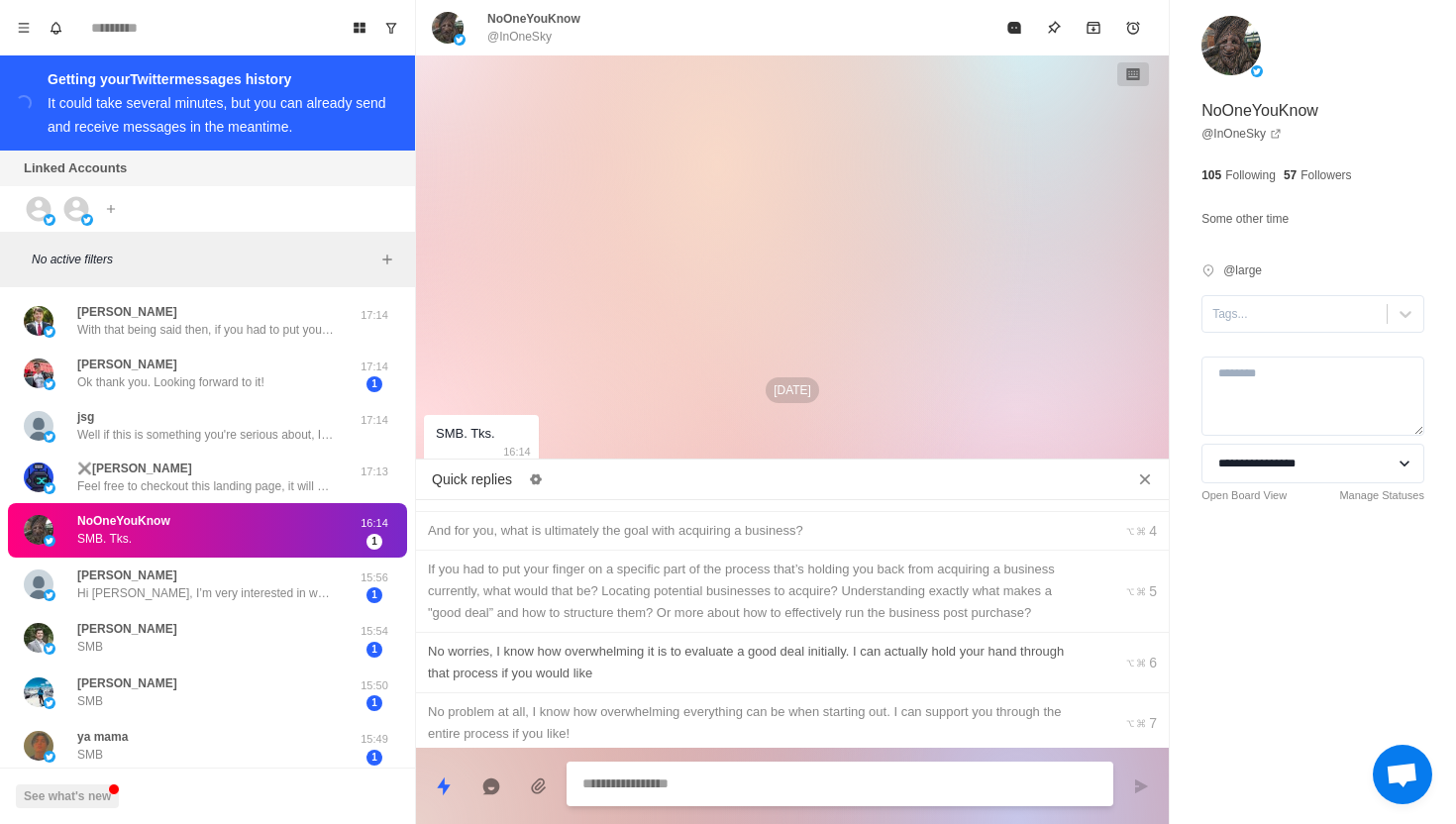 scroll, scrollTop: 0, scrollLeft: 0, axis: both 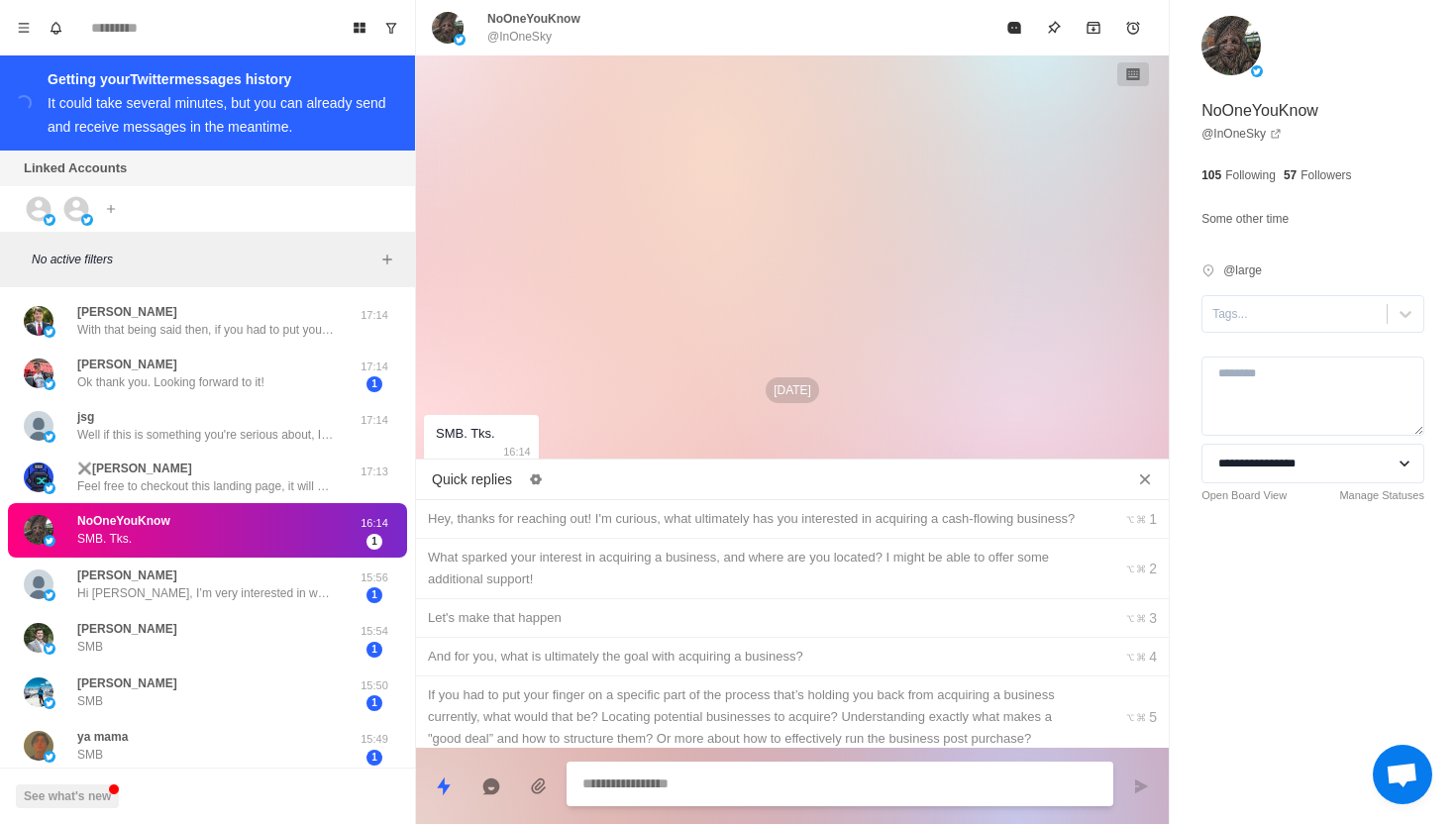 type on "*" 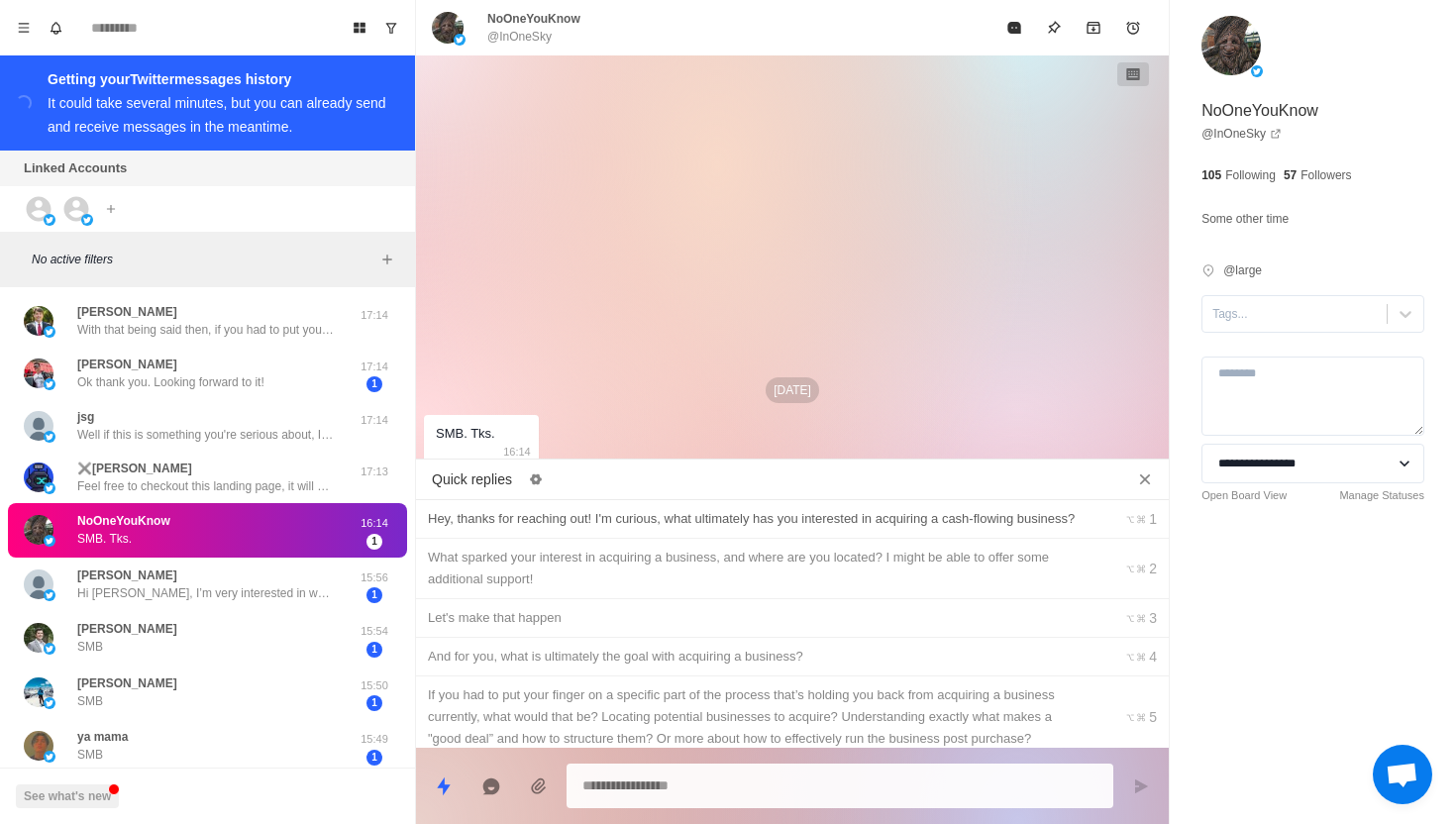 click on "Hey, thanks for reaching out!
I'm curious, what ultimately has you interested in acquiring a cash-flowing business?" at bounding box center (758, 519) 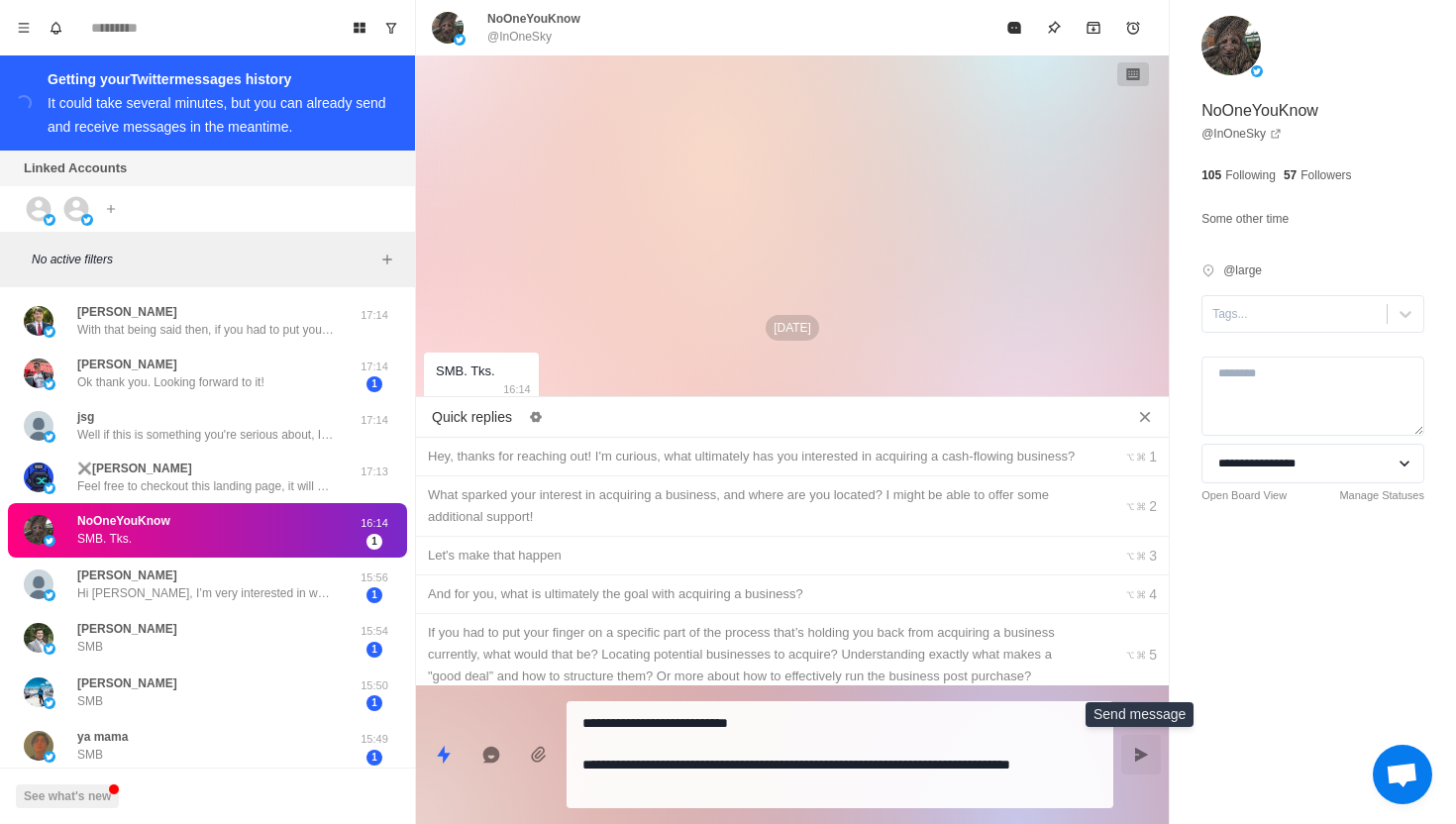 click 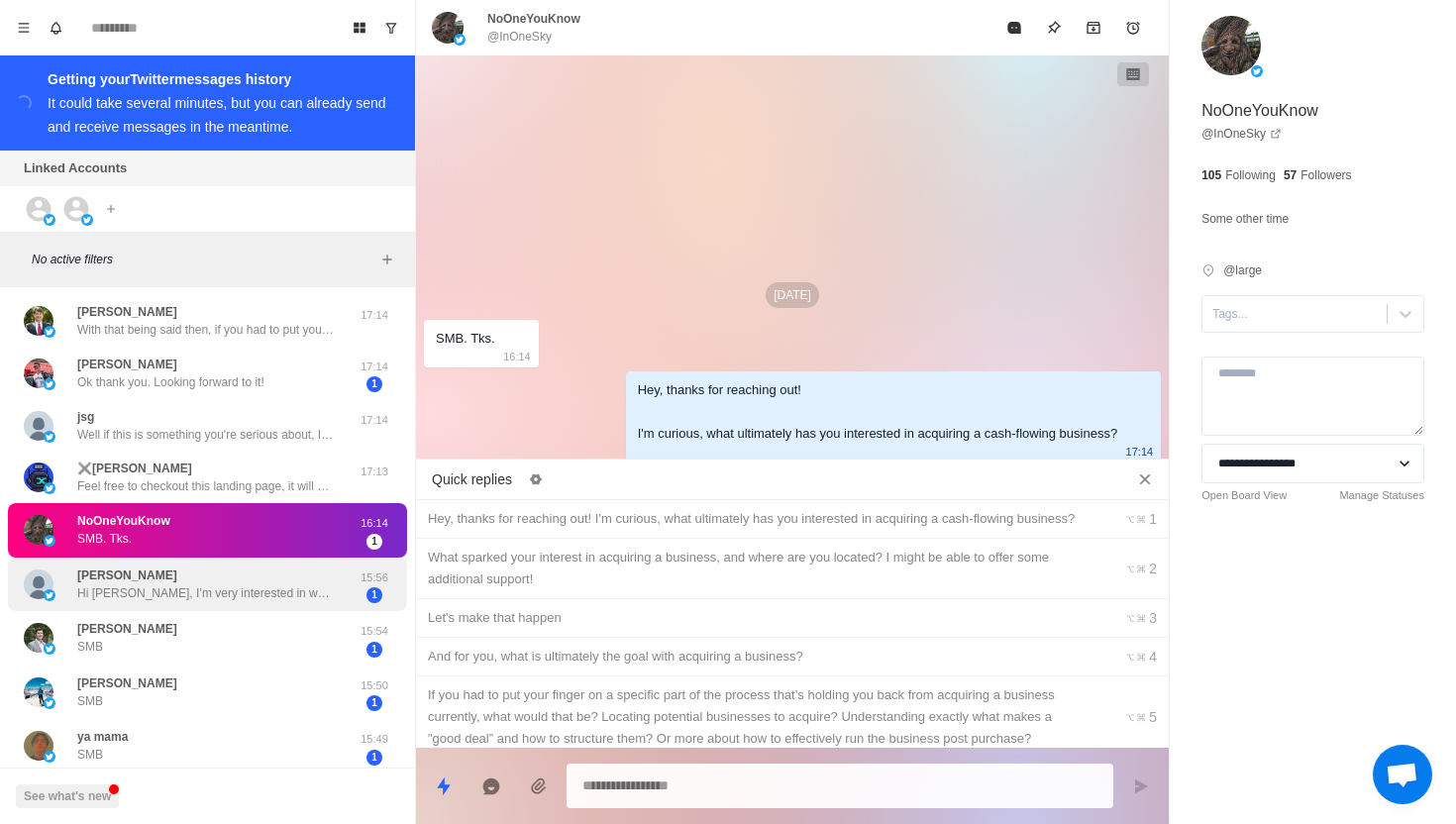 click on "Hi [PERSON_NAME], I’m very interested in what you do. I am based in [GEOGRAPHIC_DATA] with a strong investors network here as I’ve raised millions for my own businesses. I’m also an experienced CFO, investor, and entrepreneur. Would love to explore a potential partnership with you to assess businesses, find investors, and structure deals. Let me know if you would be interested to have a quick chat!" at bounding box center (206, 593) 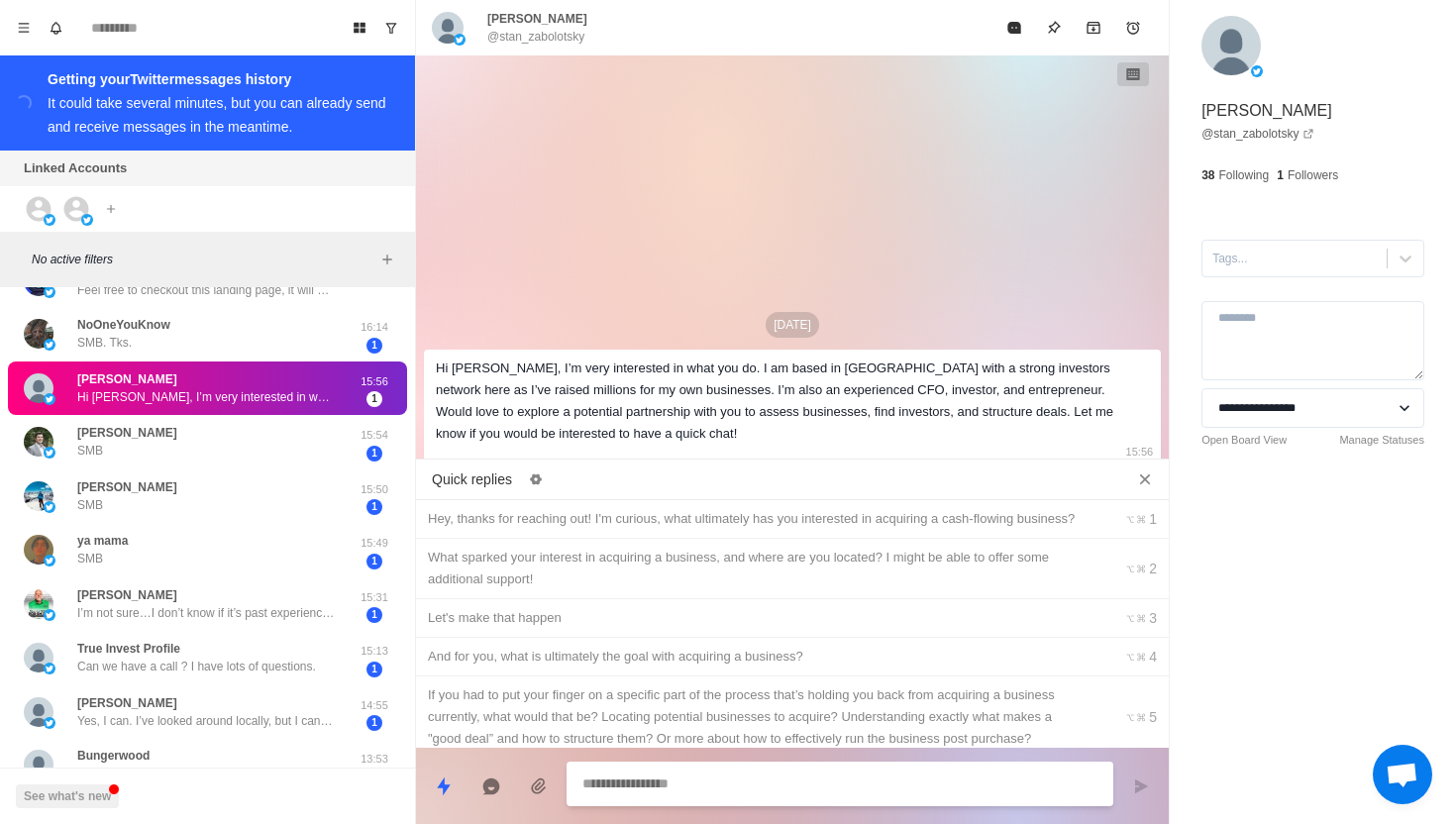 scroll, scrollTop: 198, scrollLeft: 0, axis: vertical 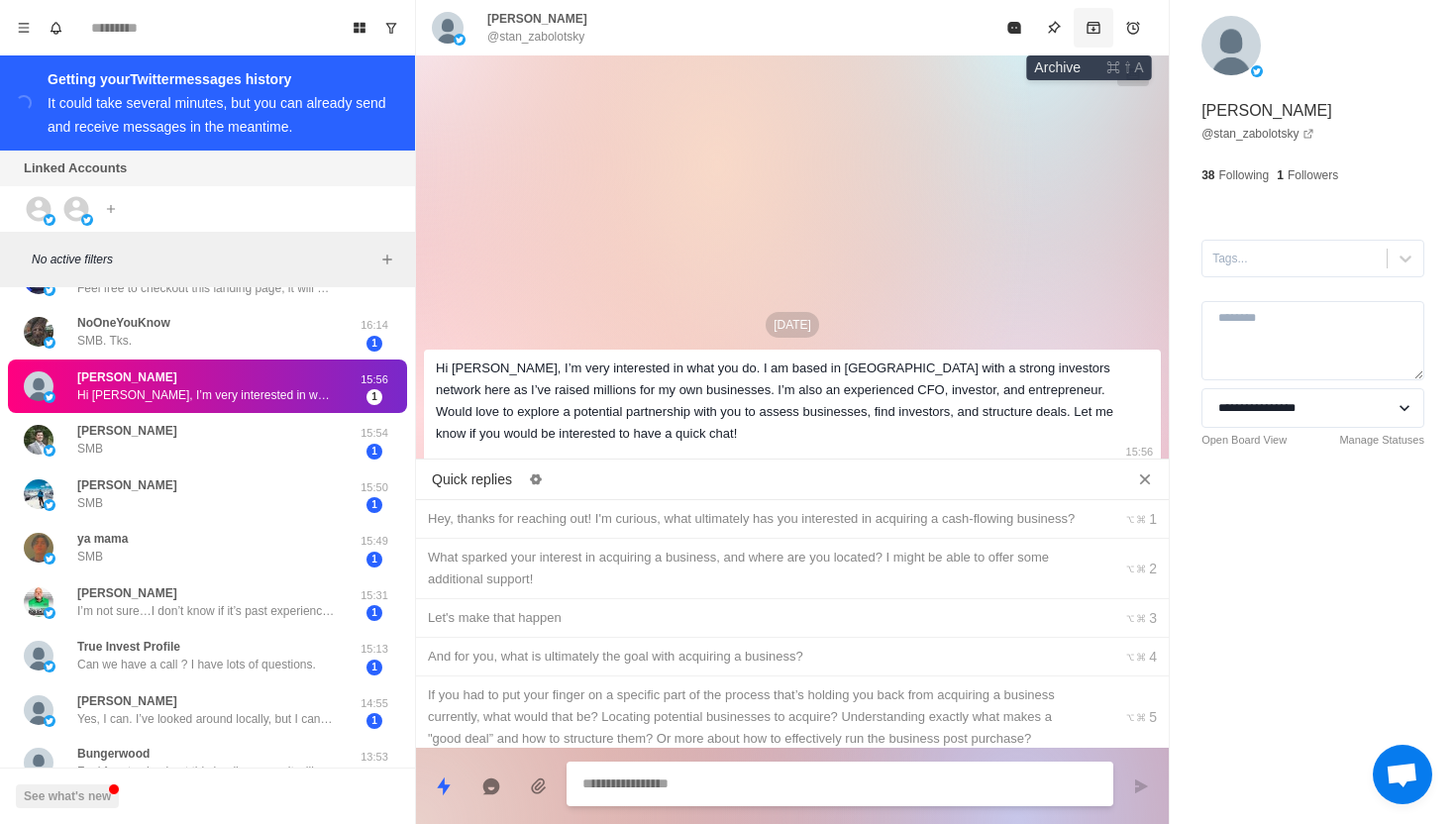 click at bounding box center (1093, 28) 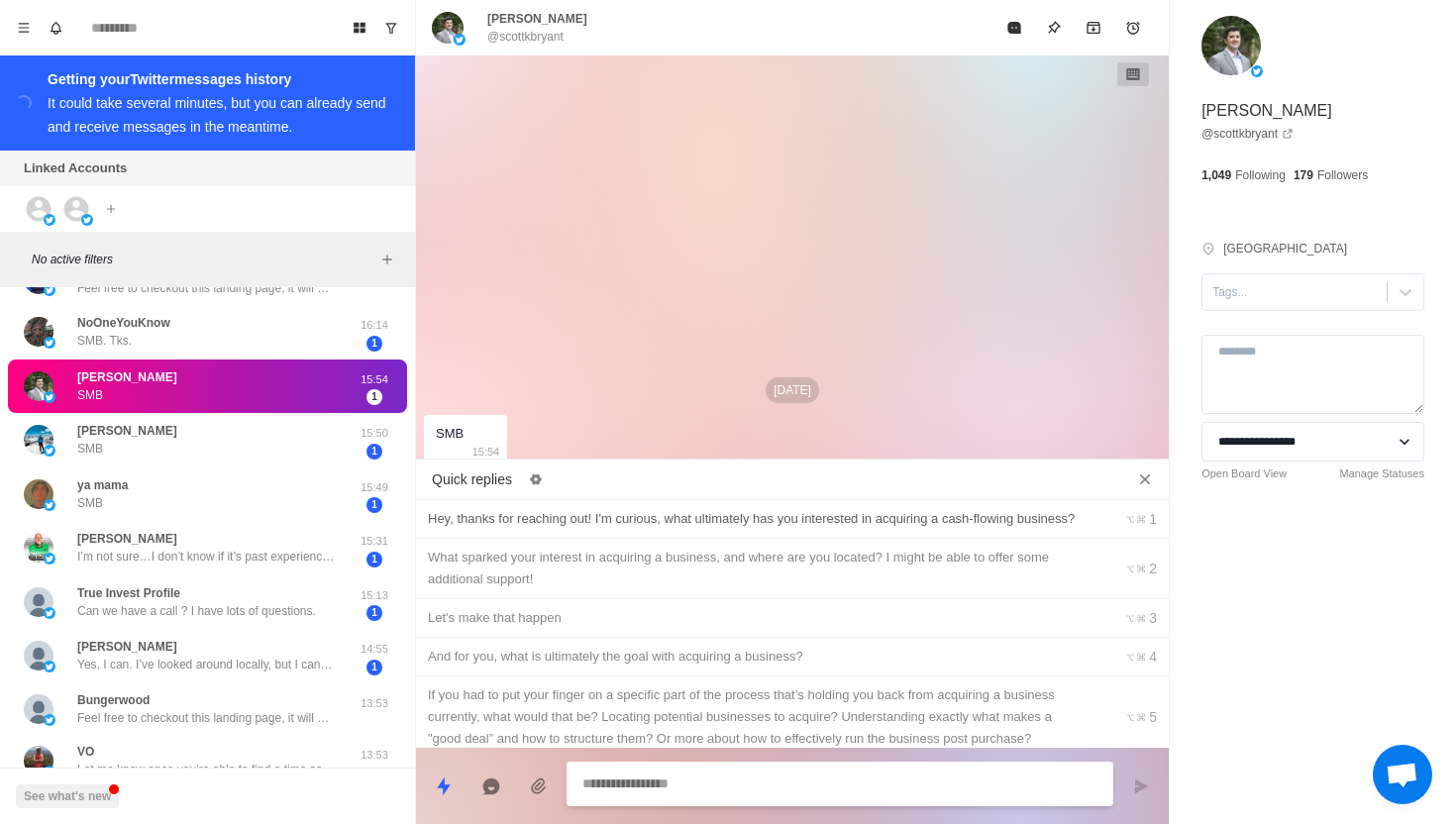 type on "*" 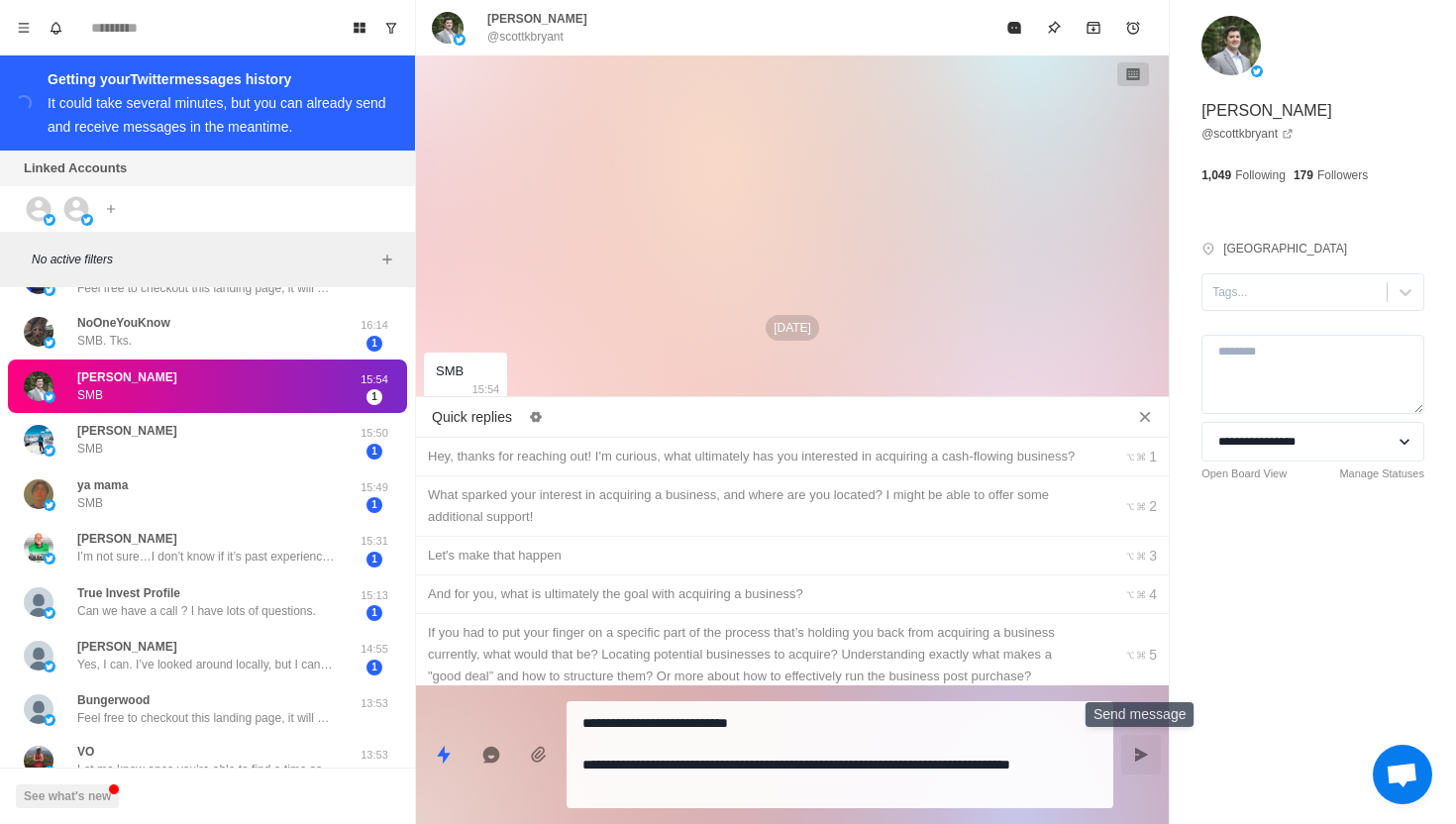 click 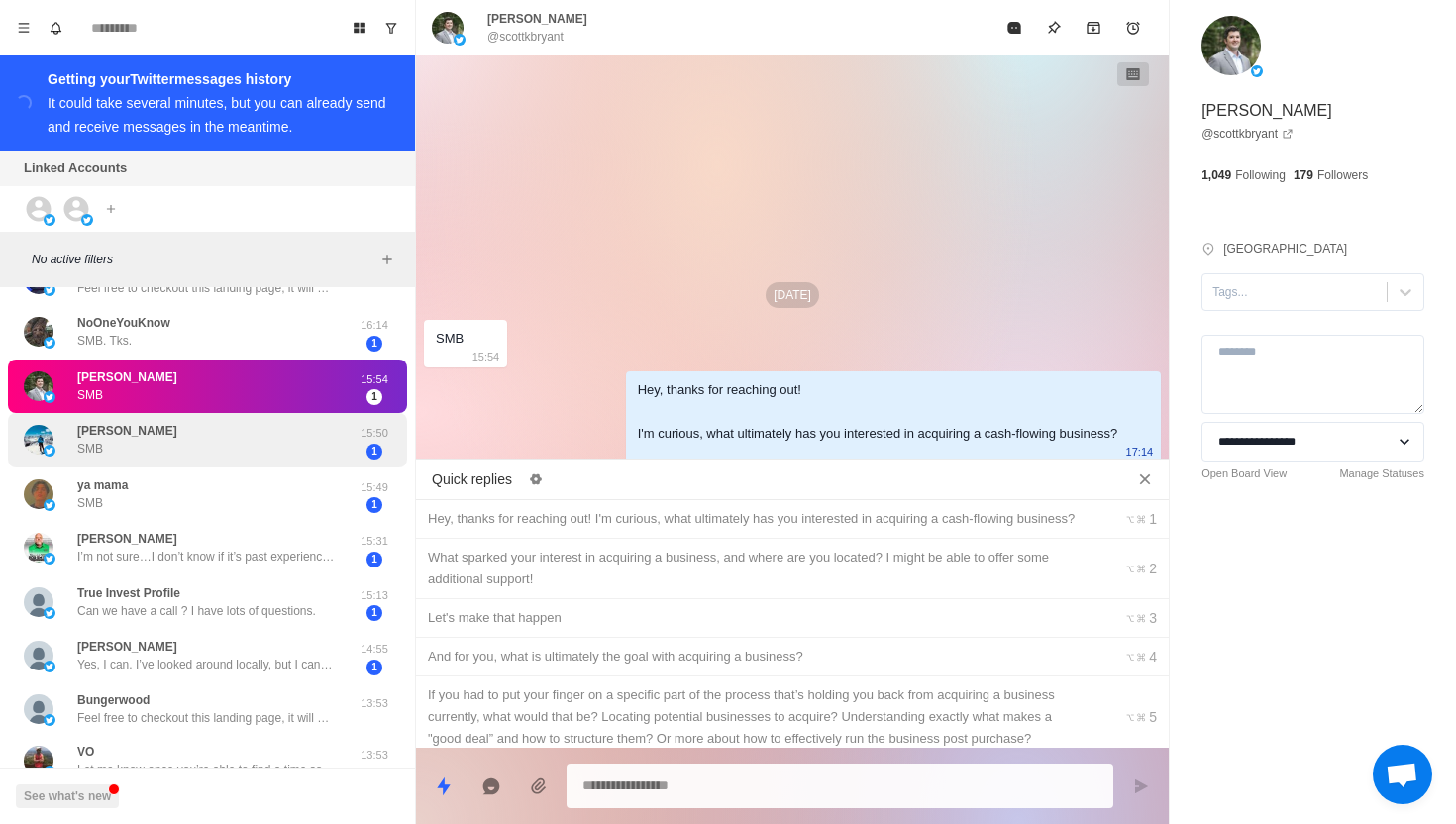 click on "Jesse Williams SMB" at bounding box center [186, 440] 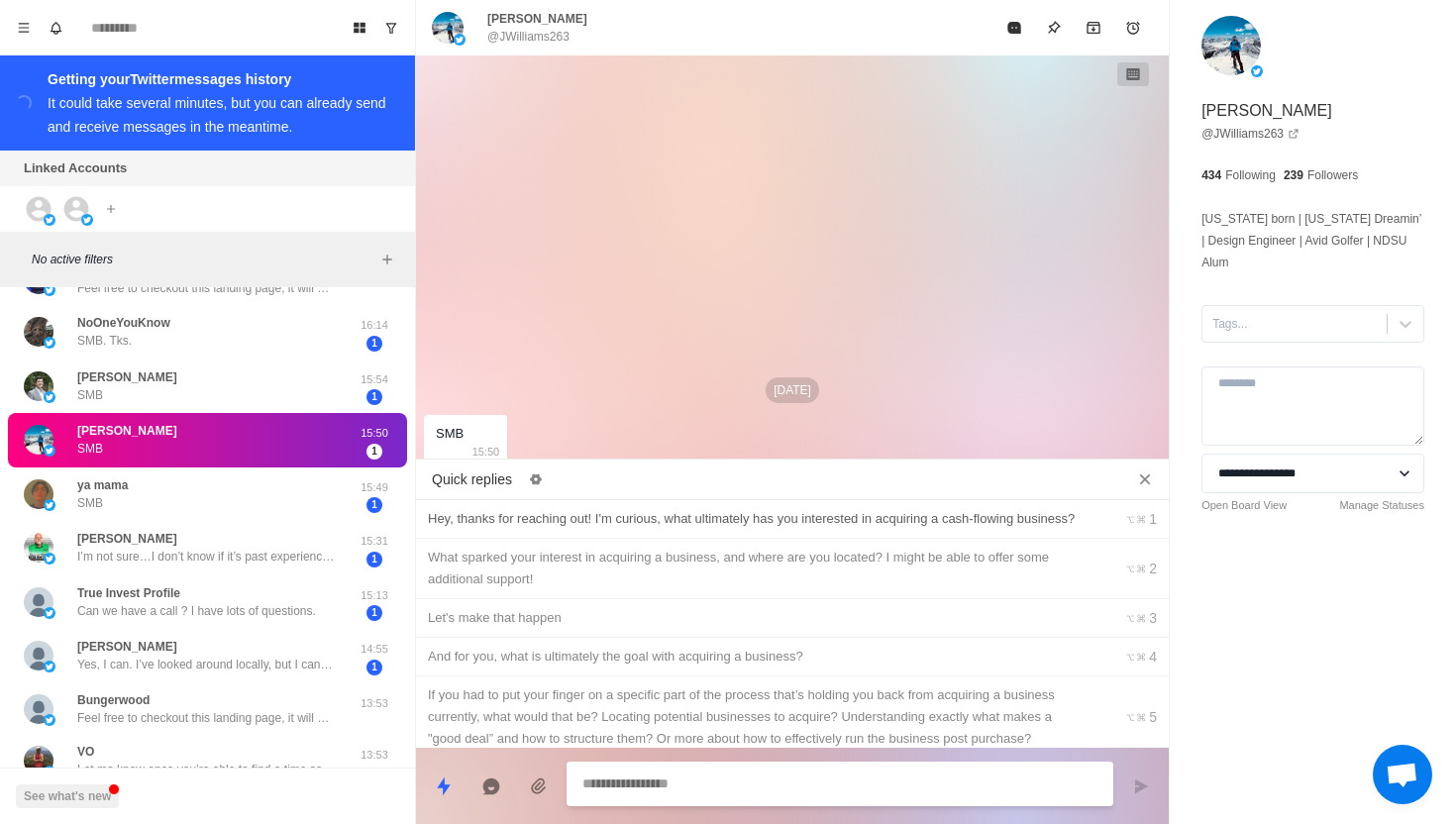 type on "*" 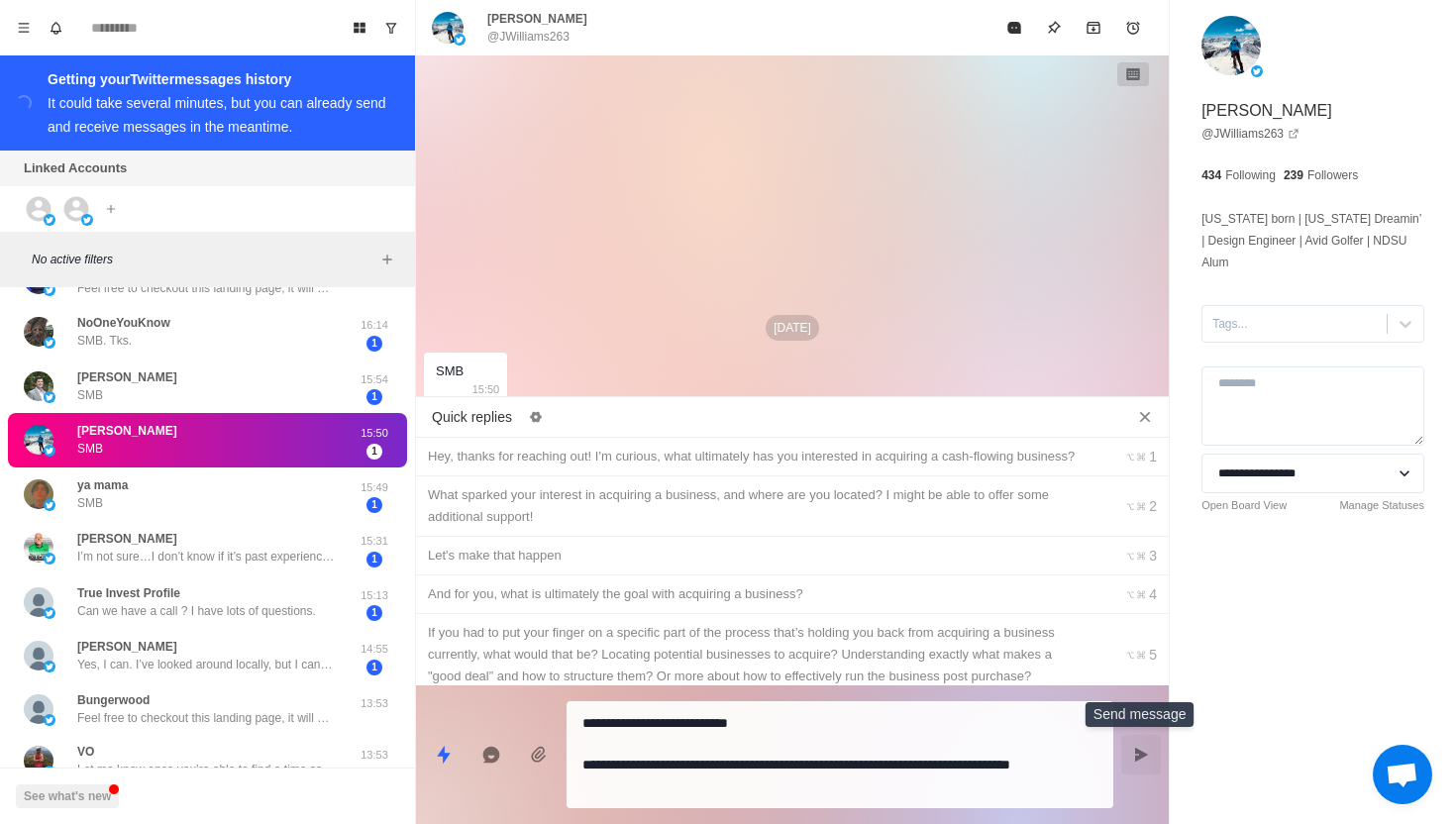 click at bounding box center (1141, 755) 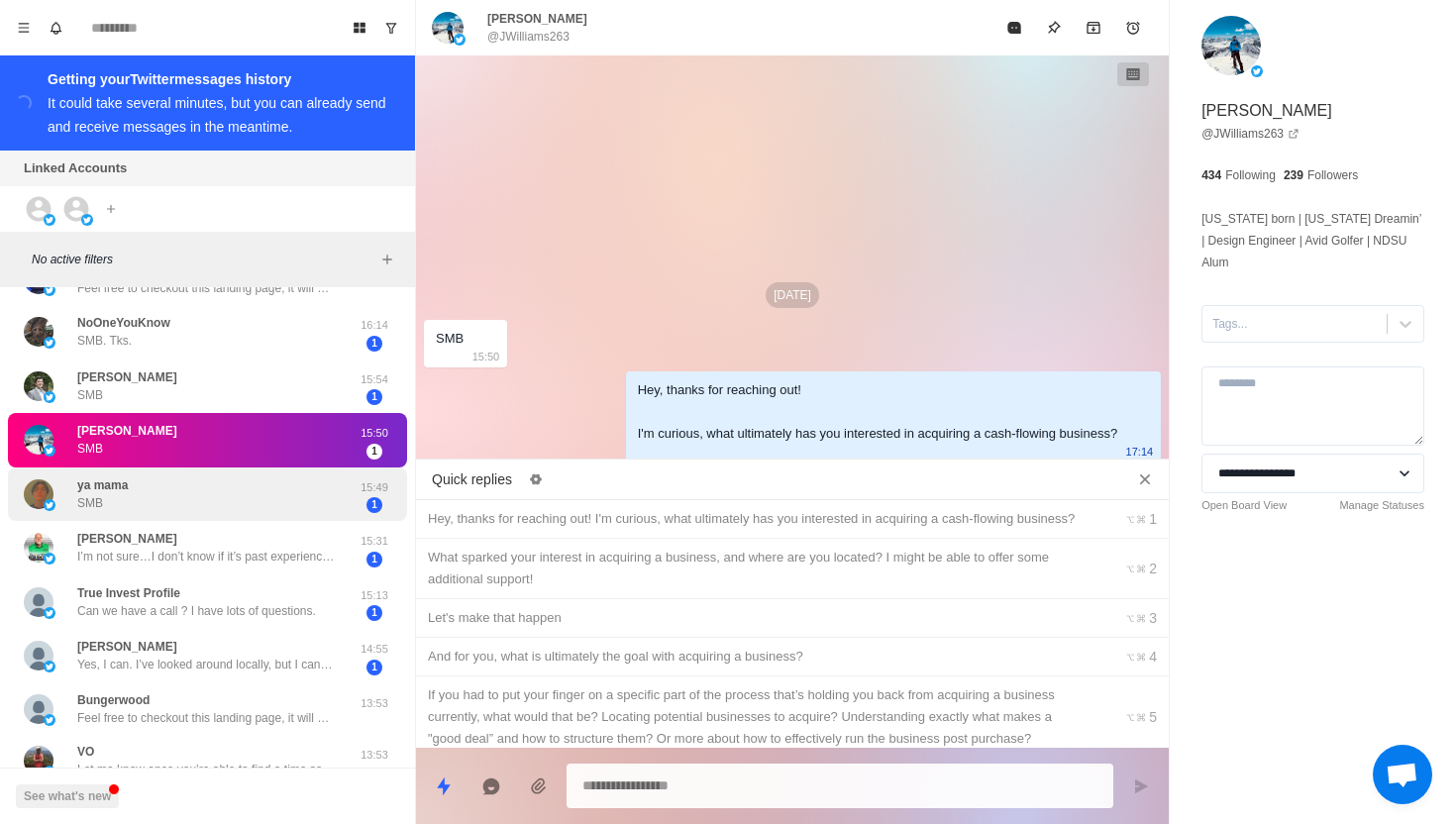 click on "ya mama SMB" at bounding box center [186, 494] 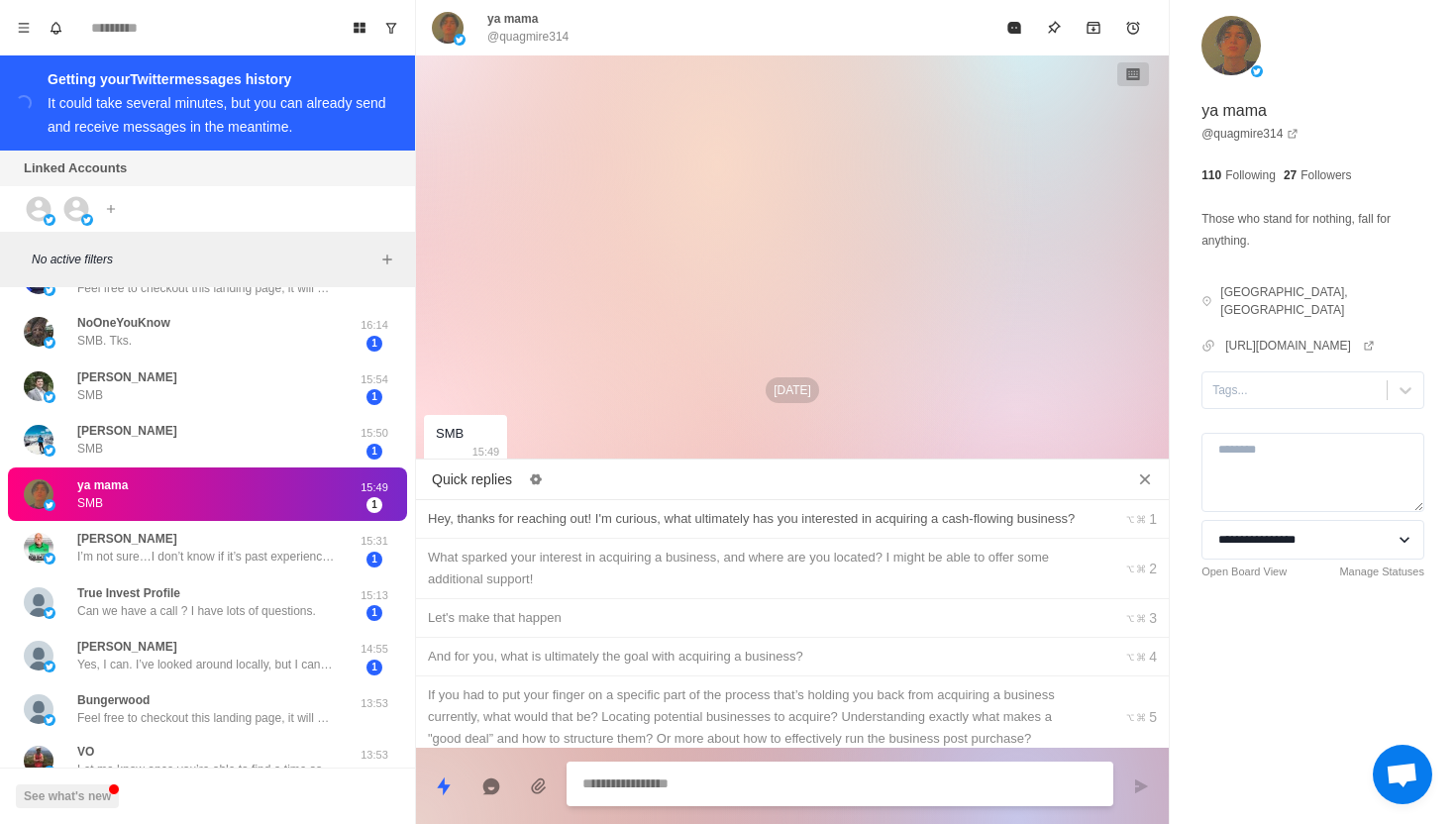 type on "*" 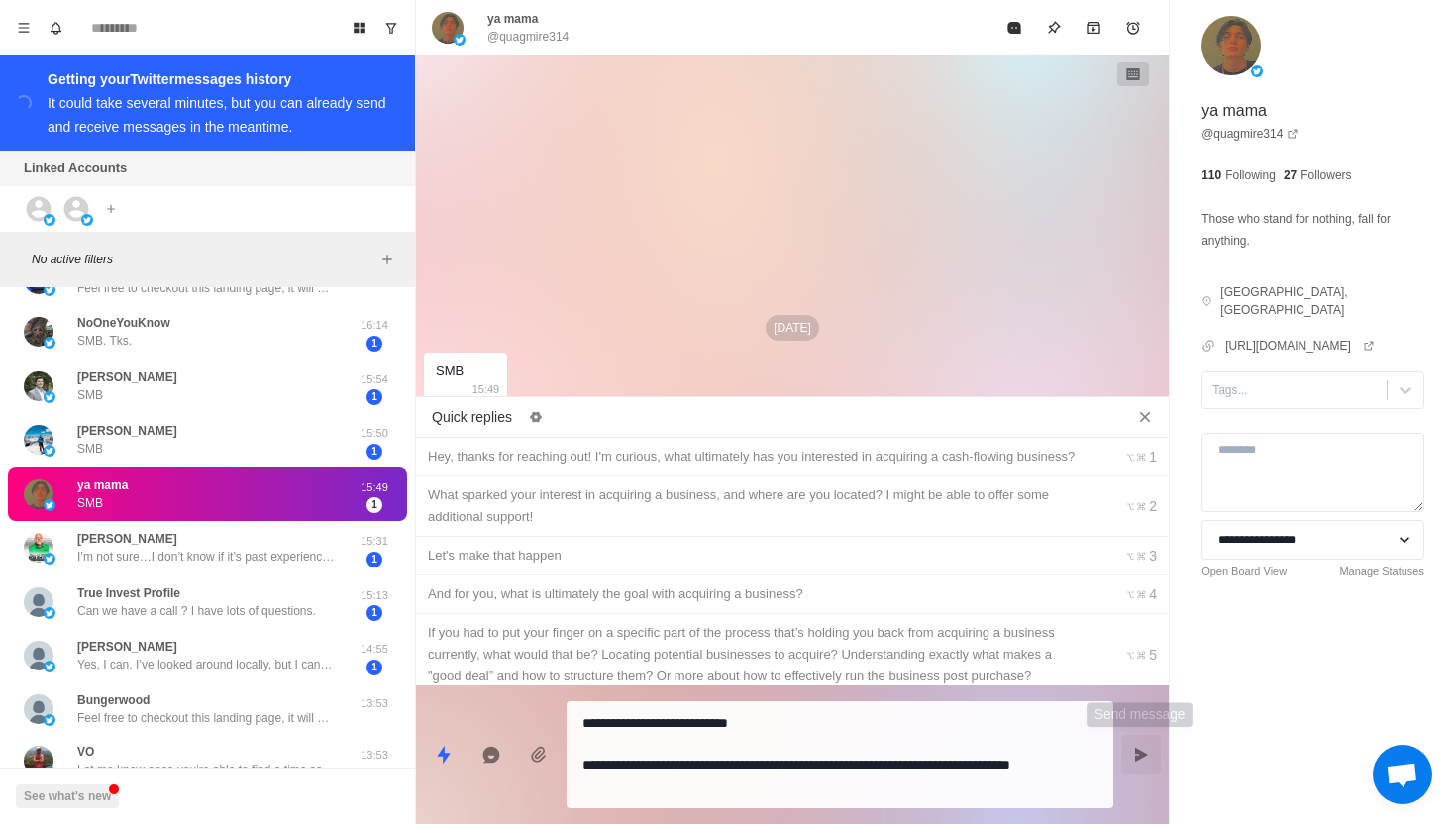 click 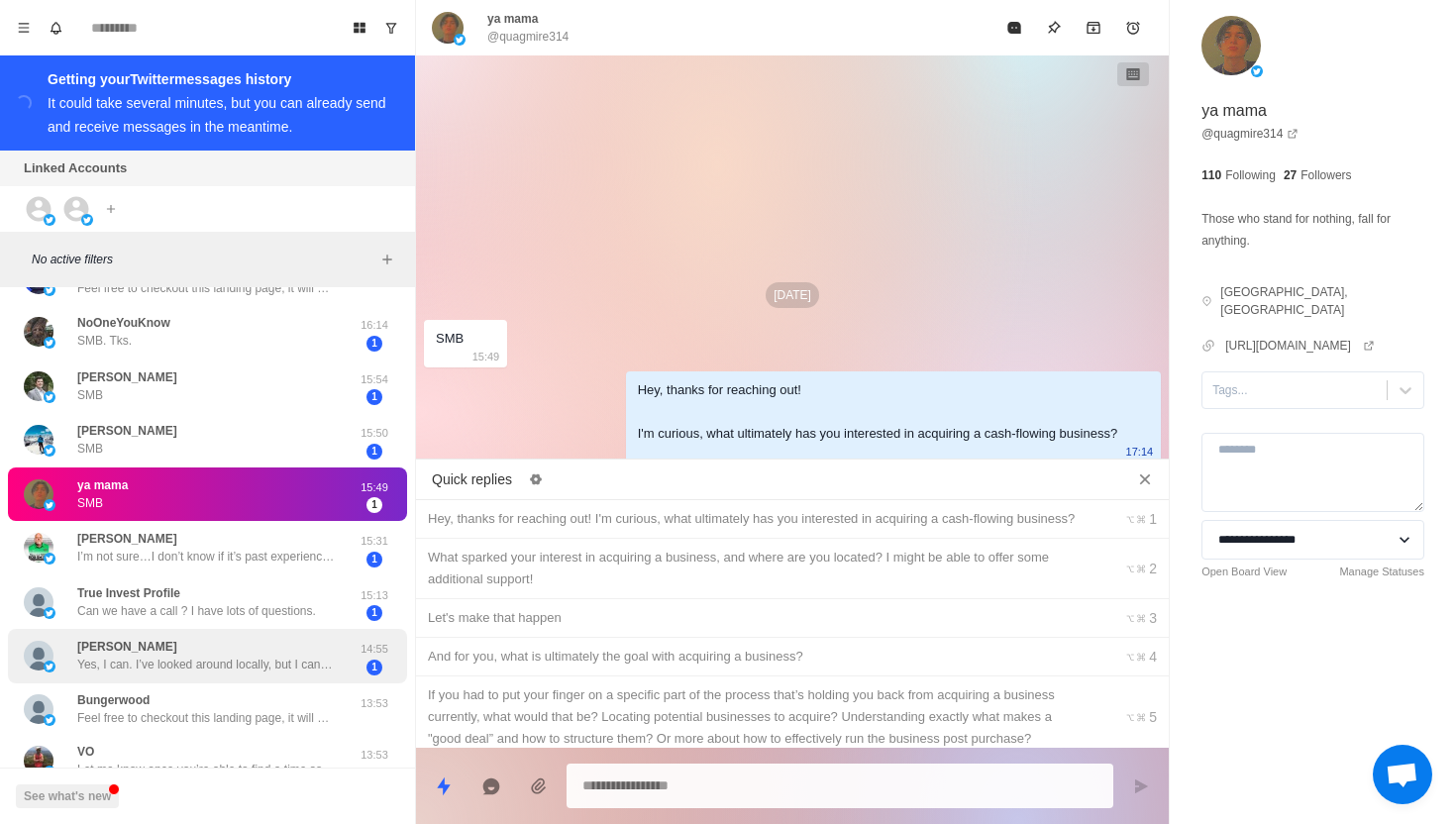 click on "Jason Yes, I can. I’ve looked around locally, but I can’t find anyone wanting to sell a vending machine business." at bounding box center (206, 656) 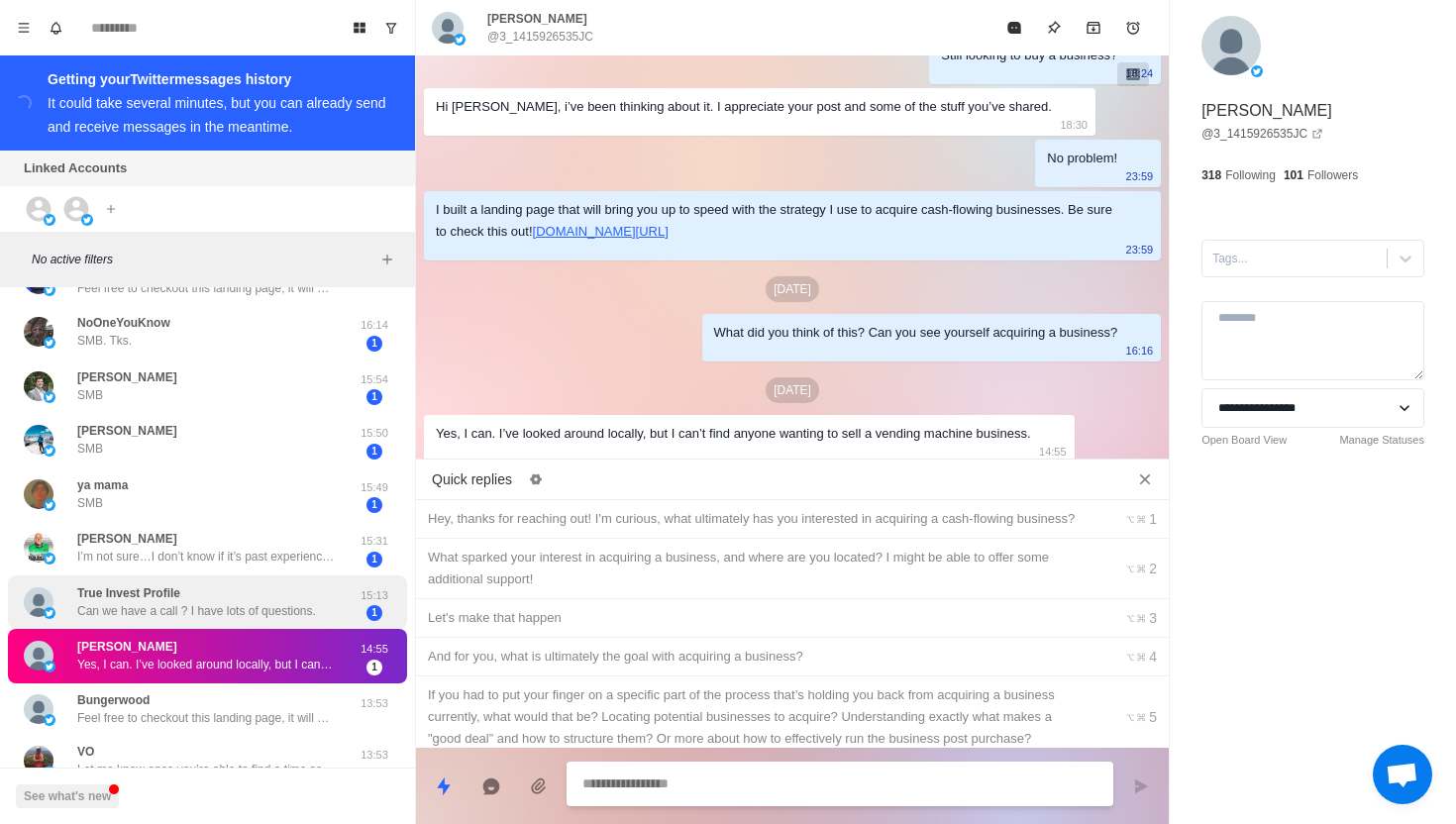 click on "True Invest Profile Can we have a call ? I have lots of questions." at bounding box center [196, 602] 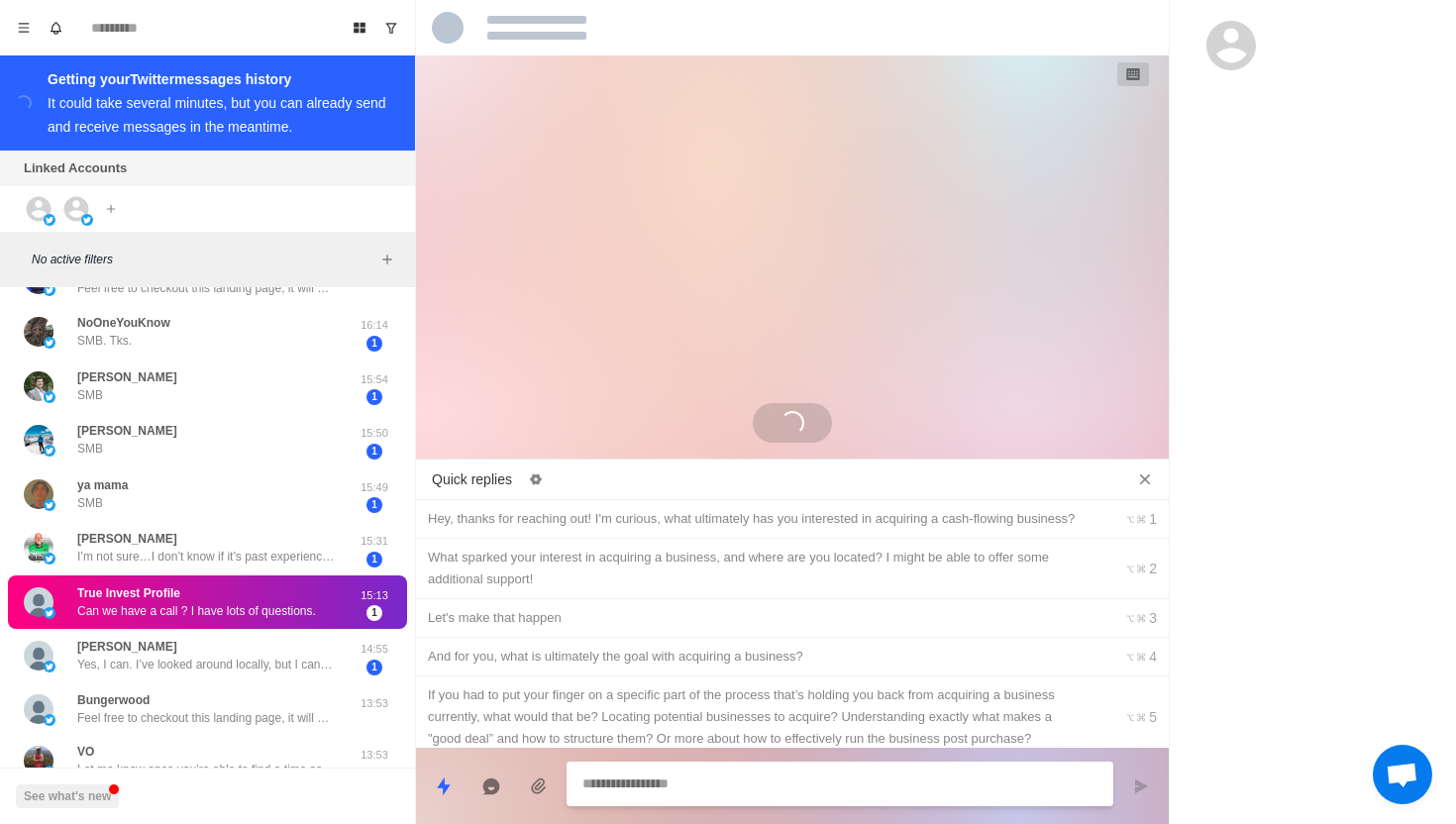 scroll, scrollTop: 986, scrollLeft: 0, axis: vertical 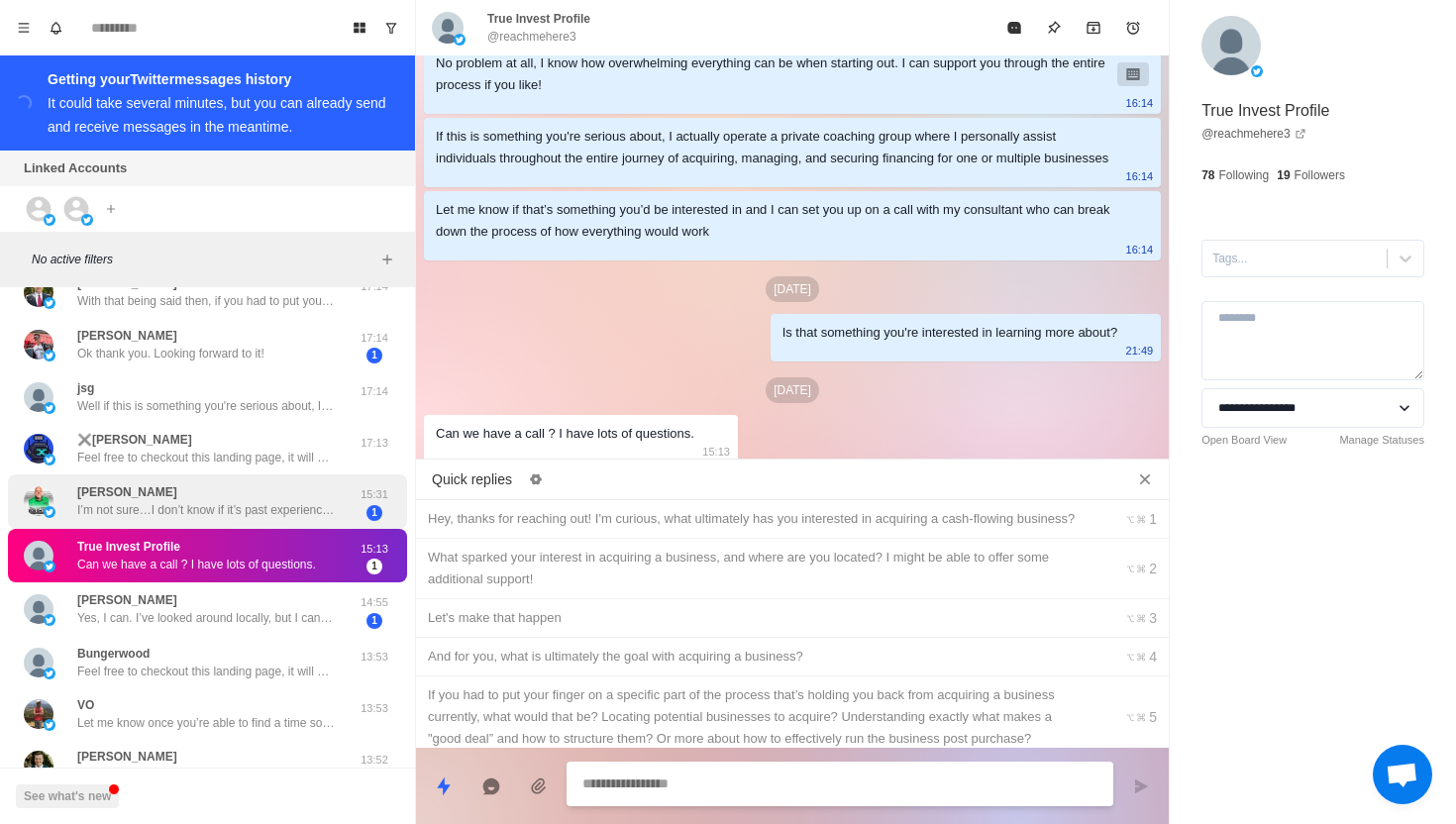 click on "Rod Smith I’m not sure…I don’t know if it’s past experience of being burnt in real estate but more cautious now 15:31 1" at bounding box center [207, 501] 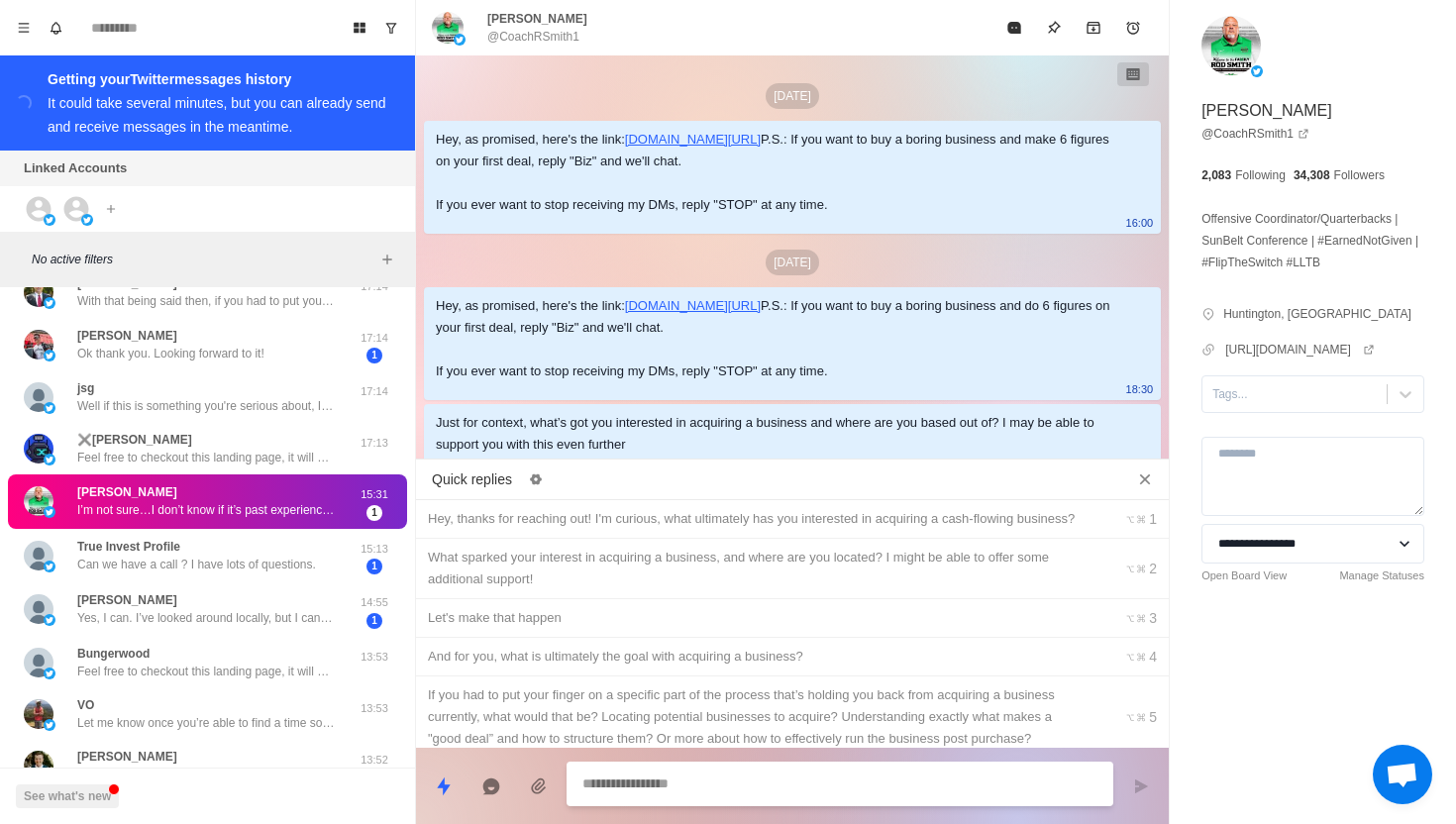 scroll, scrollTop: 1402, scrollLeft: 0, axis: vertical 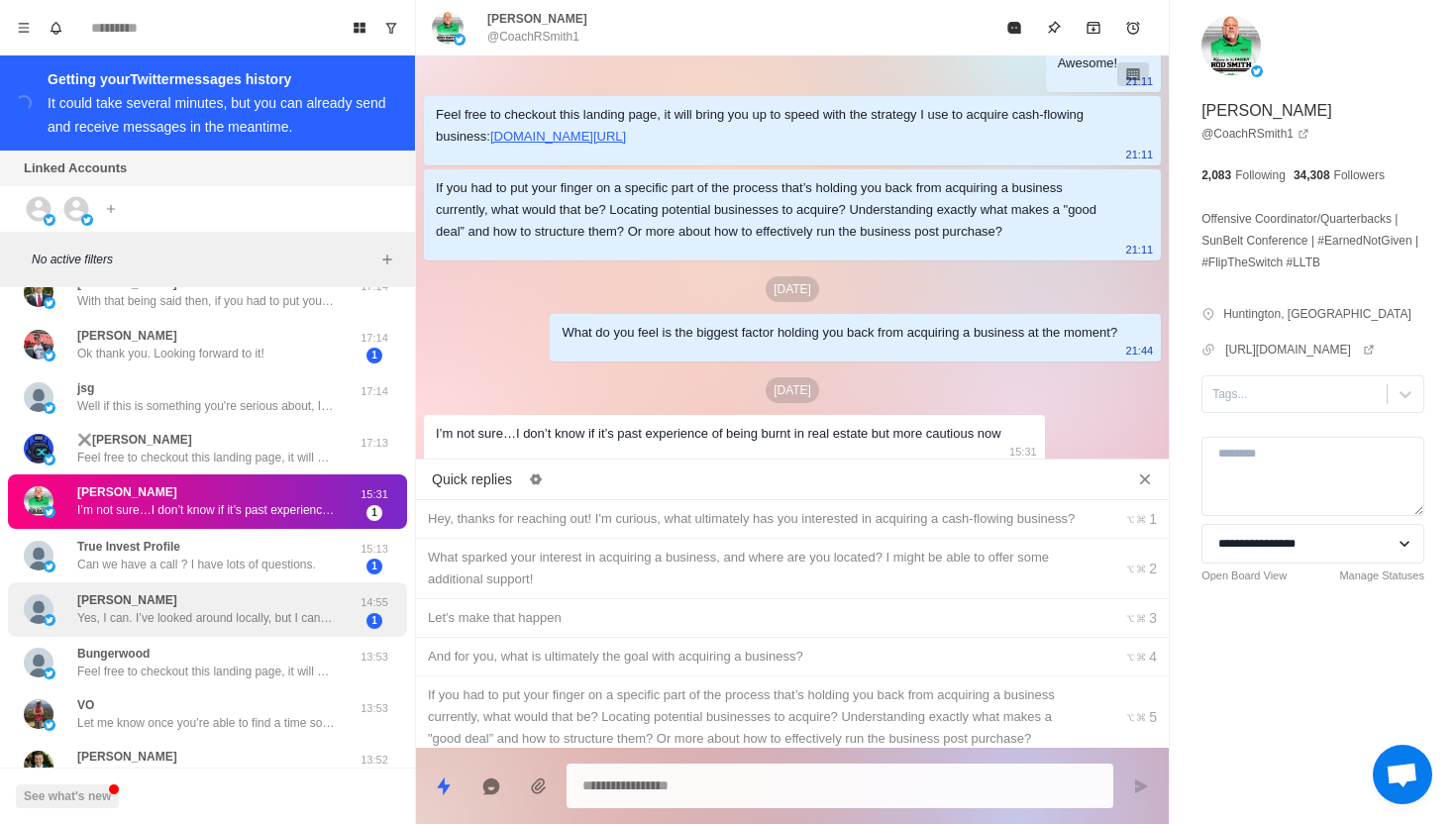 click on "Yes, I can. I’ve looked around locally, but I can’t find anyone wanting to sell a vending machine business." at bounding box center (206, 618) 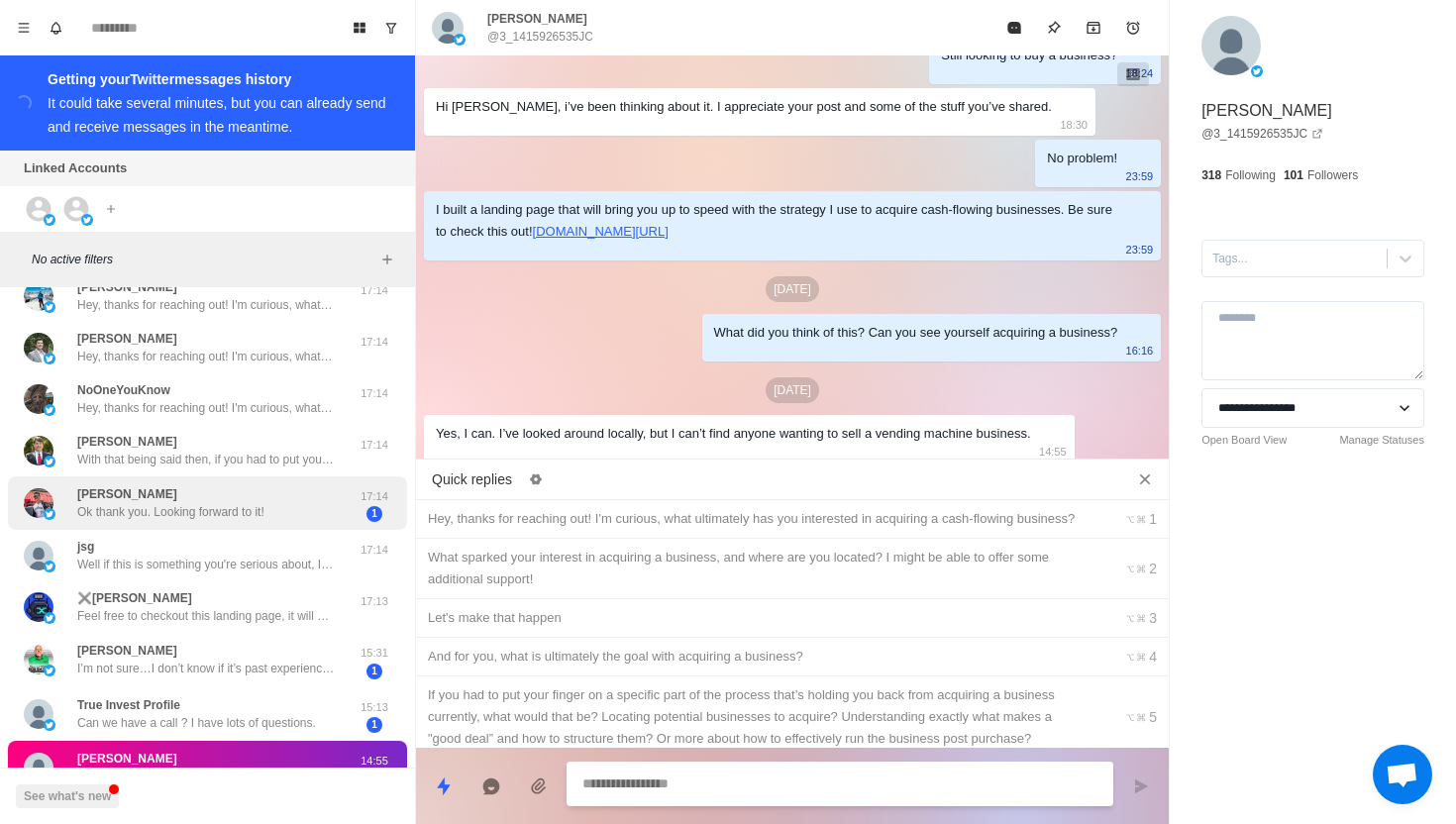 scroll, scrollTop: 102, scrollLeft: 0, axis: vertical 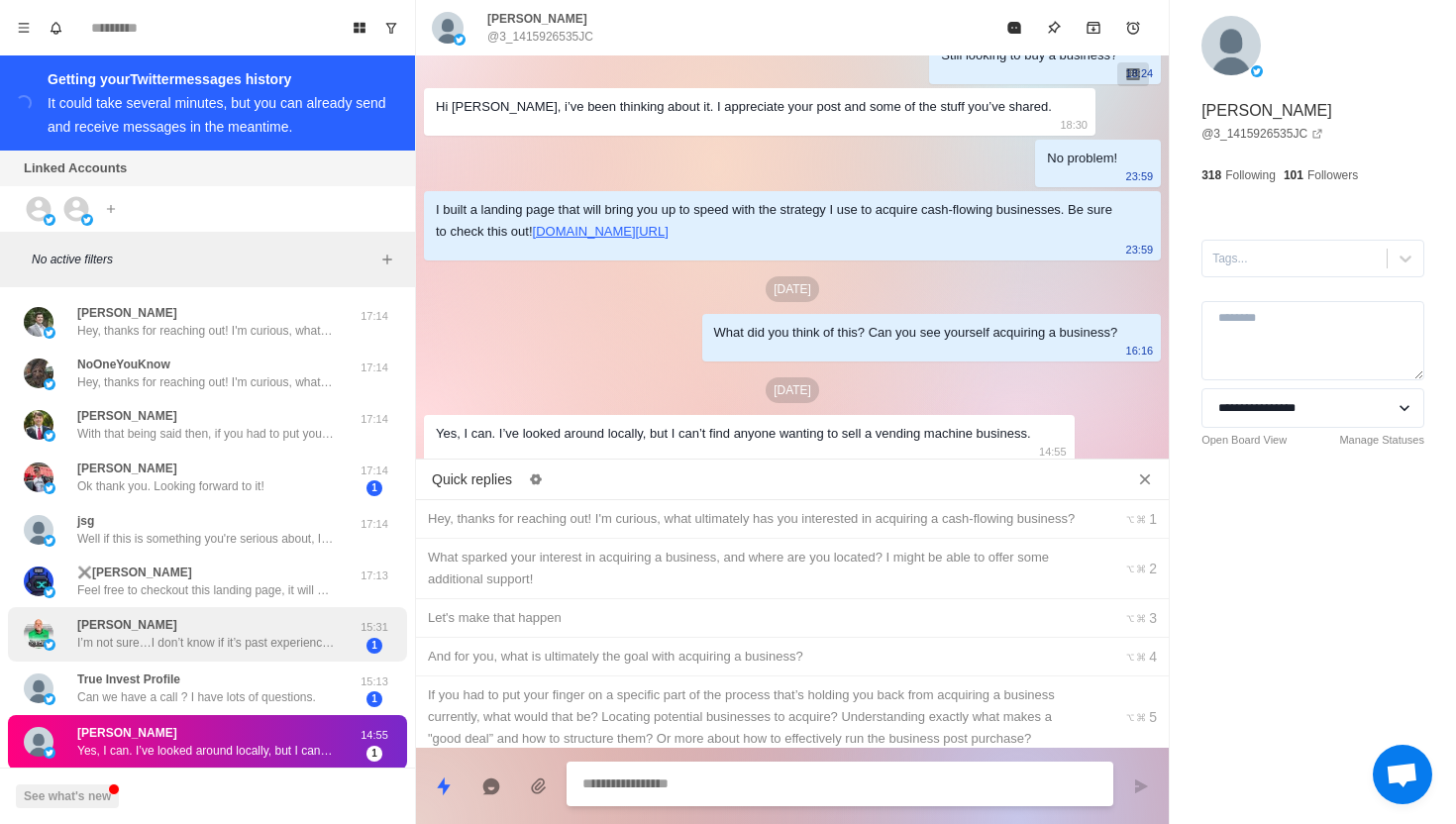 click on "I’m not sure…I don’t know if it’s past experience of being burnt in real estate but more cautious now" at bounding box center (206, 643) 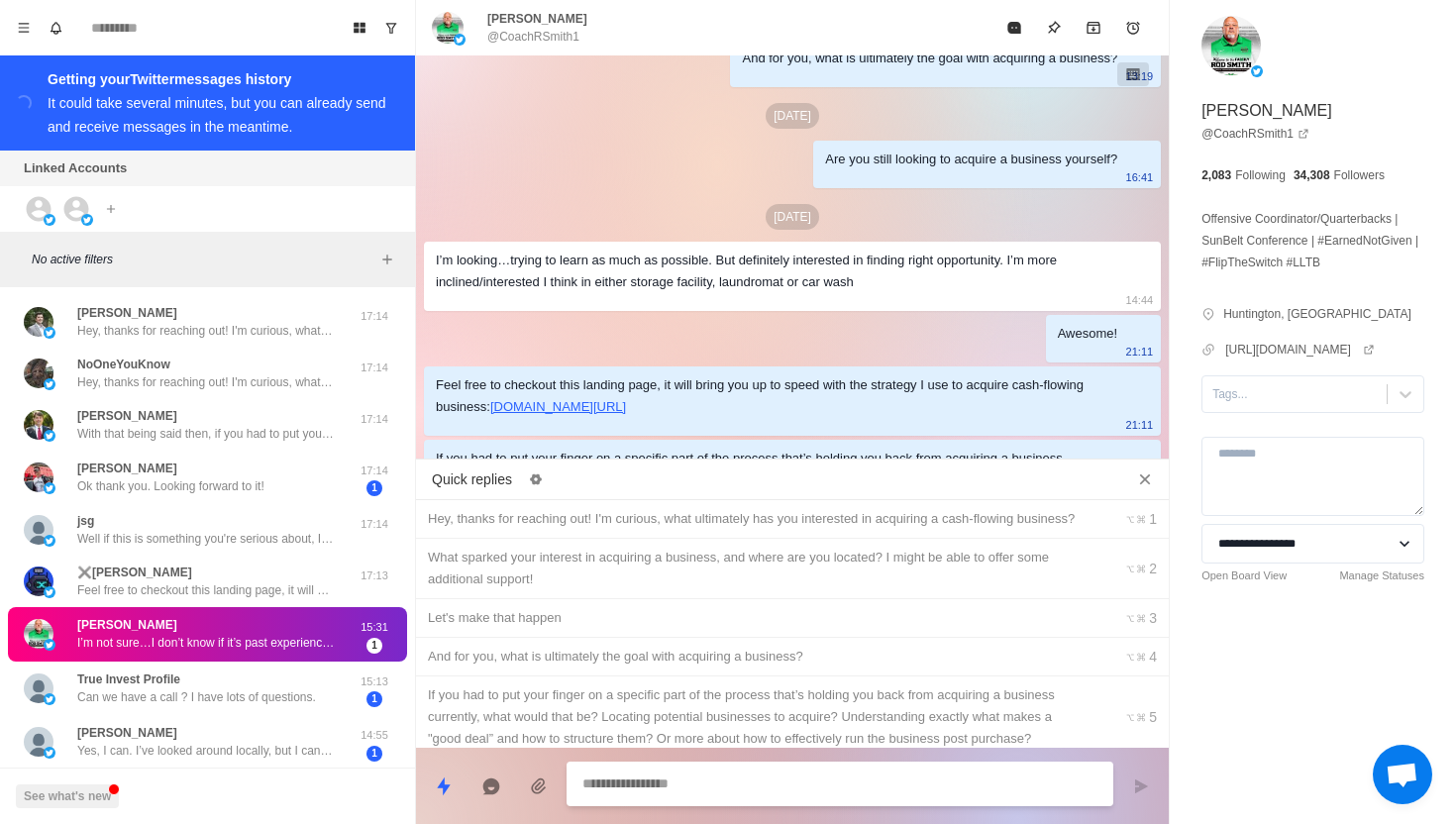 scroll, scrollTop: 1402, scrollLeft: 0, axis: vertical 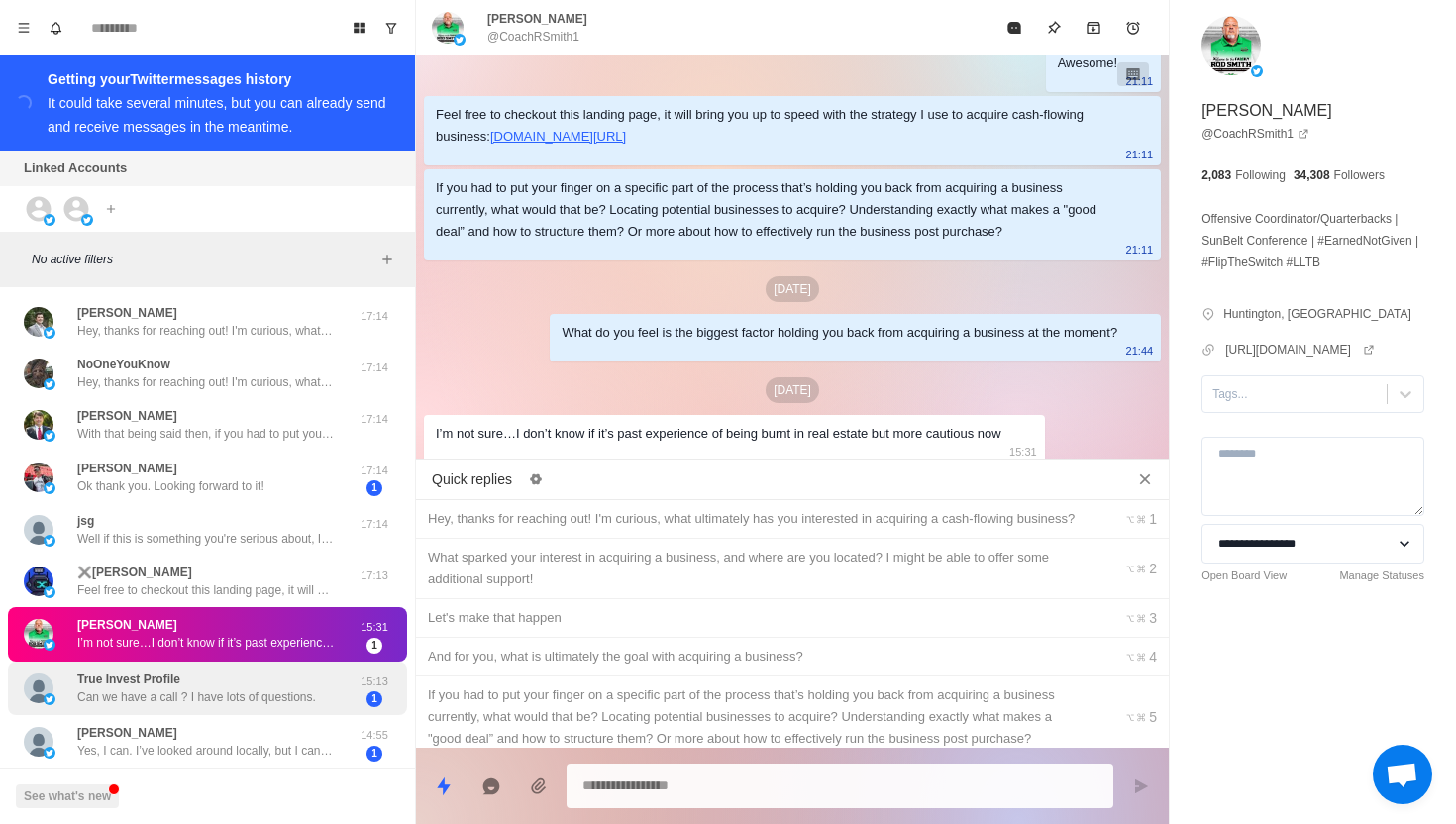 click on "True Invest Profile Can we have a call ? I have lots of questions." at bounding box center (196, 688) 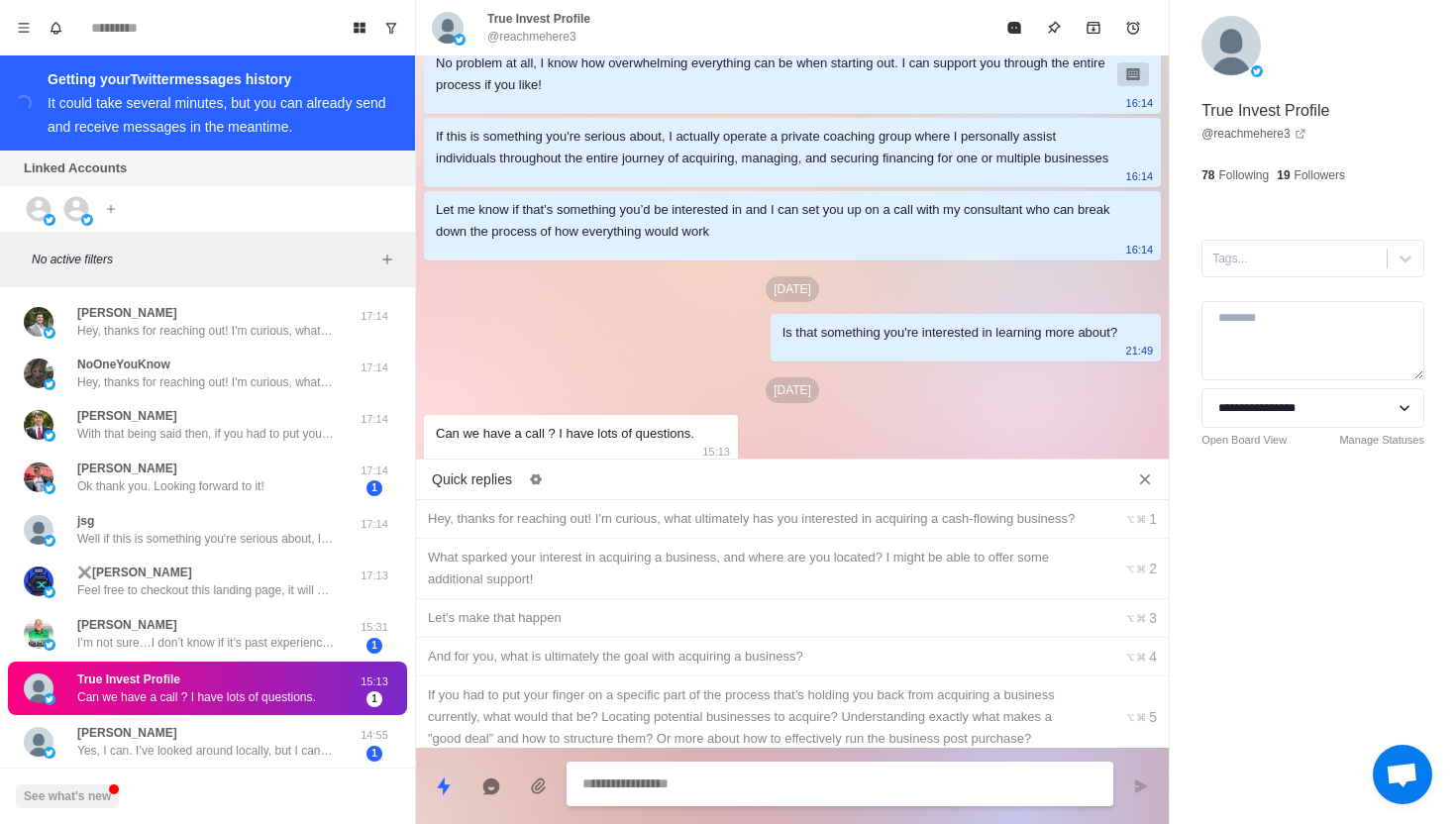 paste on "**********" 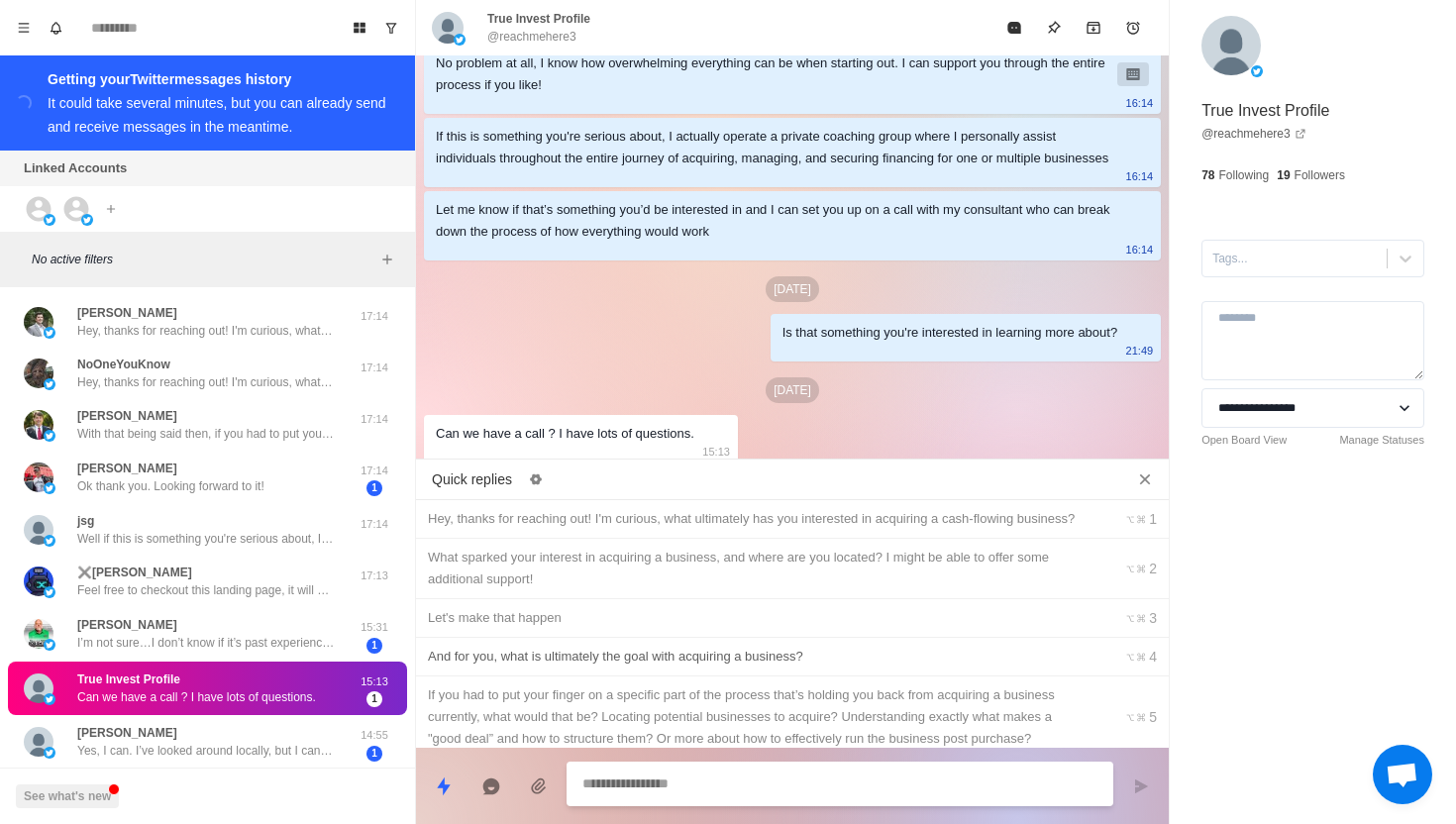 type on "*" 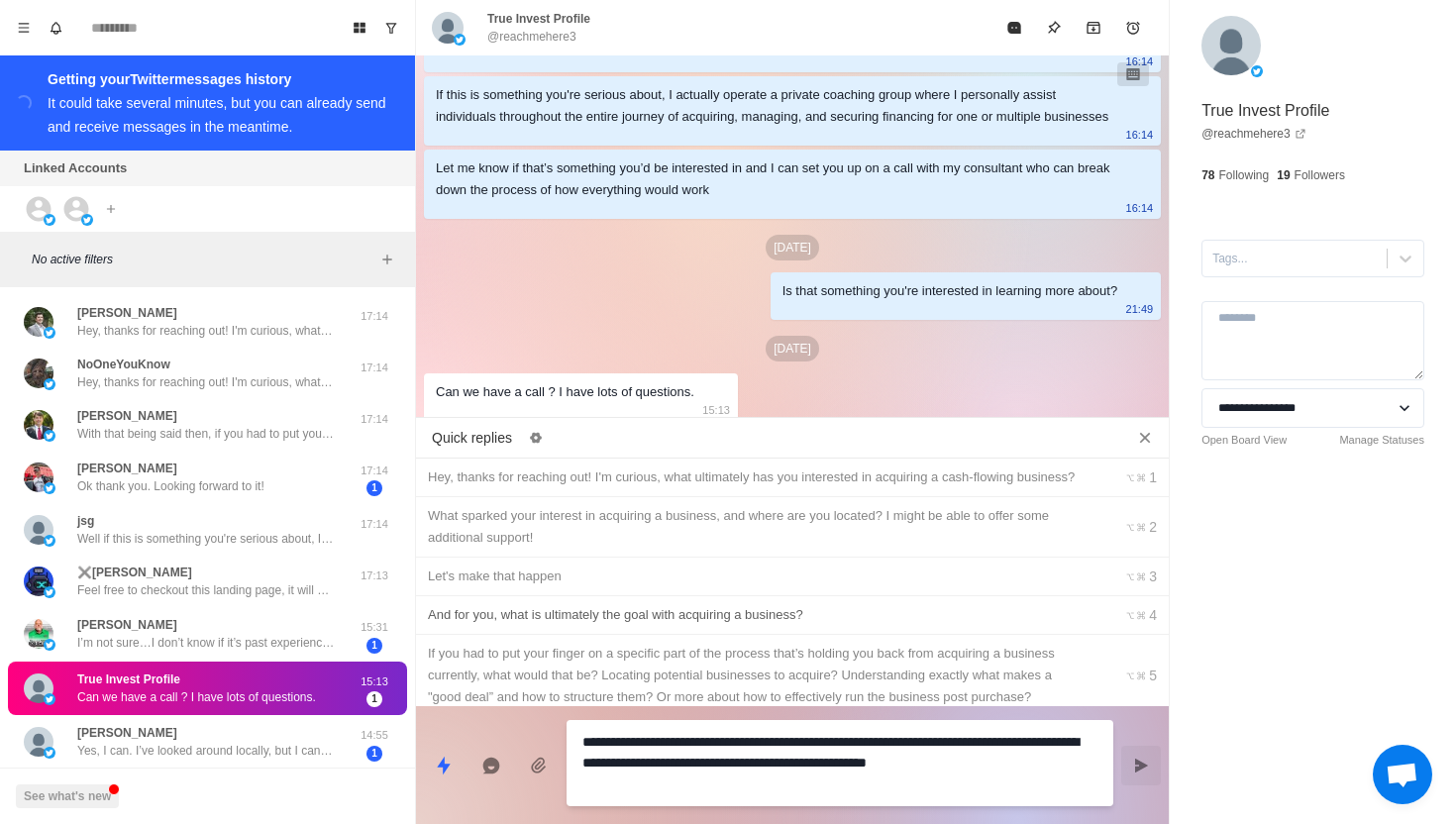 scroll, scrollTop: 1028, scrollLeft: 0, axis: vertical 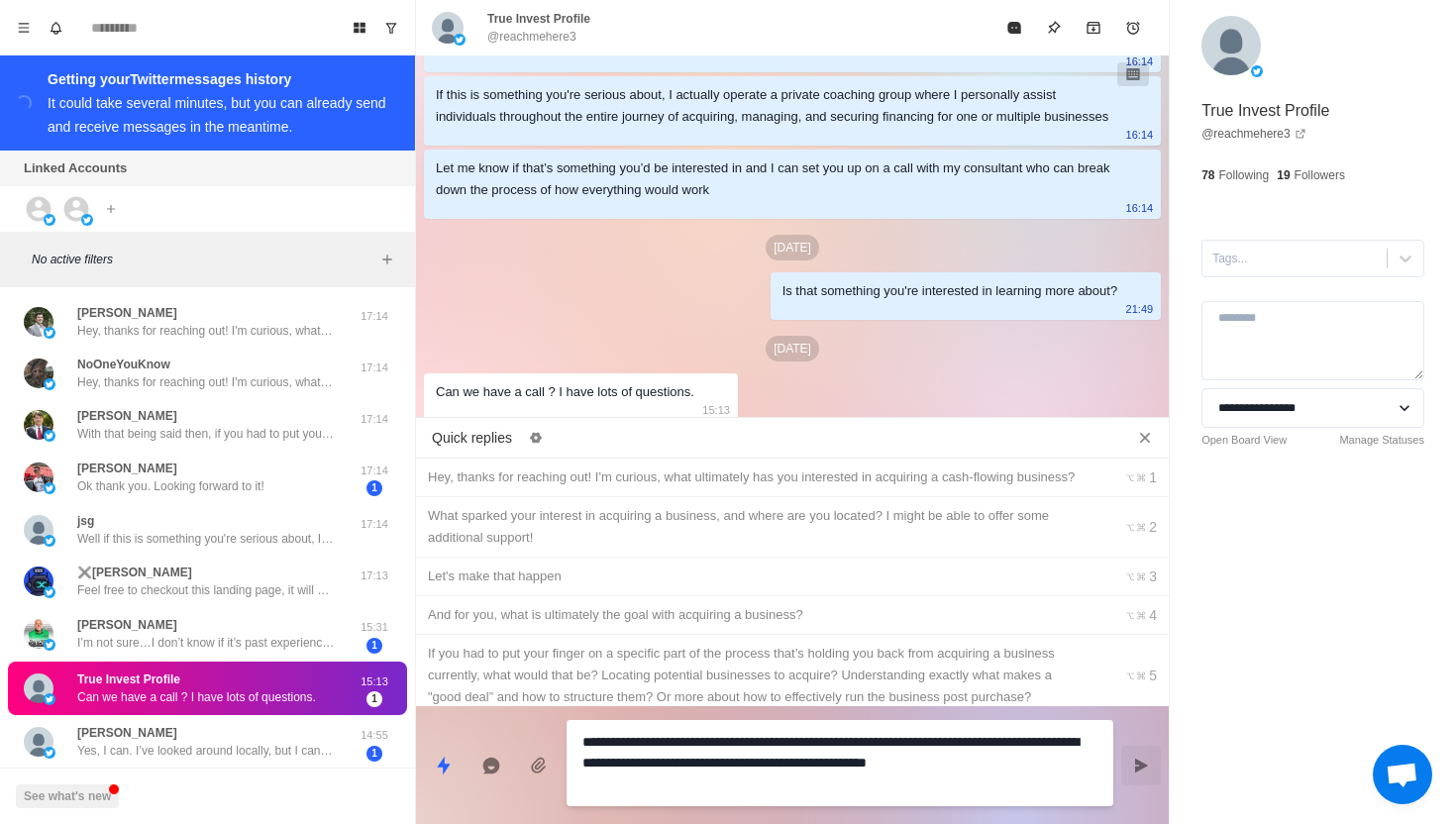 click on "**********" at bounding box center (840, 763) 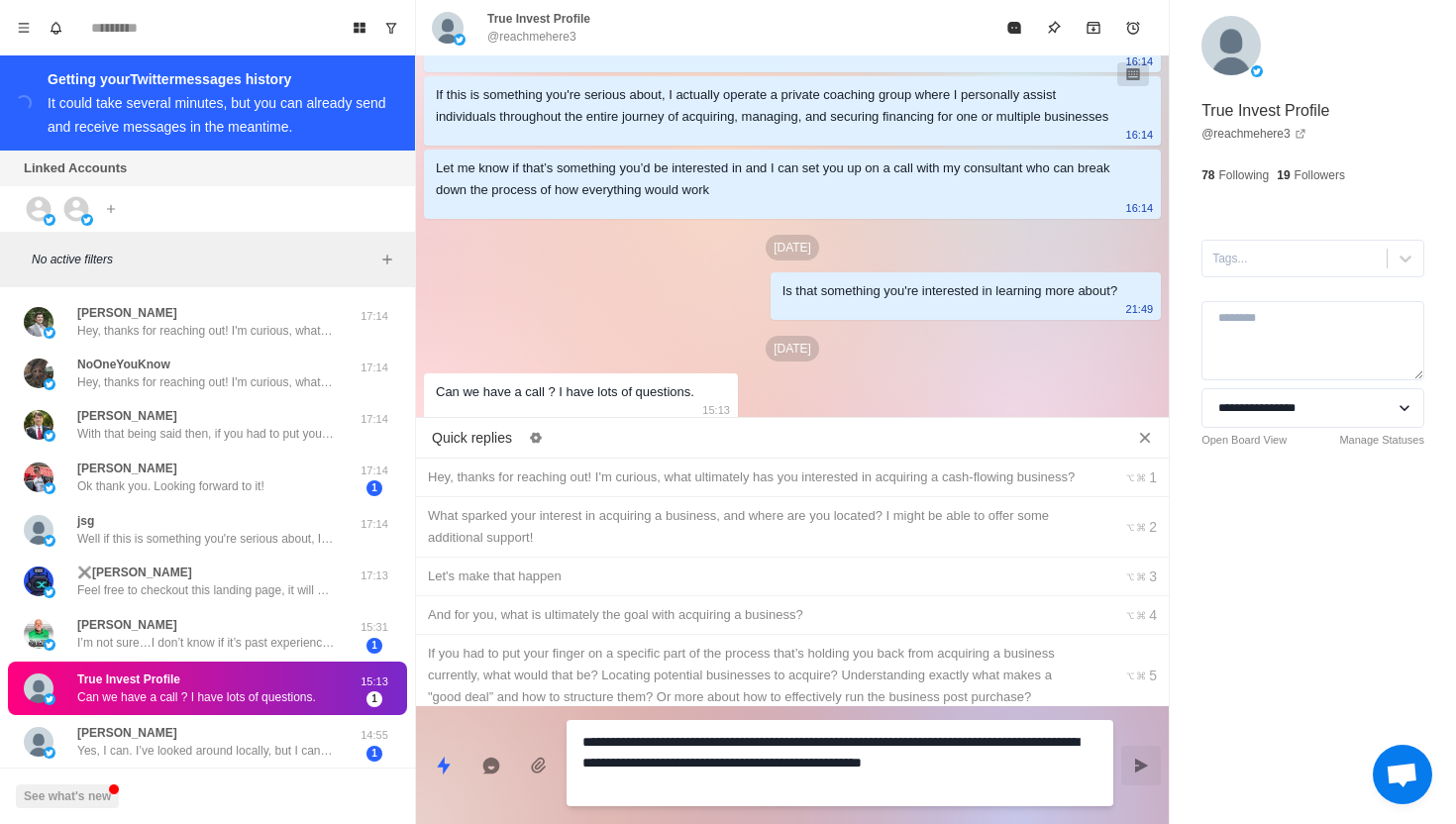 type on "*" 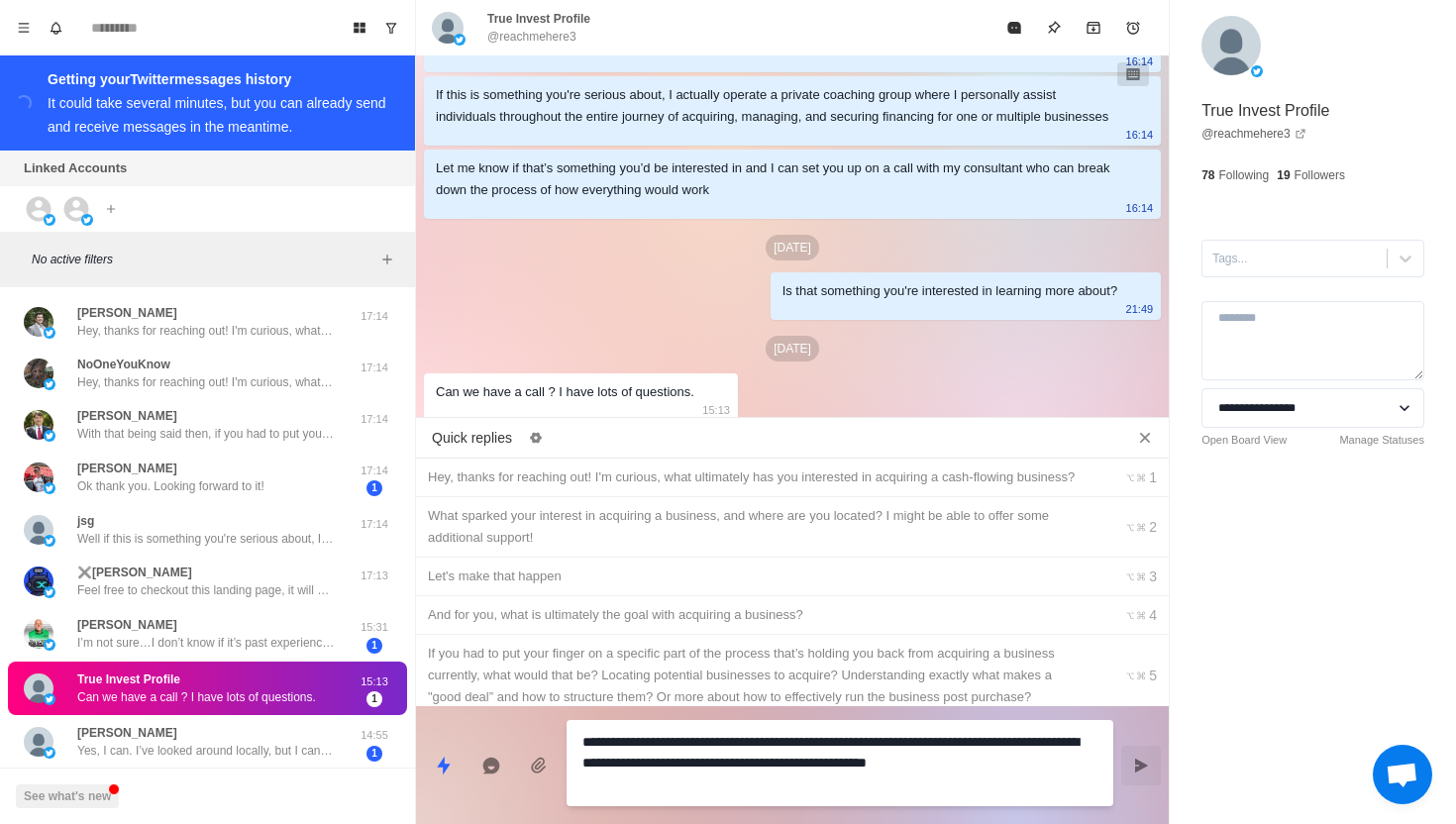type on "*" 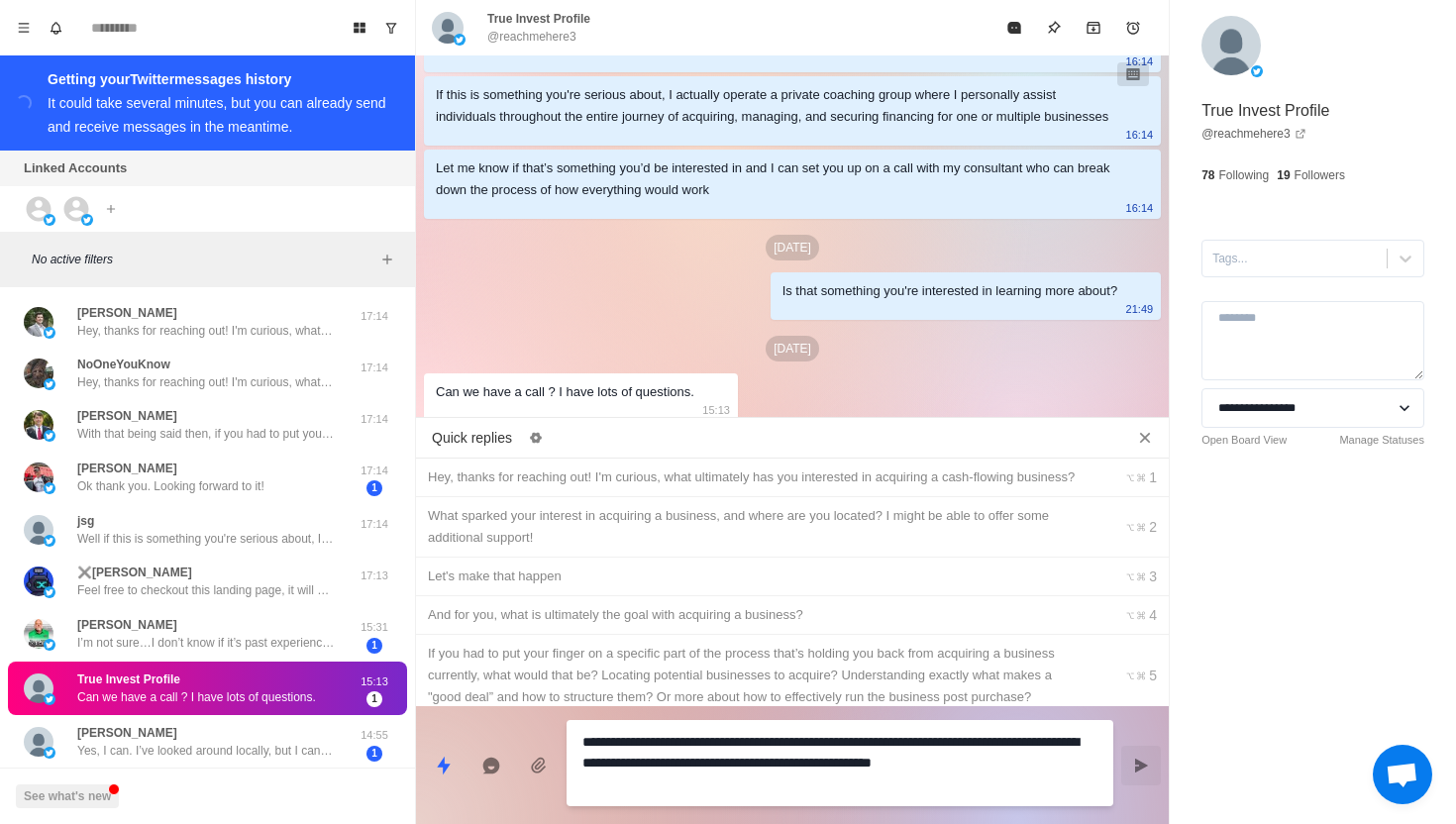 type on "*" 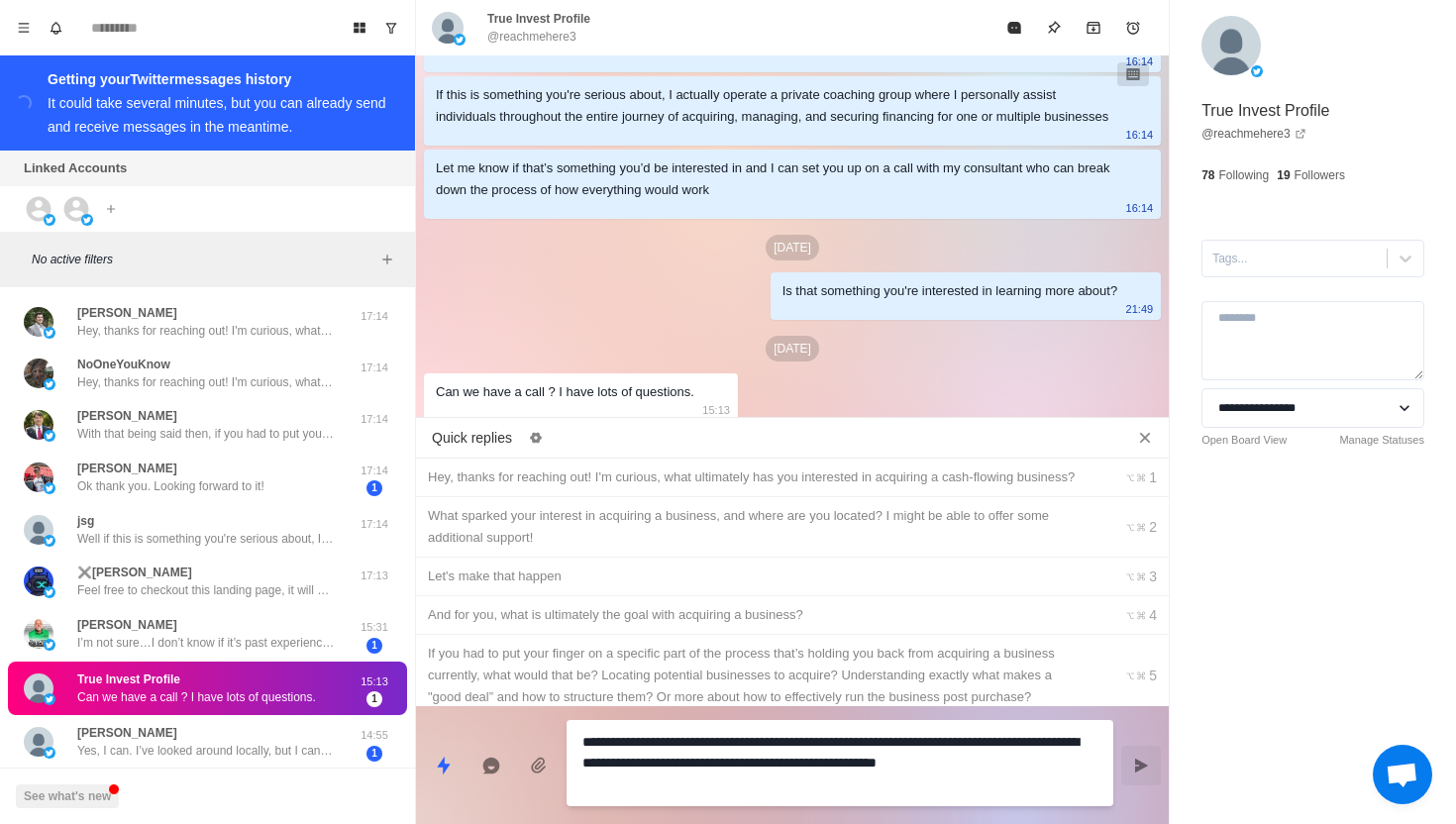 type on "*" 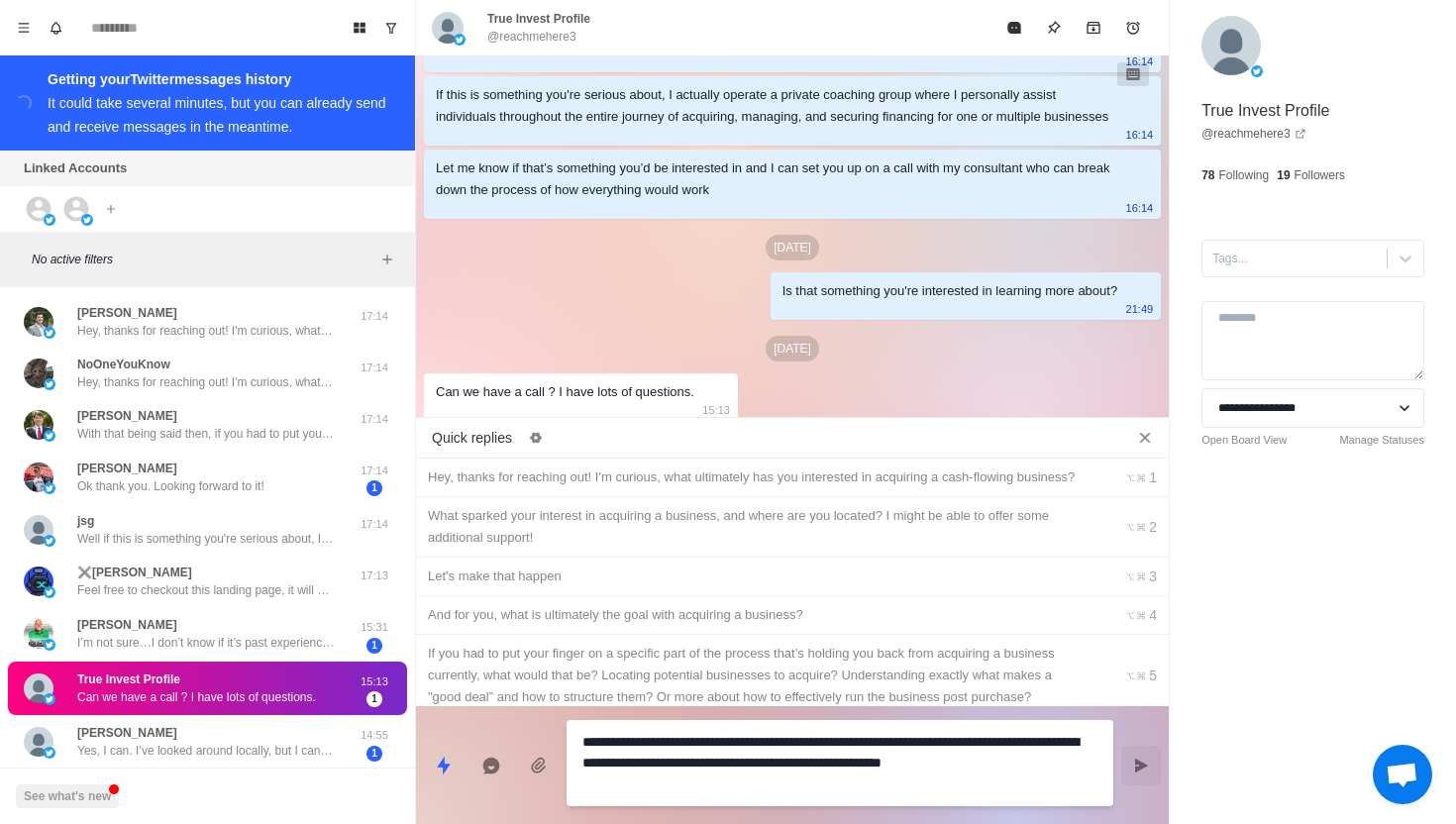 type on "*" 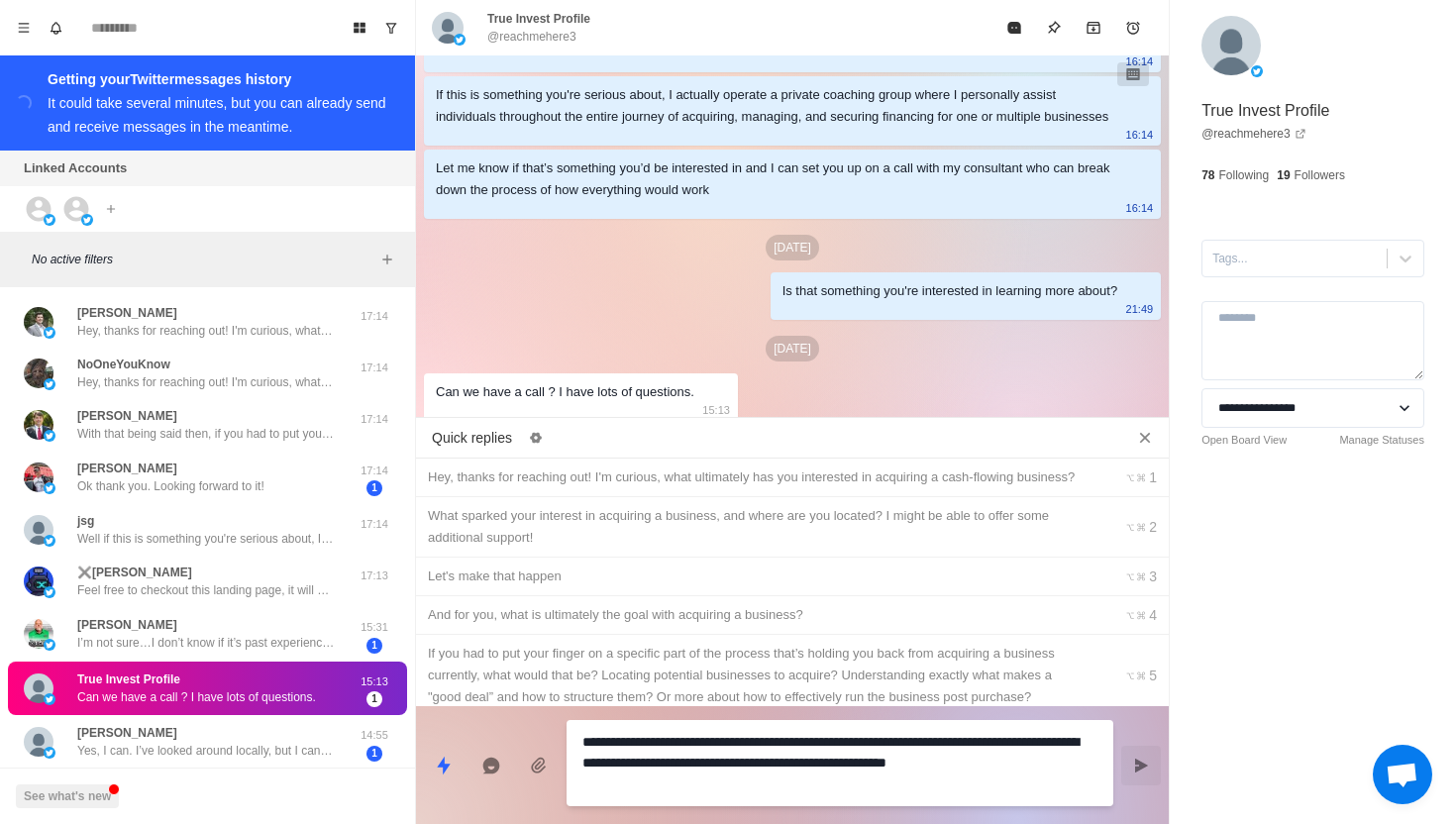 type on "*" 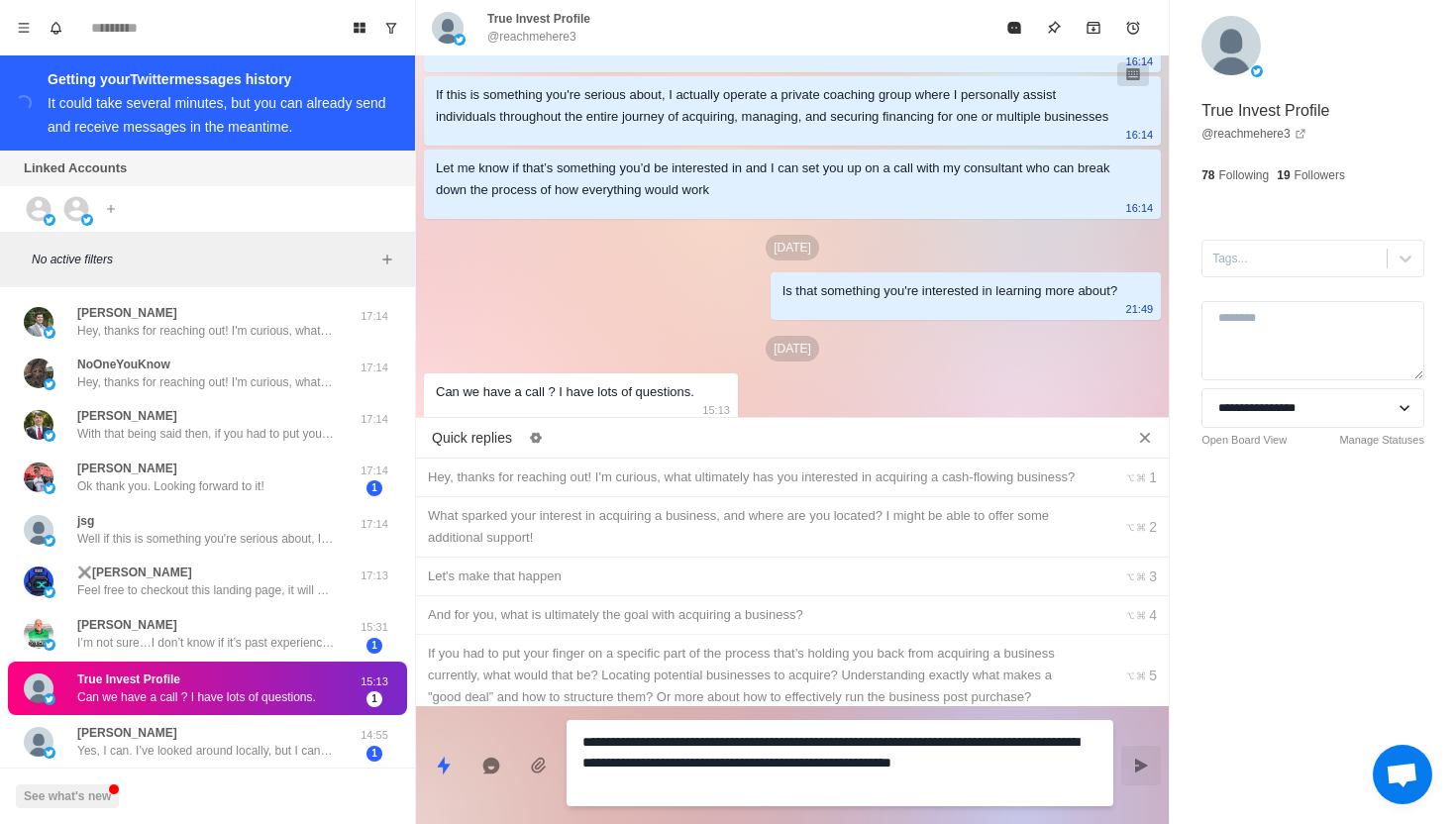 type on "*" 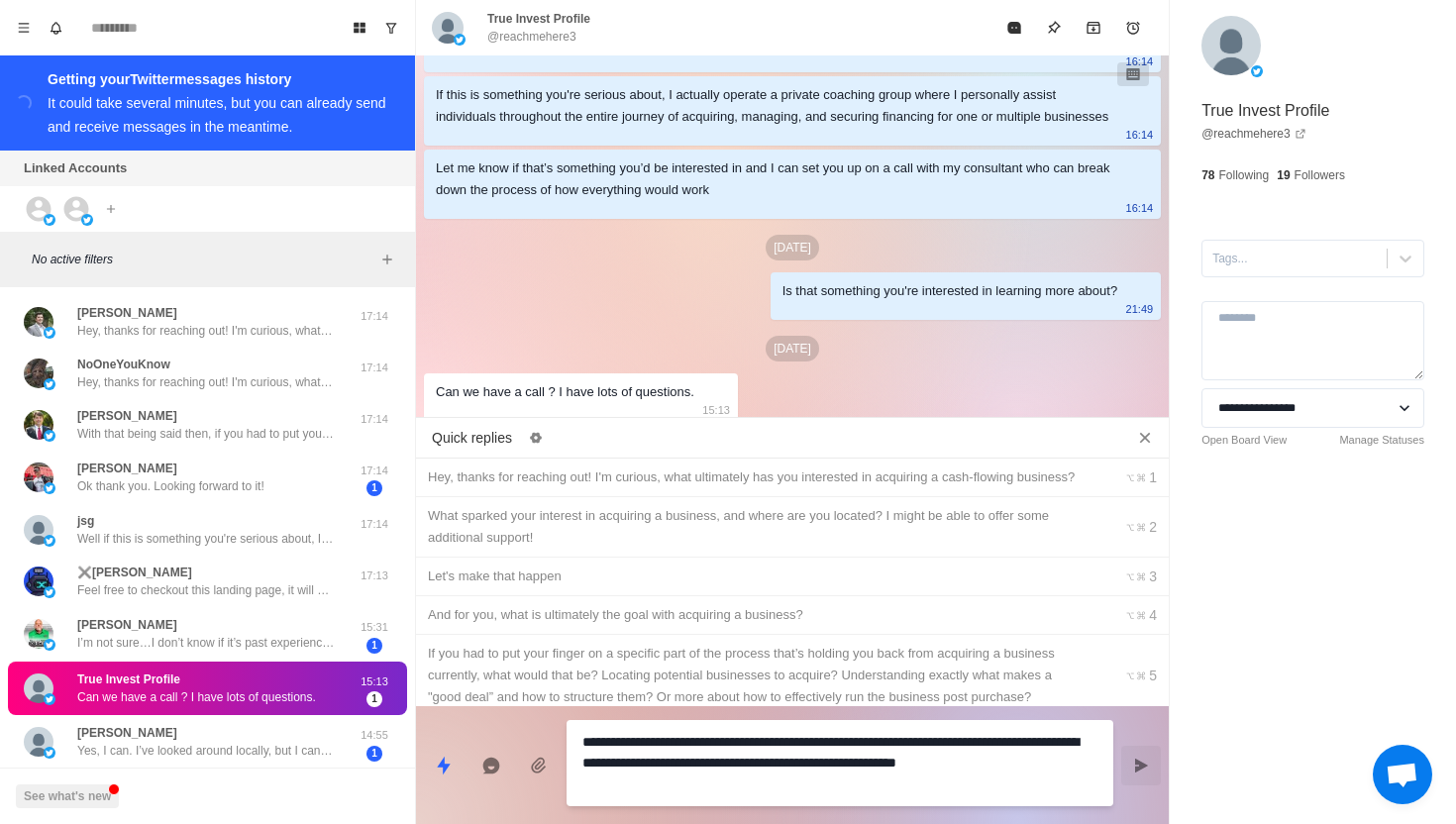 type on "*" 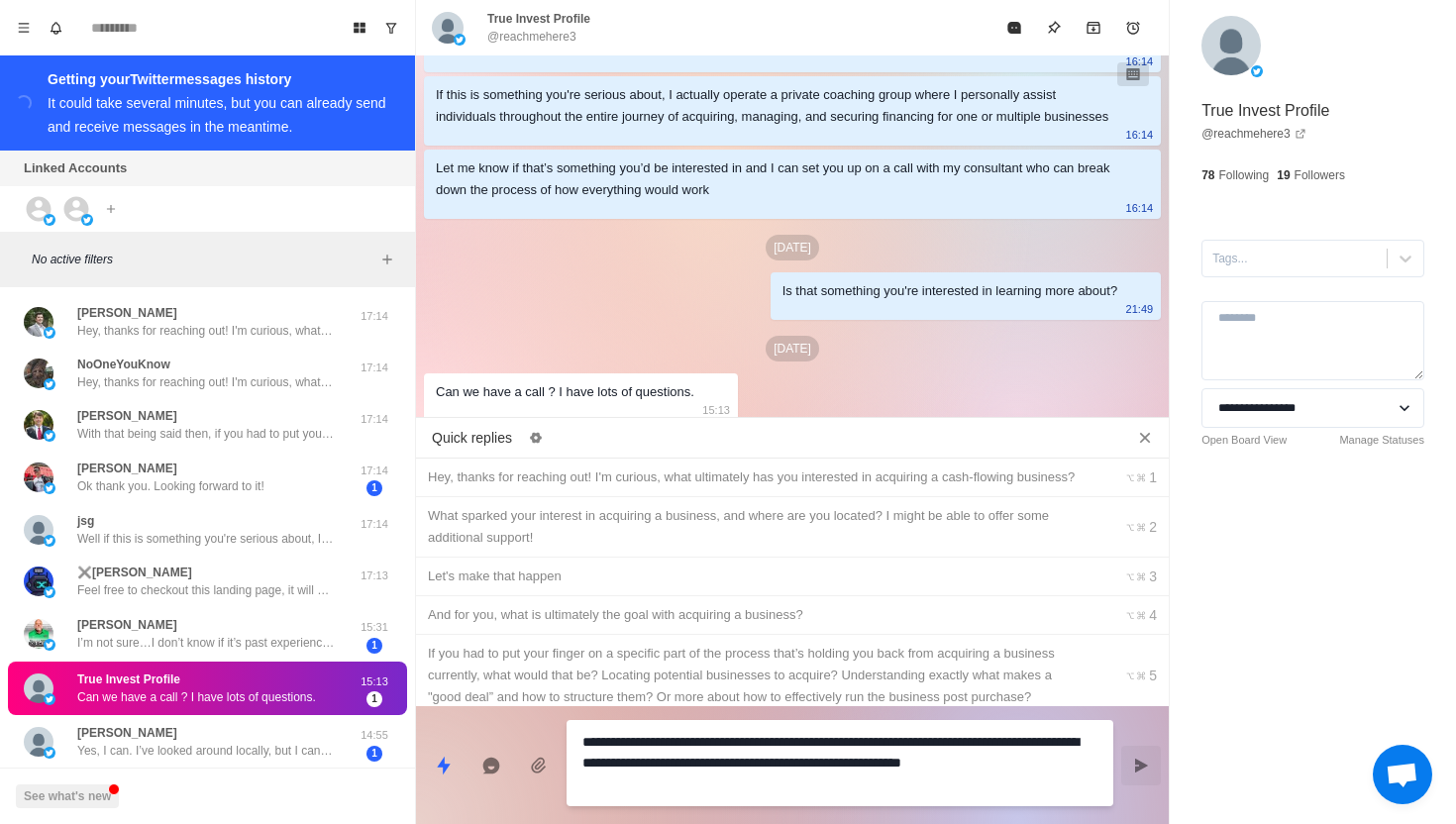 type on "*" 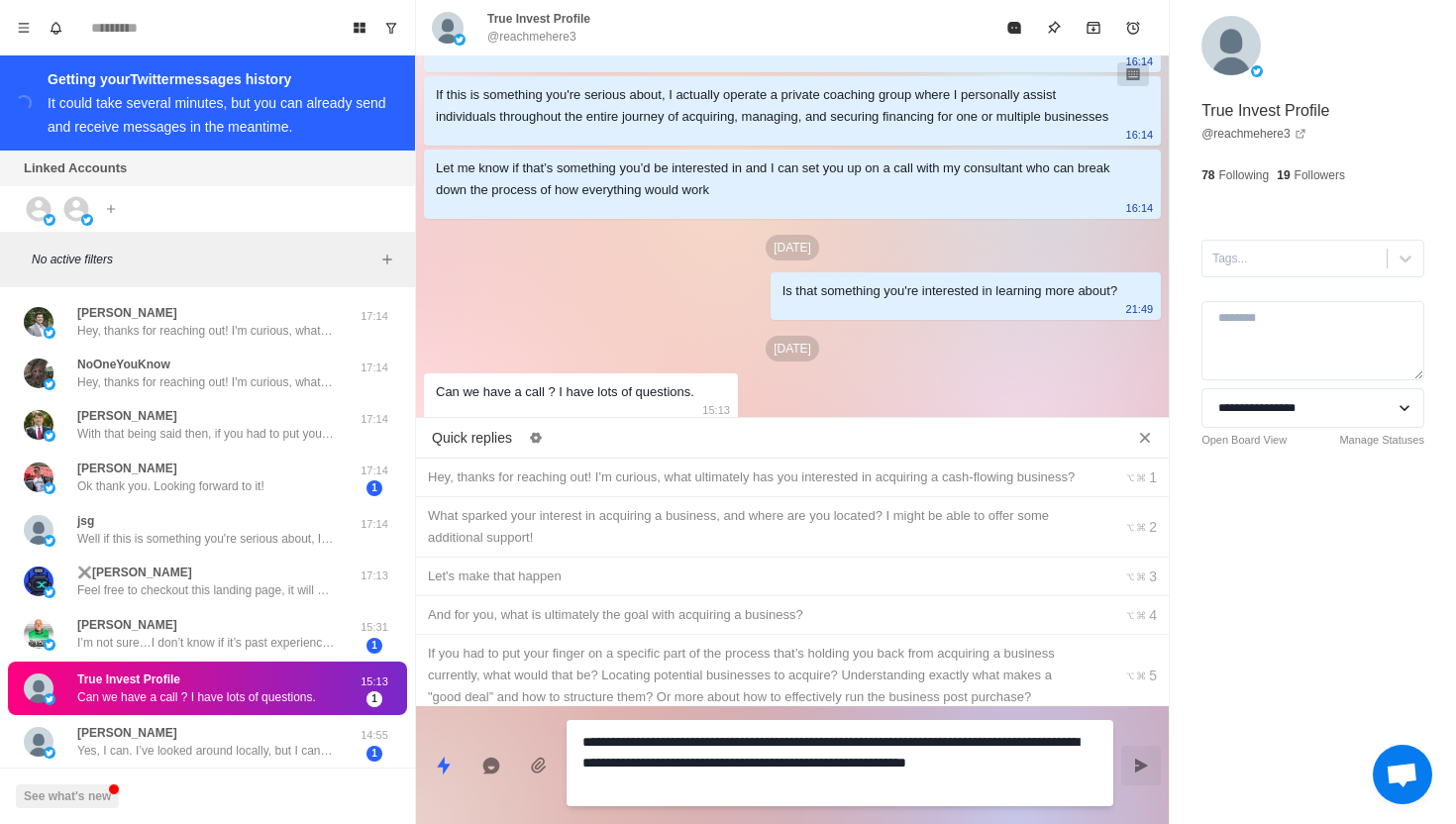 type on "**********" 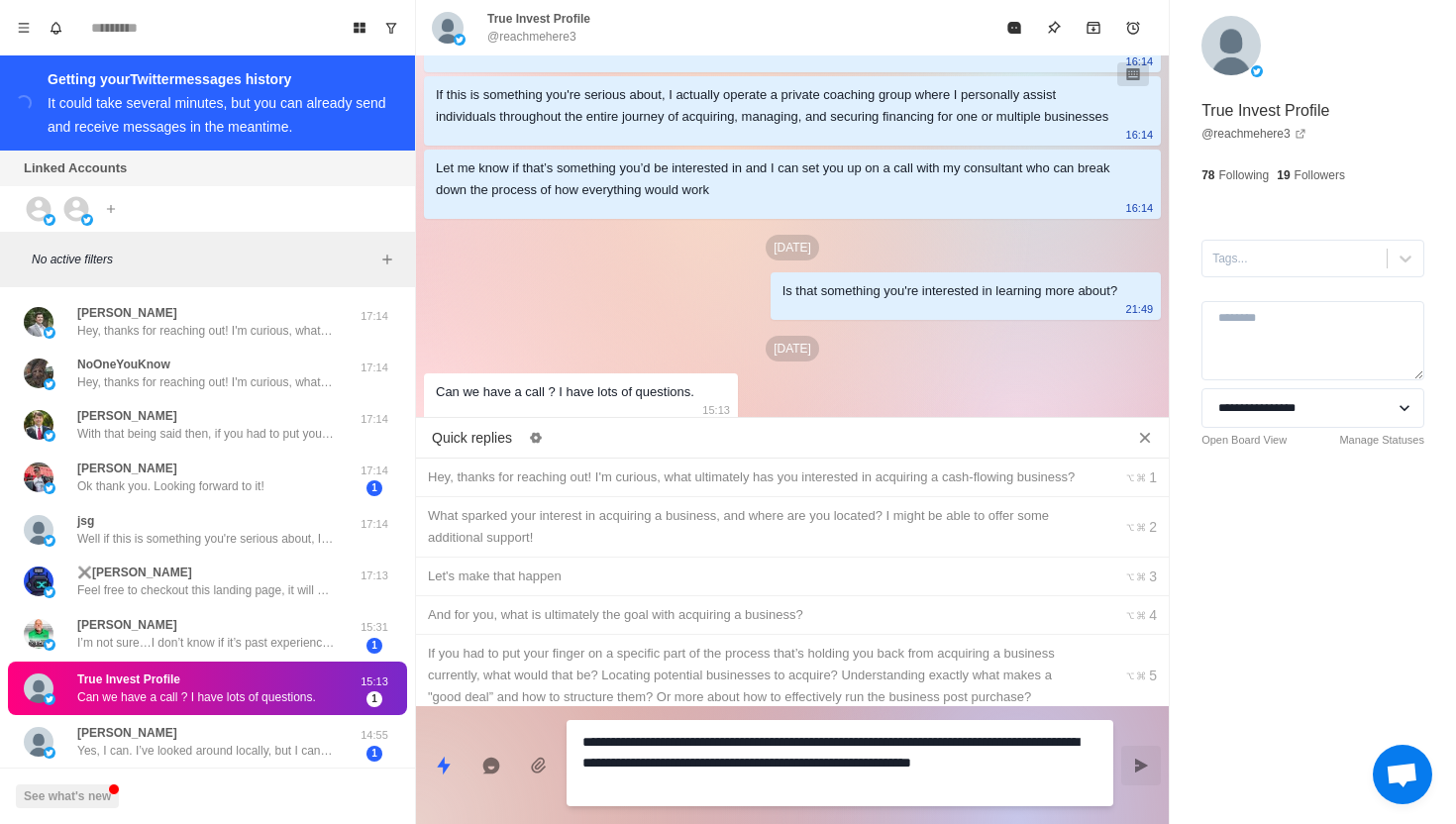 type 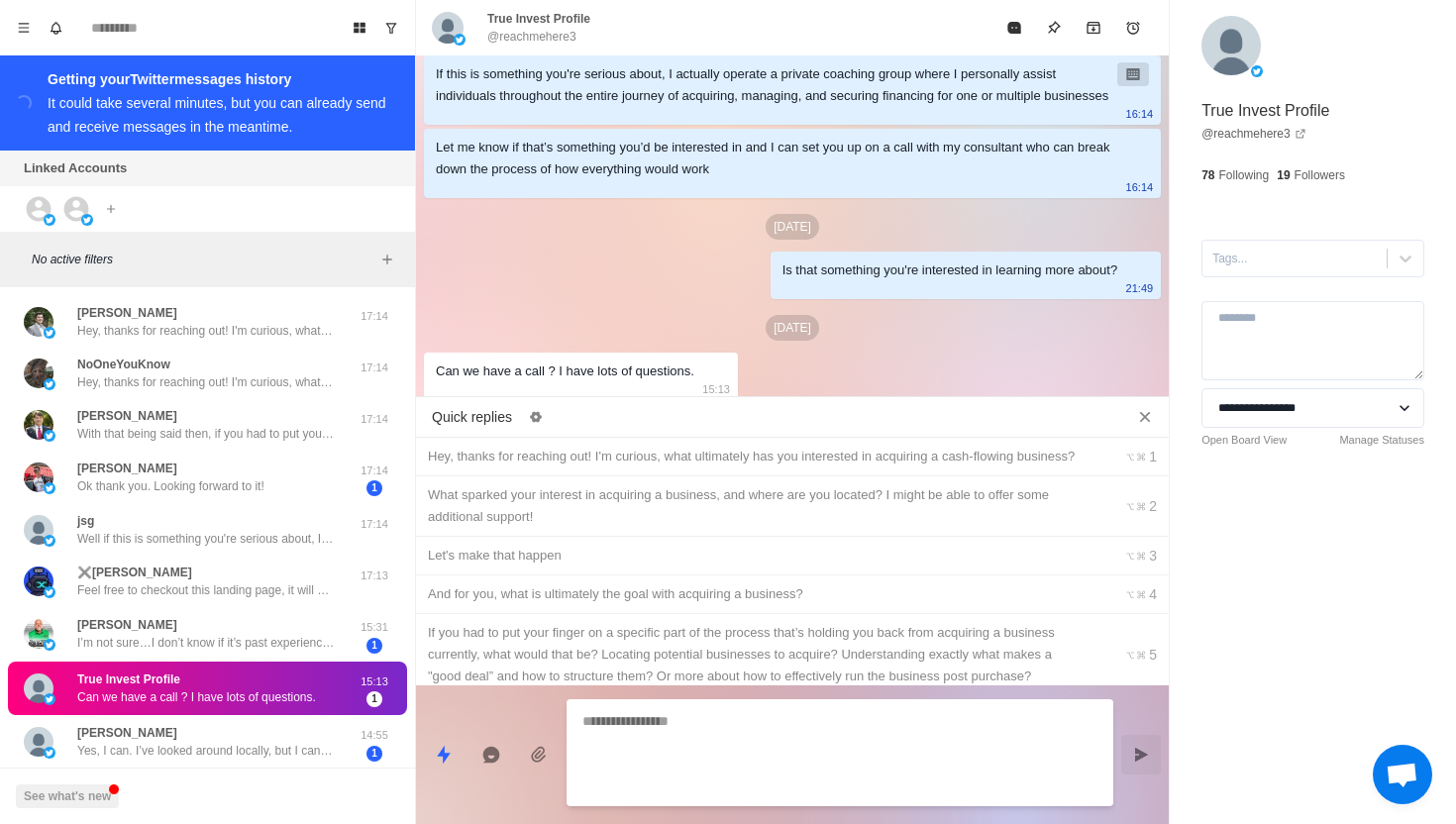 scroll, scrollTop: 1060, scrollLeft: 0, axis: vertical 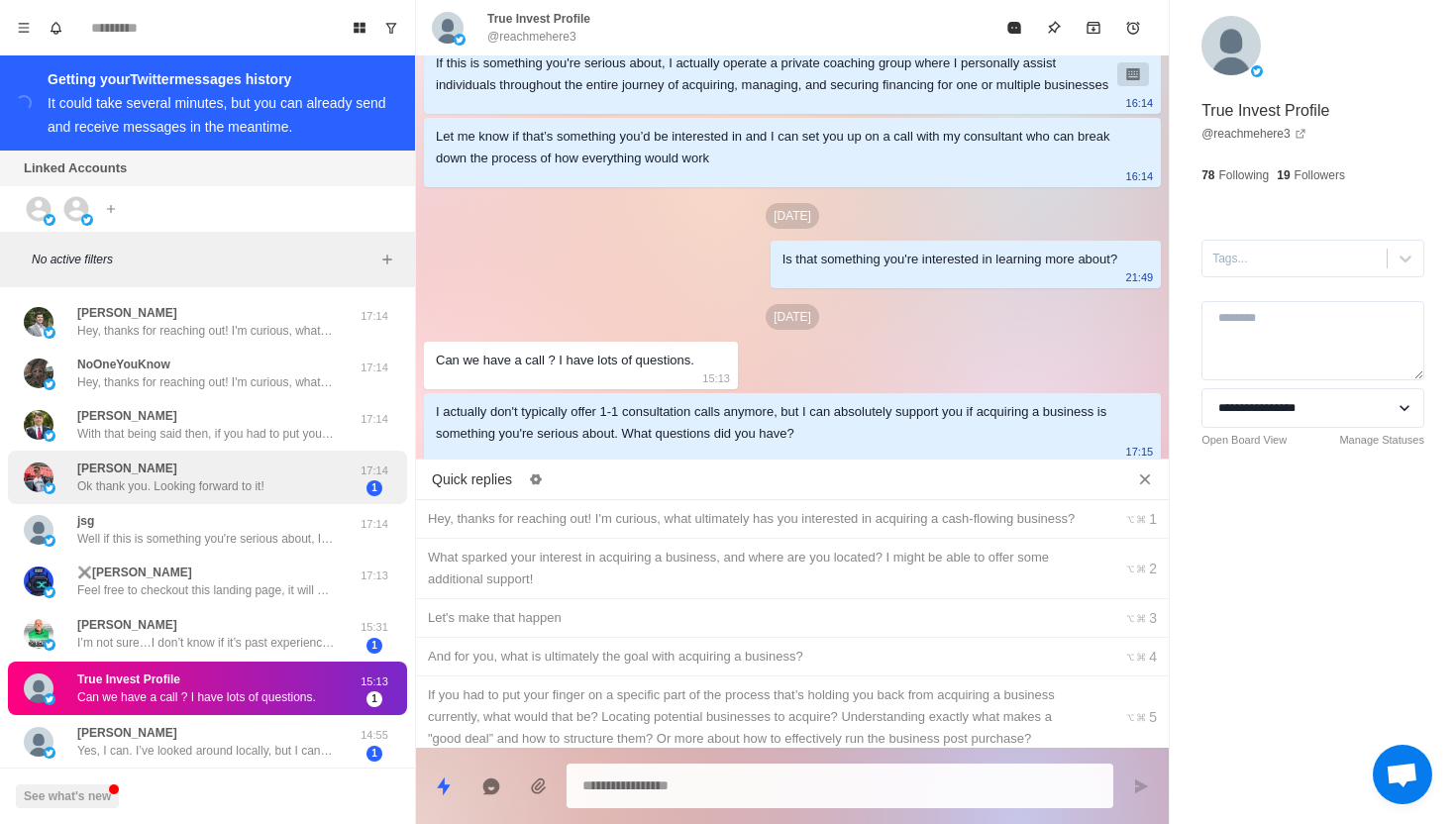 click on "Kole Cottam Ok thank you. Looking forward to it!" at bounding box center (186, 477) 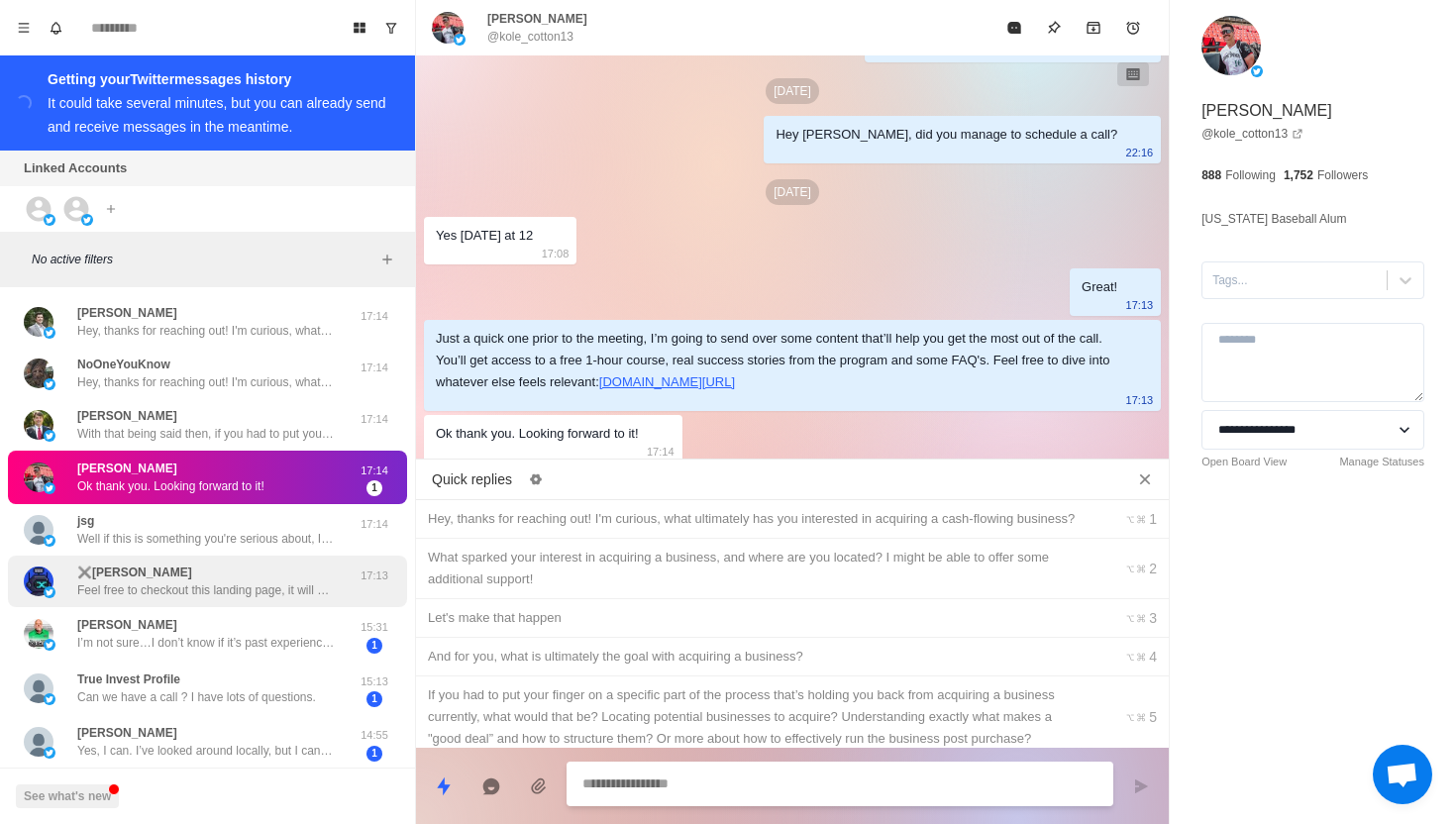 scroll, scrollTop: 2177, scrollLeft: 0, axis: vertical 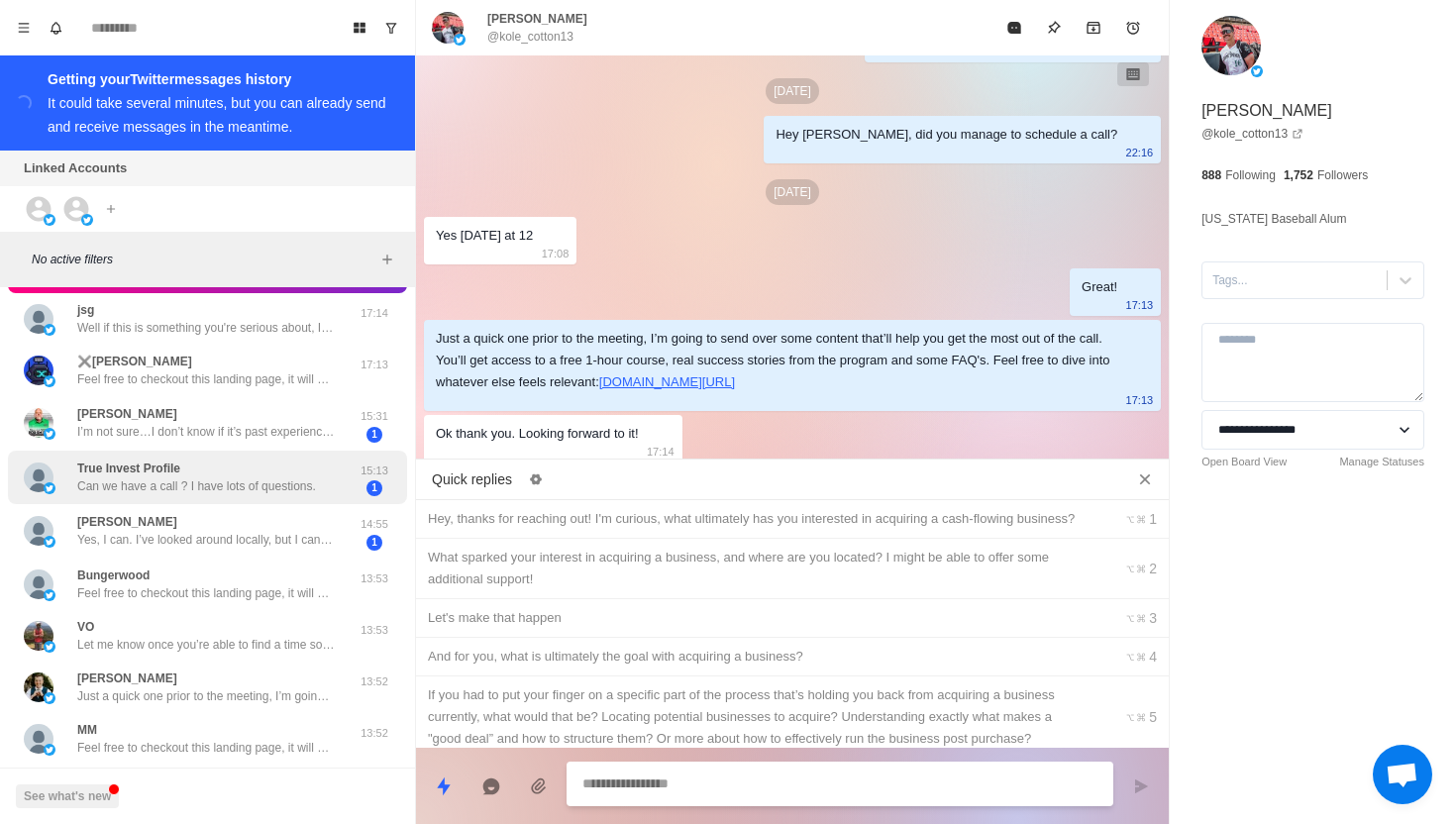 click on "Can we have a call ? I have lots of questions." at bounding box center (196, 486) 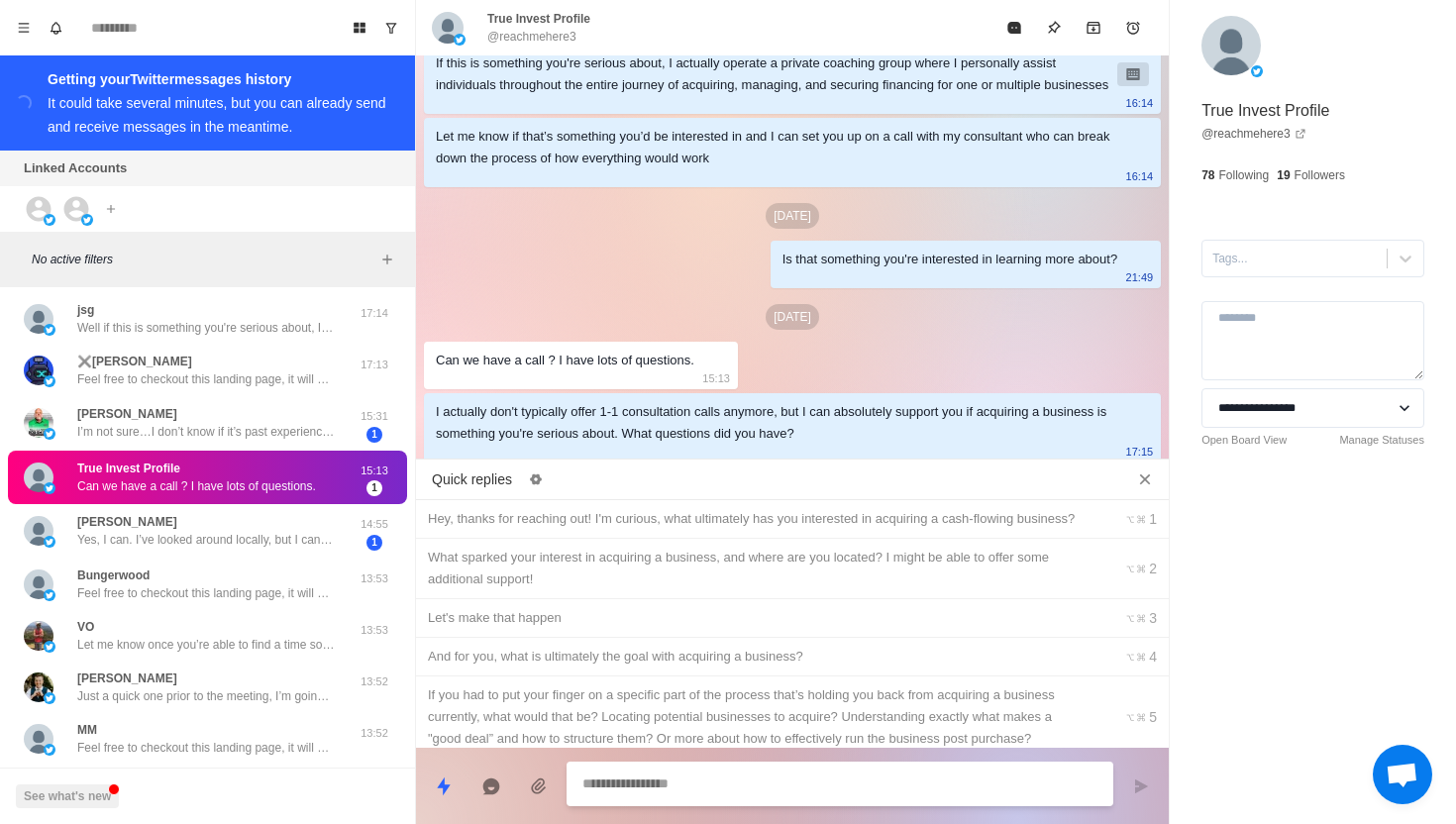 scroll, scrollTop: 1060, scrollLeft: 0, axis: vertical 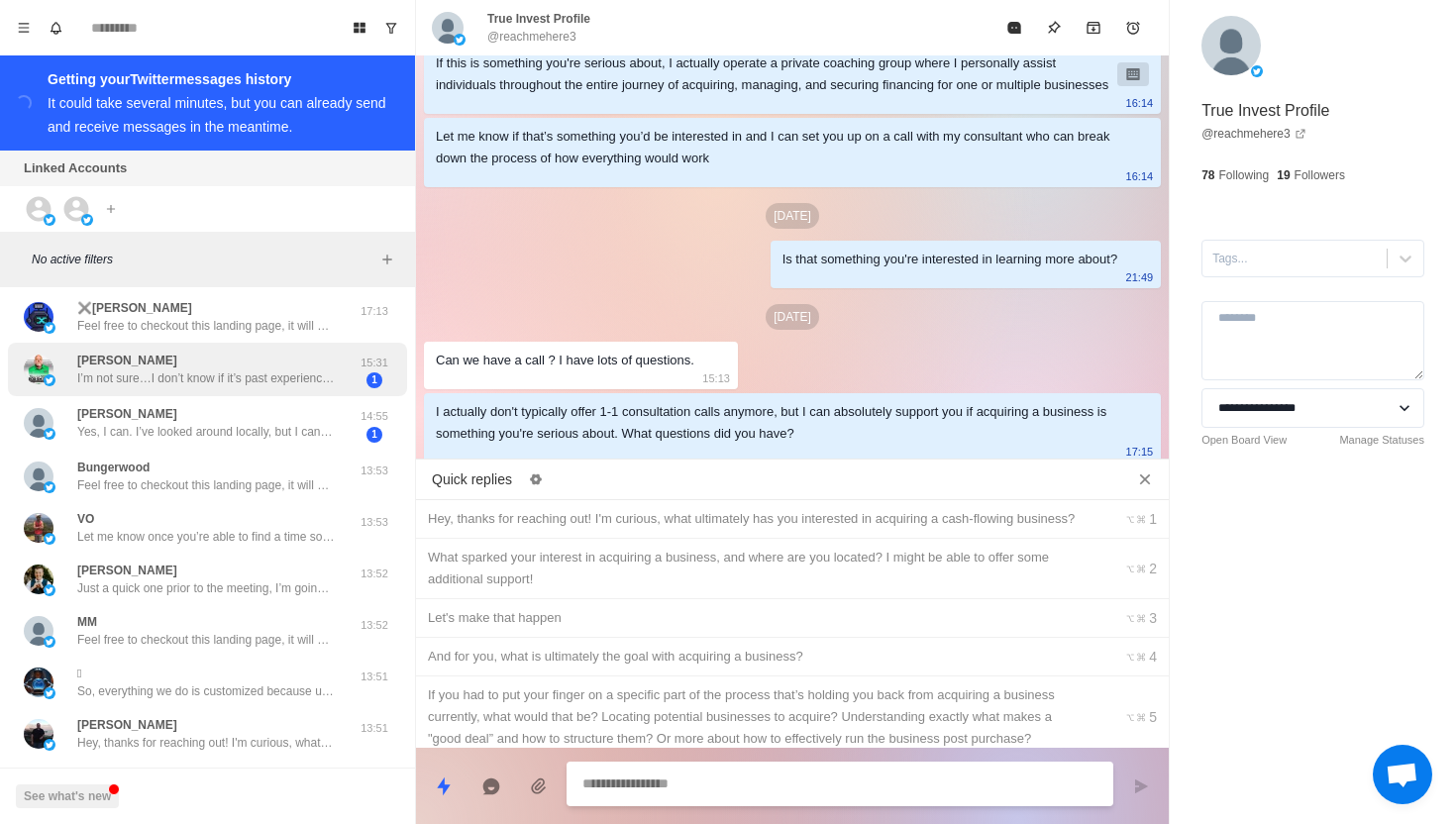 click on "I’m not sure…I don’t know if it’s past experience of being burnt in real estate but more cautious now" at bounding box center (206, 378) 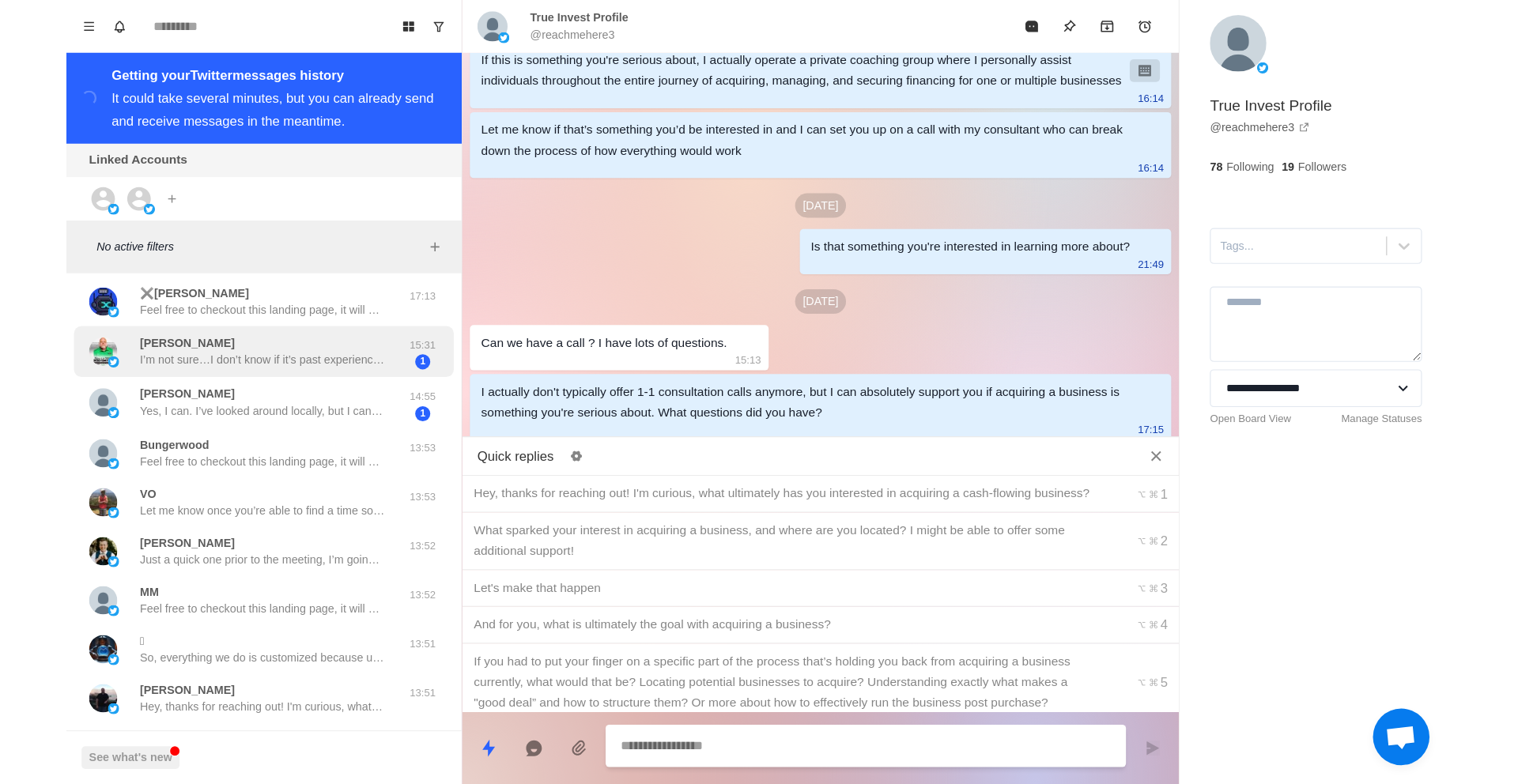 scroll, scrollTop: 1119, scrollLeft: 0, axis: vertical 